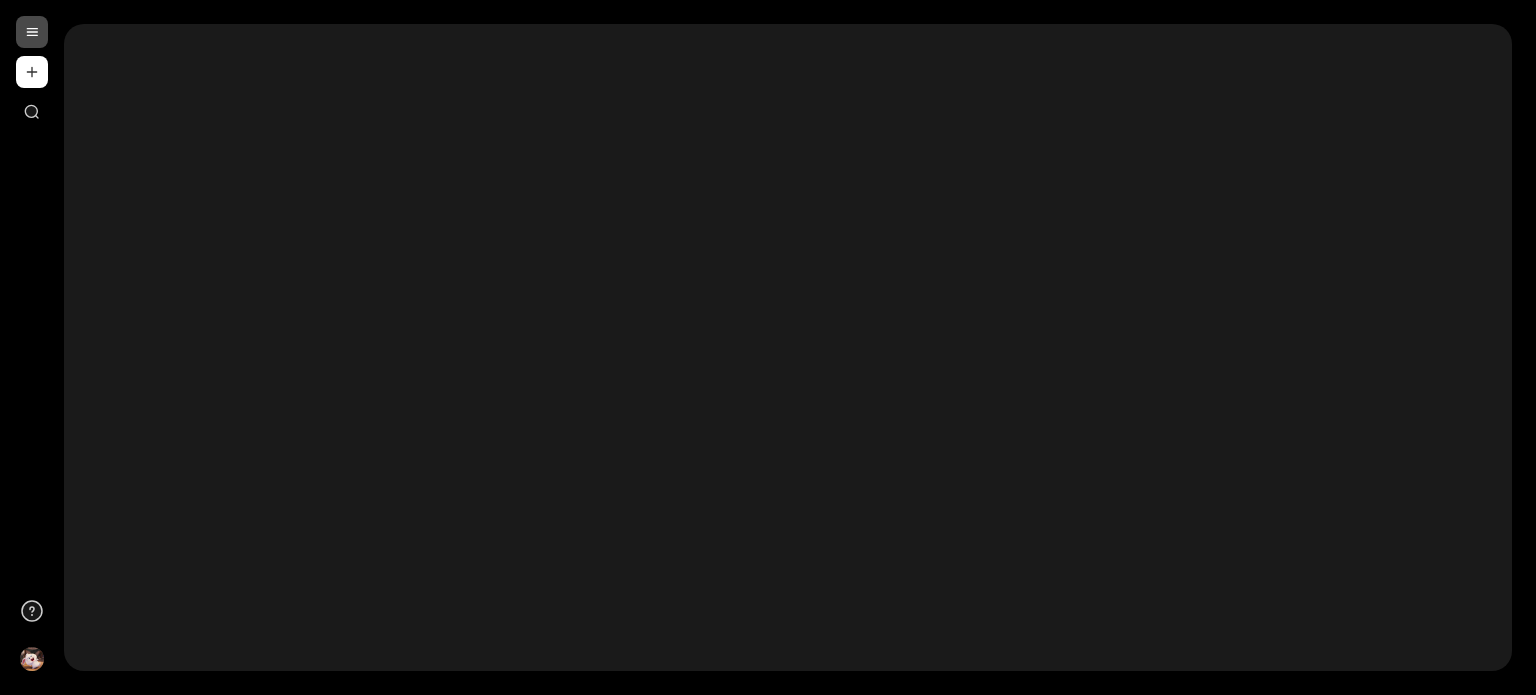 scroll, scrollTop: 0, scrollLeft: 0, axis: both 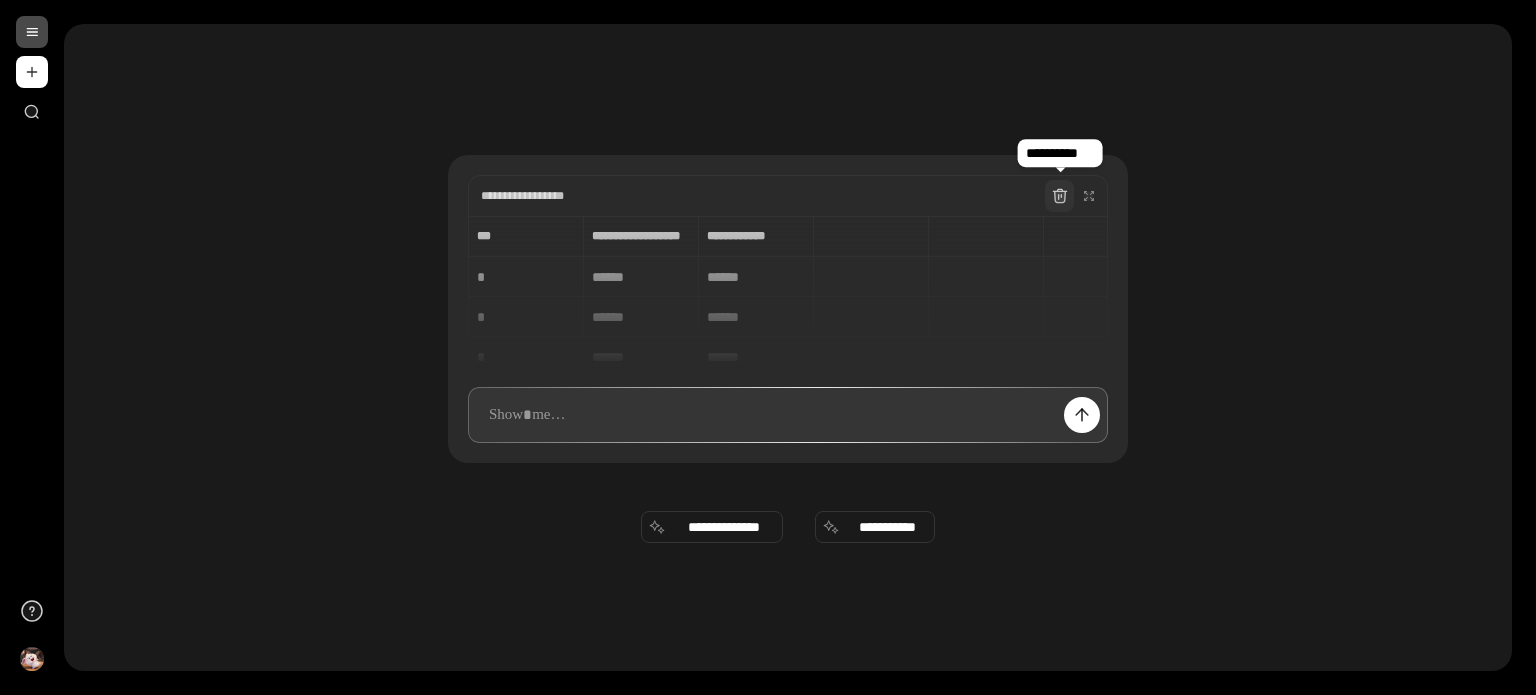 click at bounding box center [1060, 196] 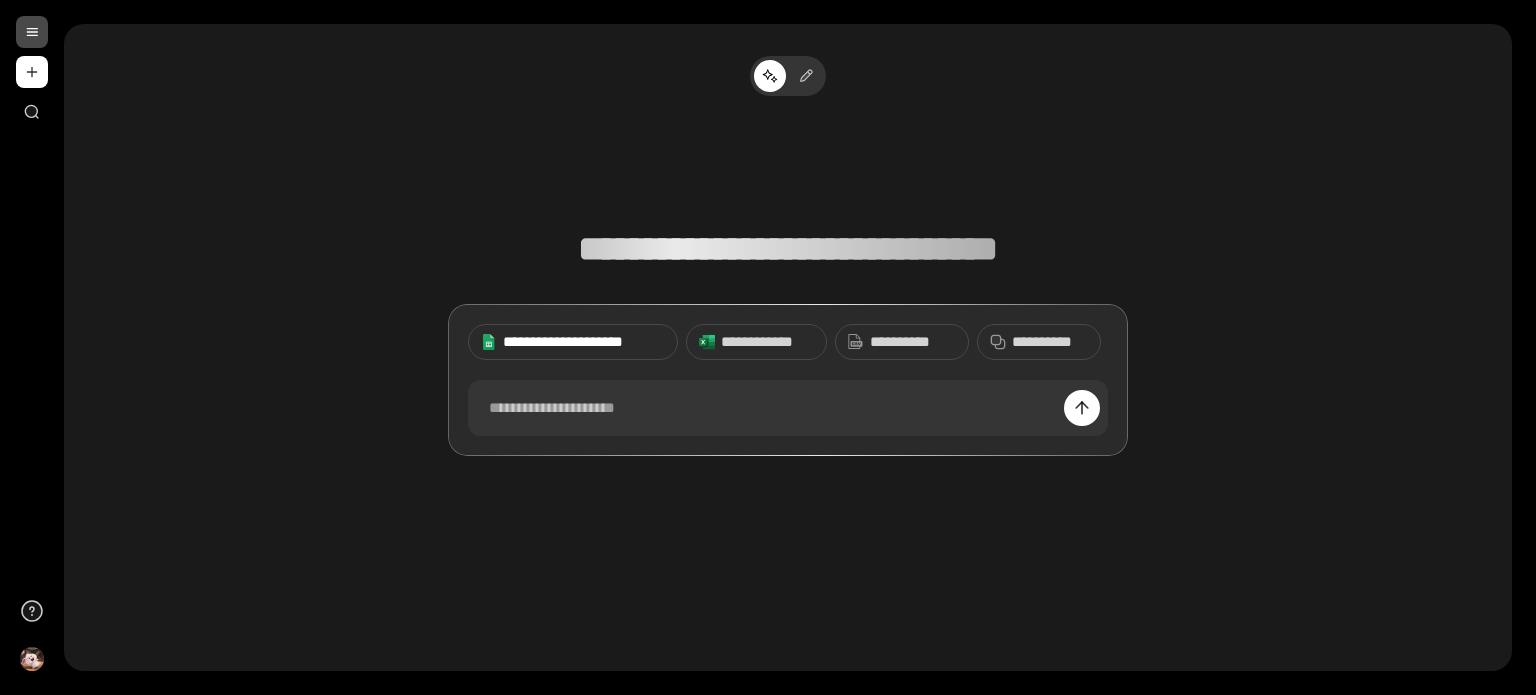 click on "**********" at bounding box center [584, 342] 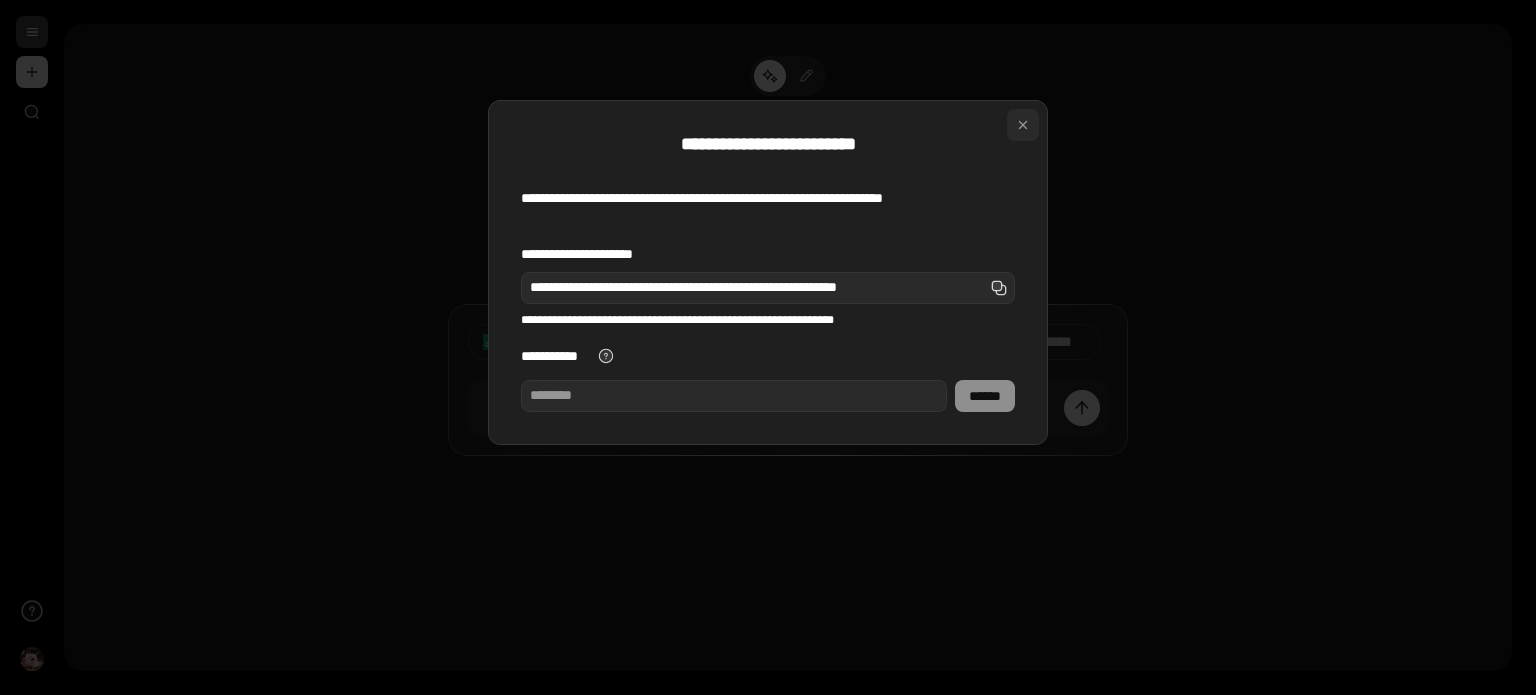 click at bounding box center [1023, 125] 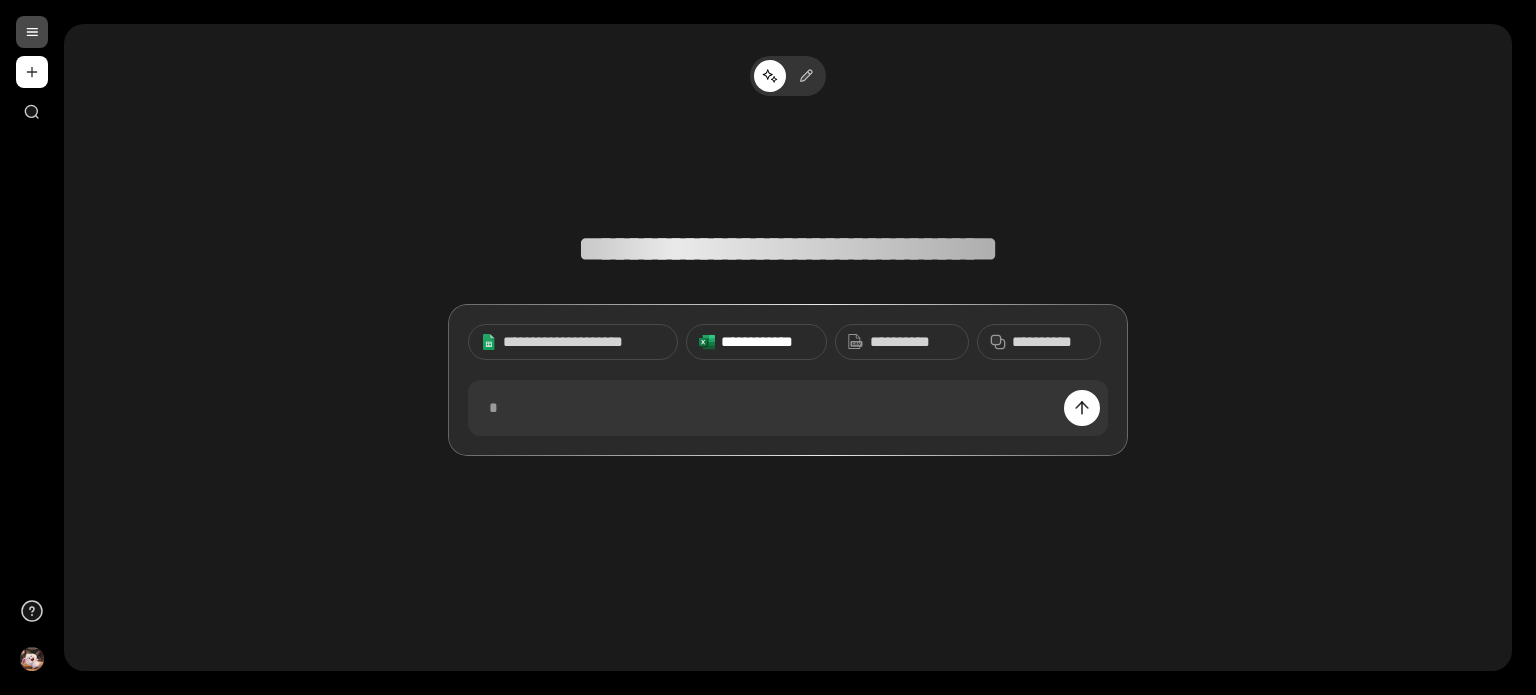 click on "**********" at bounding box center [767, 342] 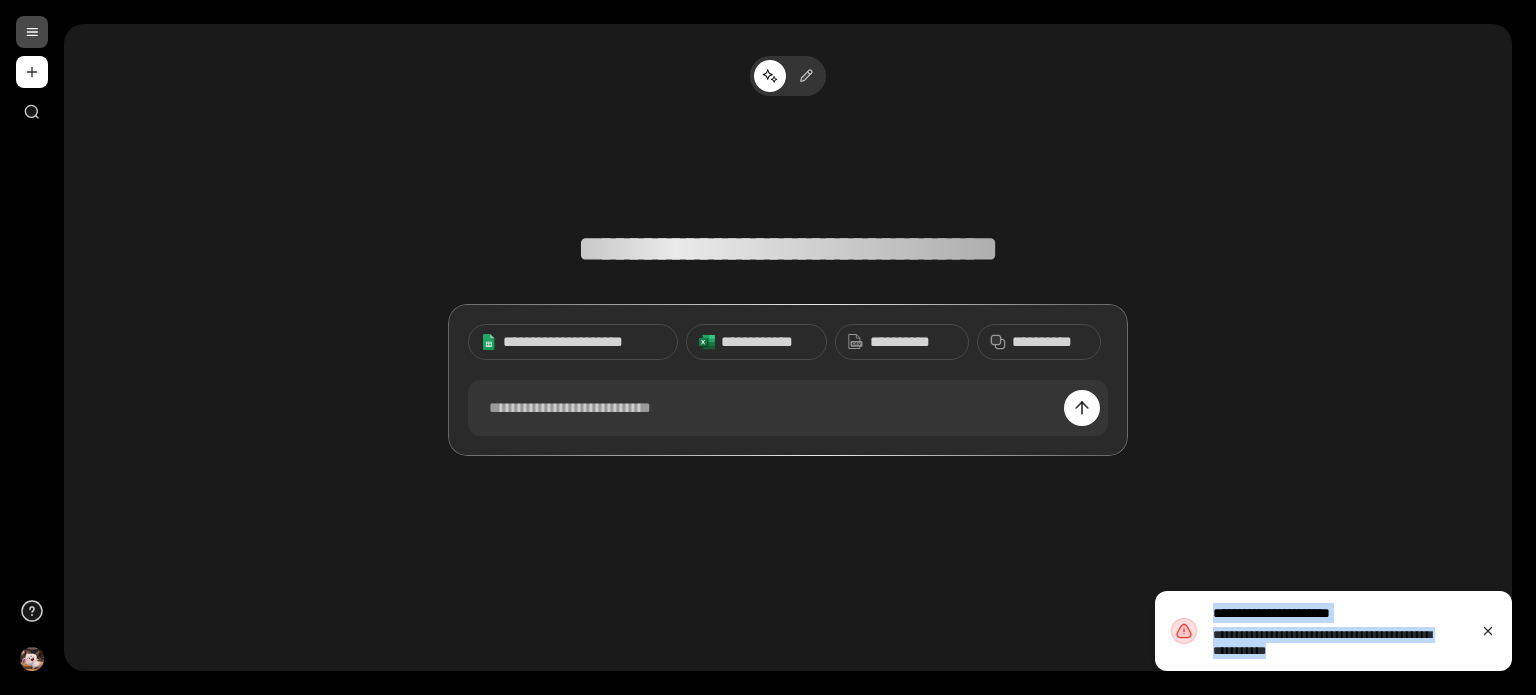 drag, startPoint x: 1208, startPoint y: 614, endPoint x: 1358, endPoint y: 655, distance: 155.50241 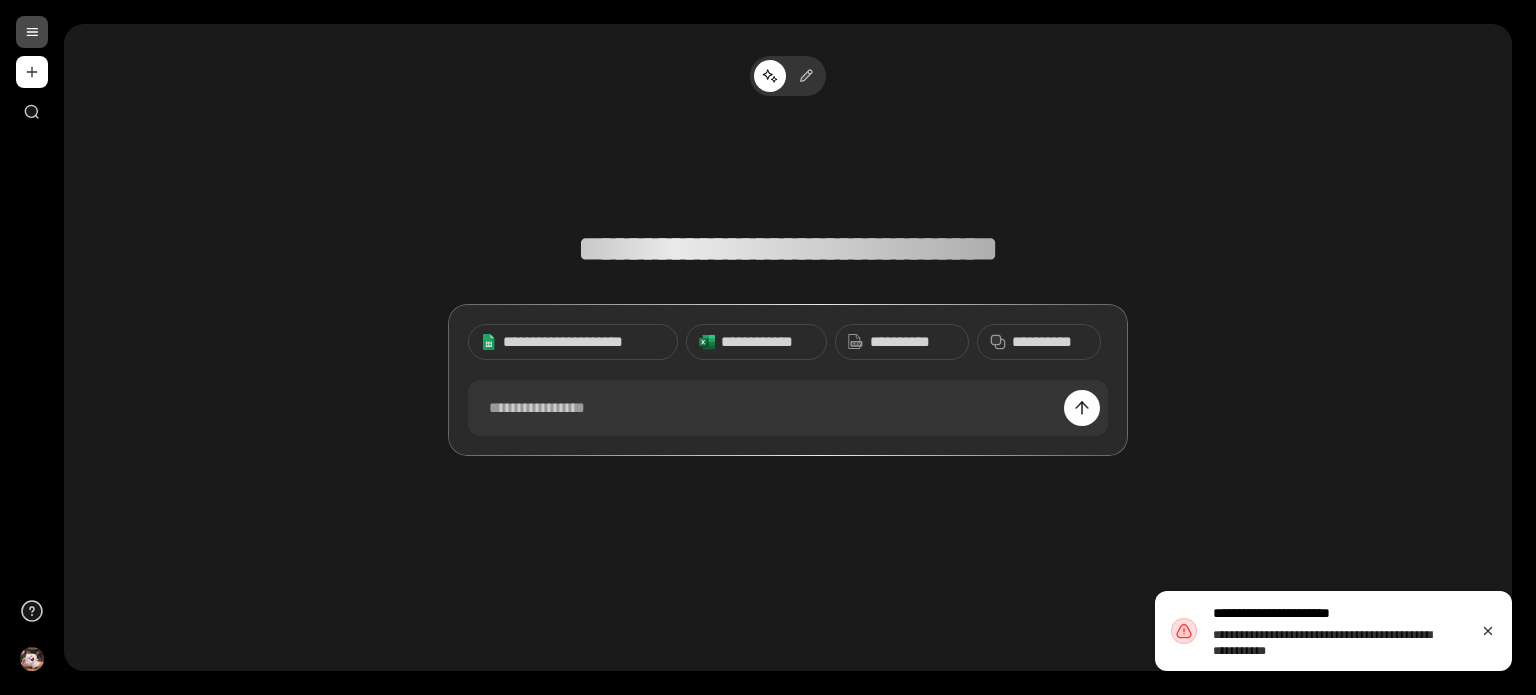 click on "**********" at bounding box center [788, 347] 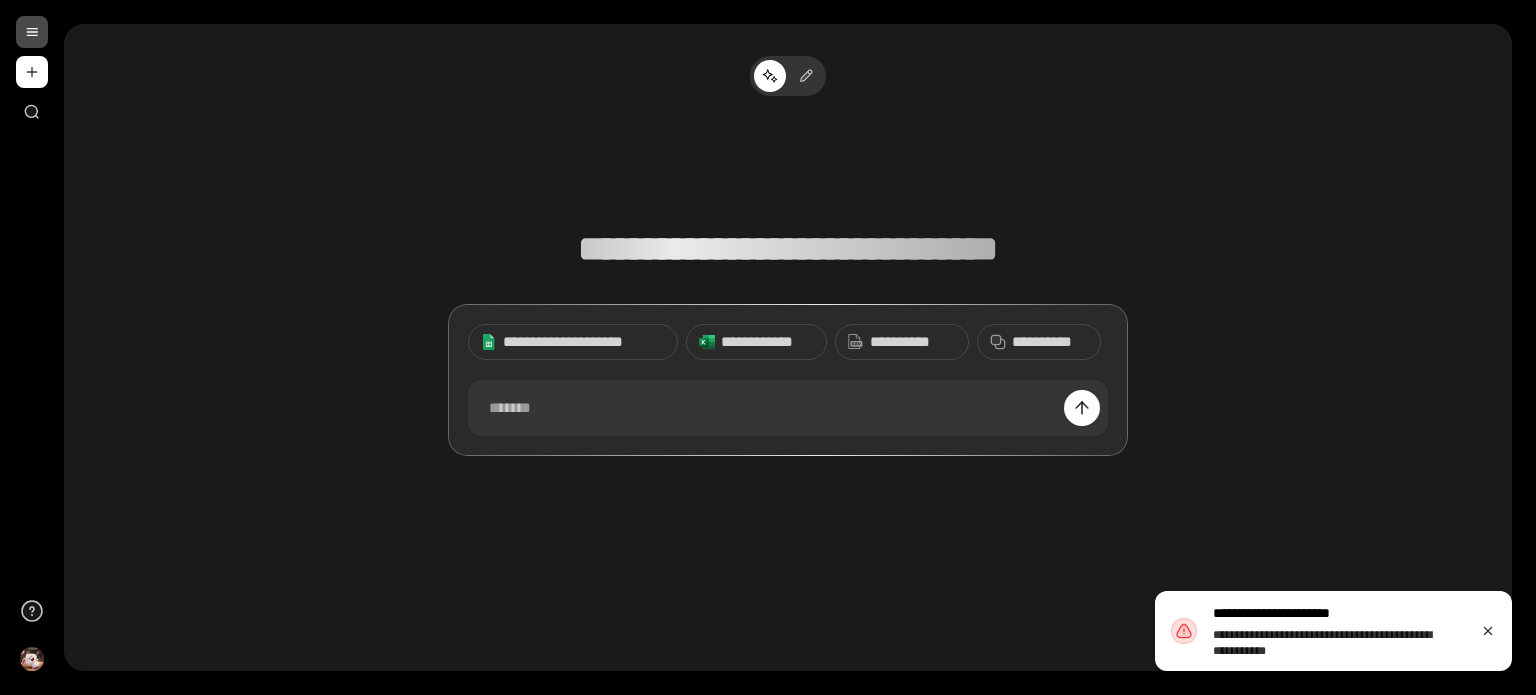 scroll, scrollTop: 15, scrollLeft: 0, axis: vertical 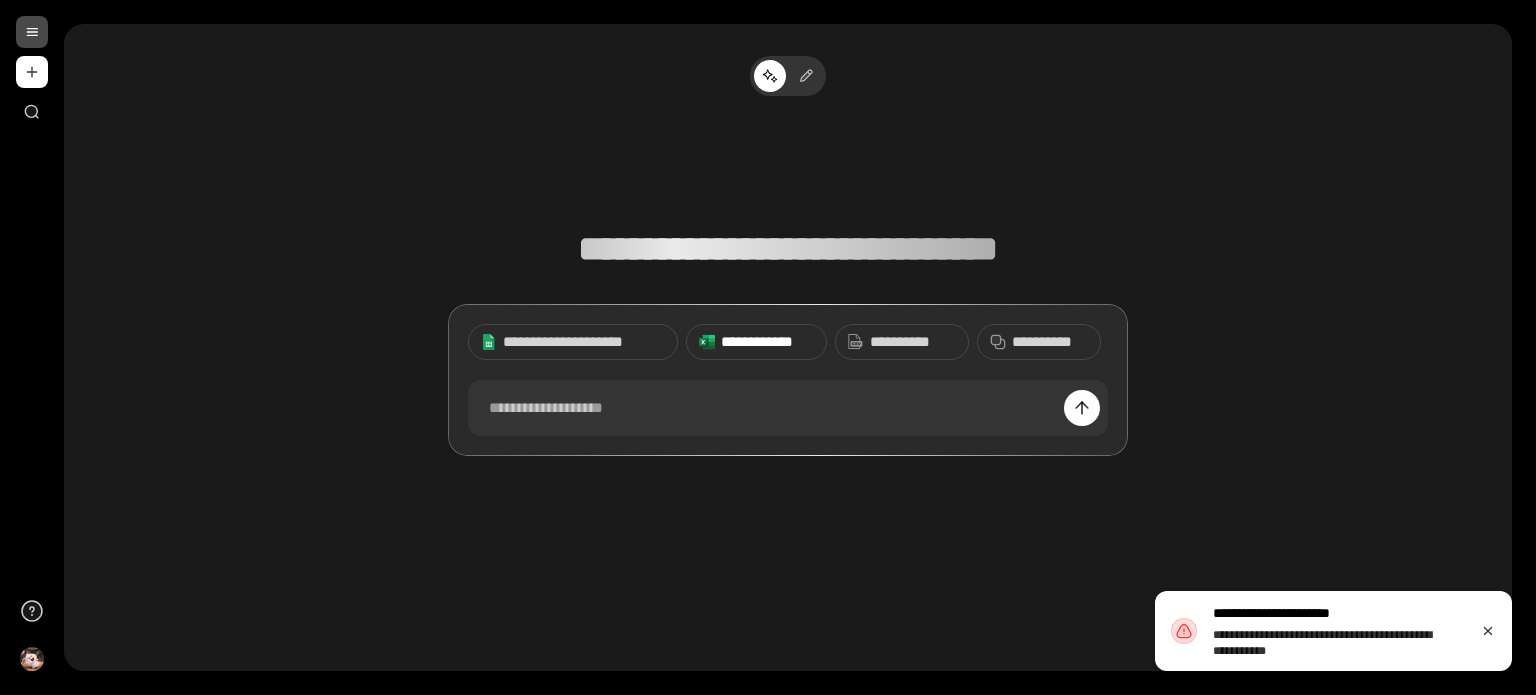 click on "**********" at bounding box center [767, 342] 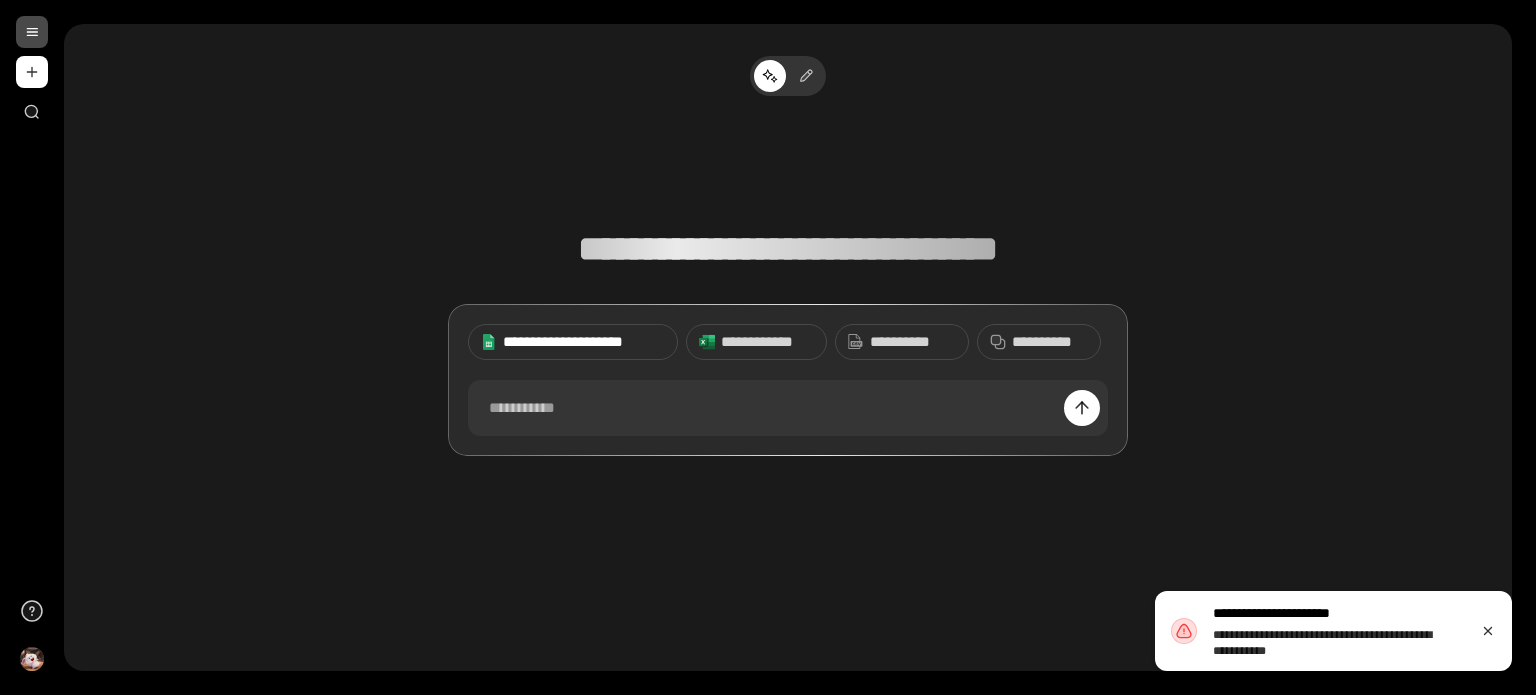click on "**********" at bounding box center (584, 342) 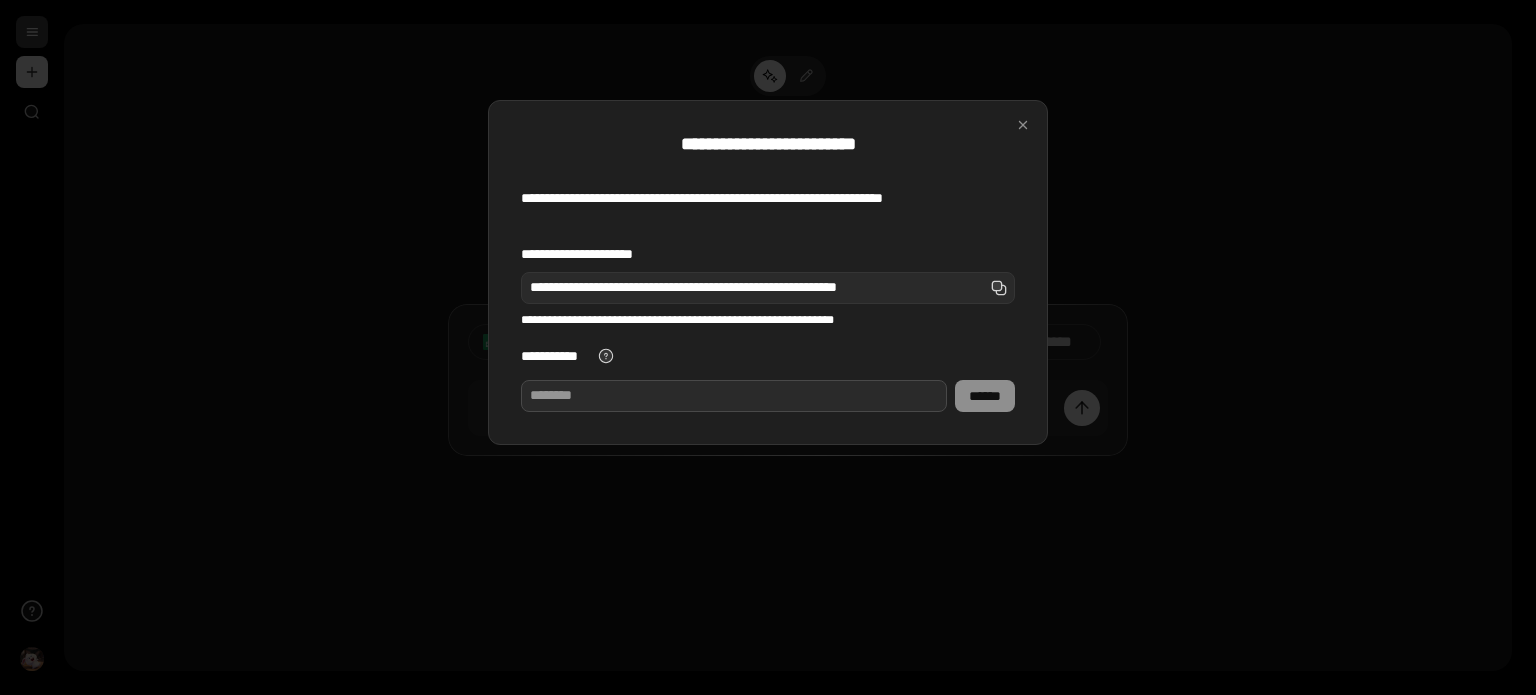 paste on "**********" 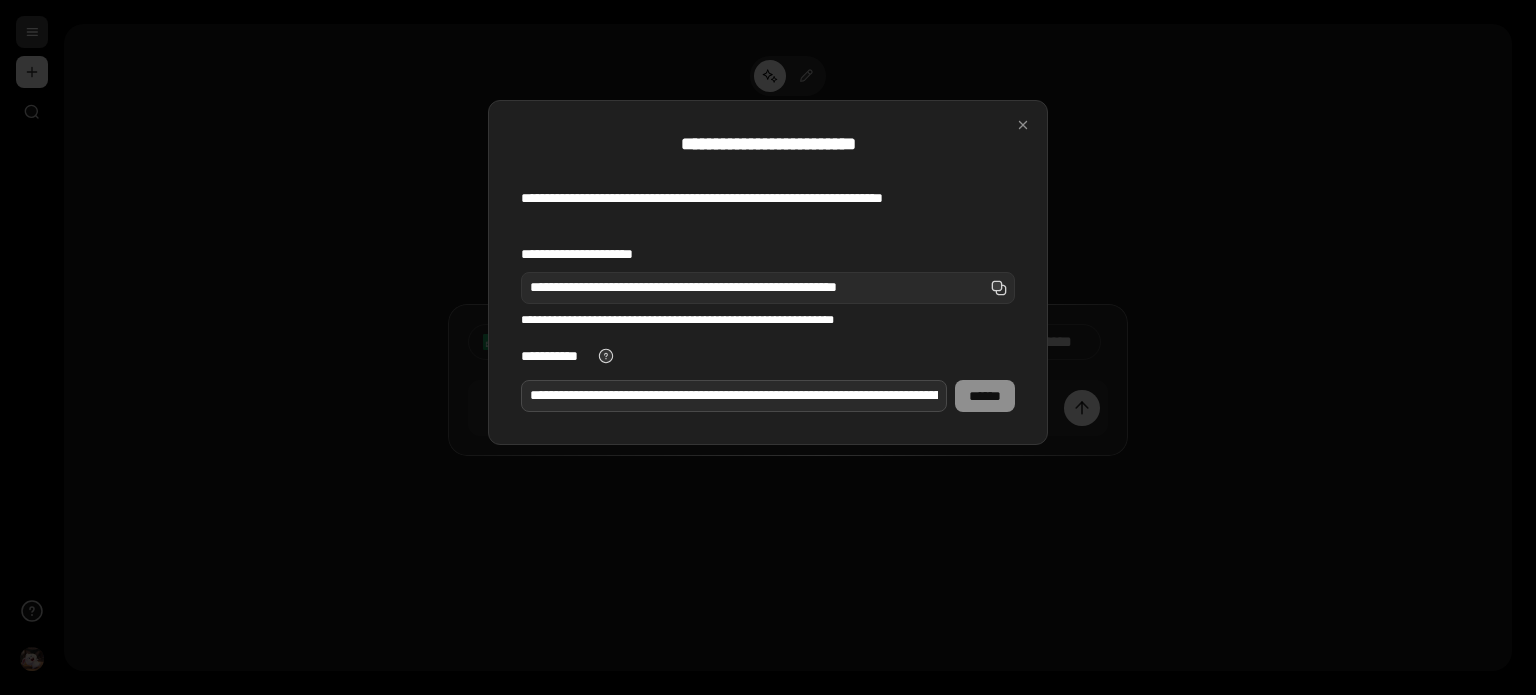 scroll, scrollTop: 0, scrollLeft: 348, axis: horizontal 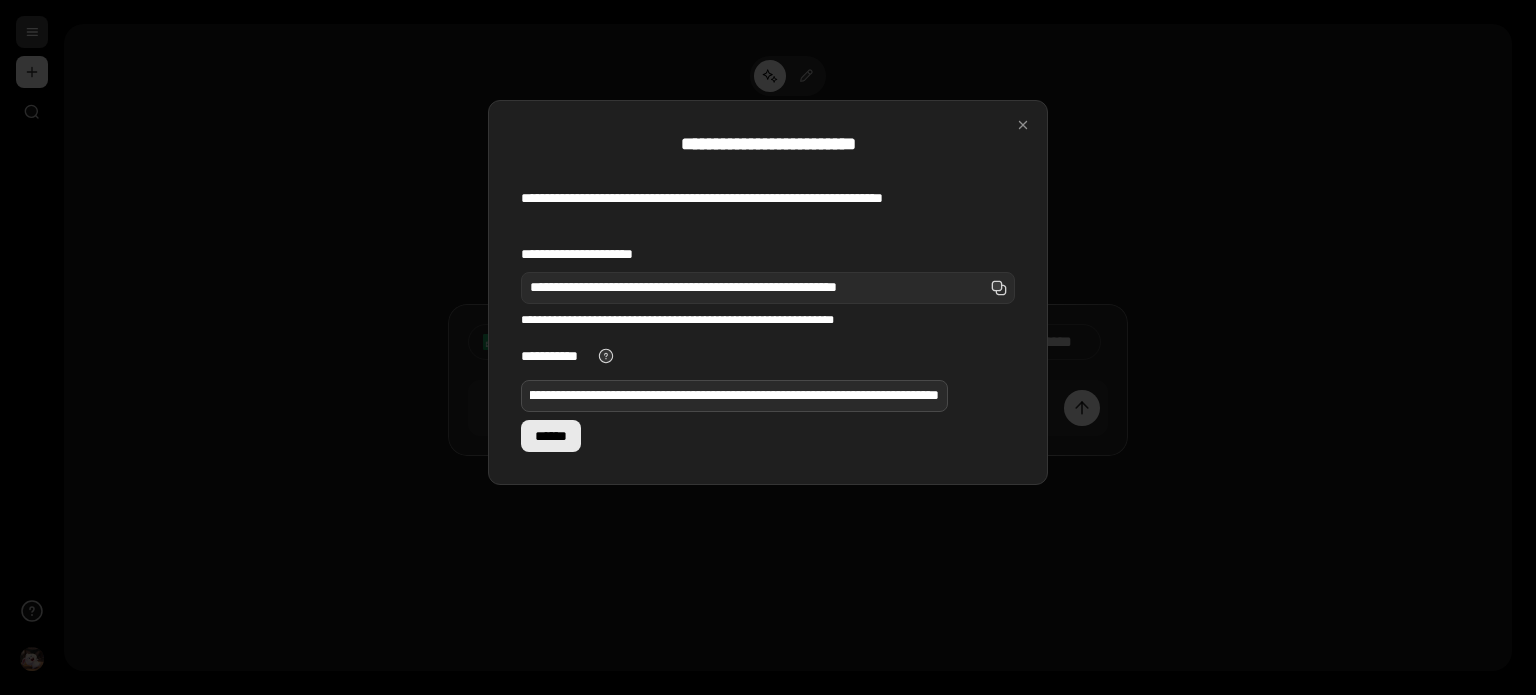 type on "**********" 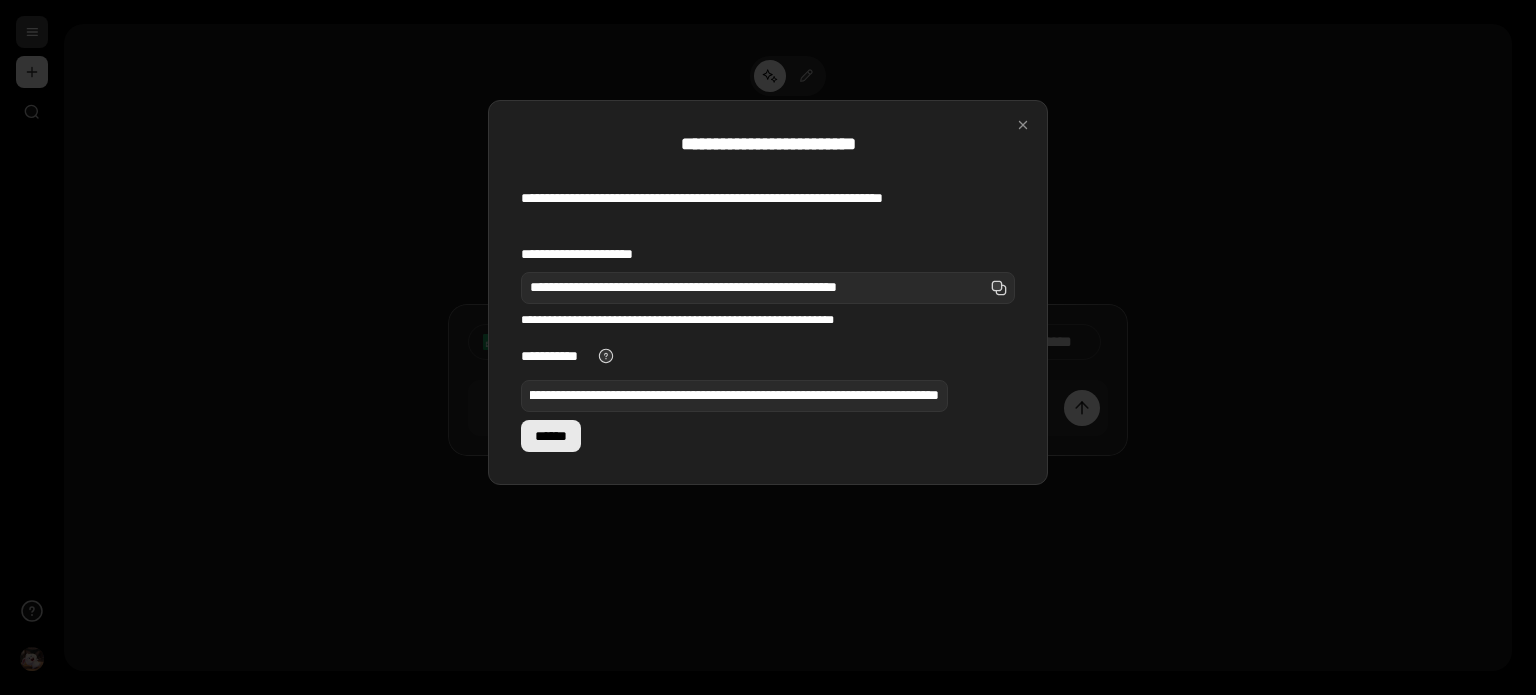 click on "******" at bounding box center (551, 436) 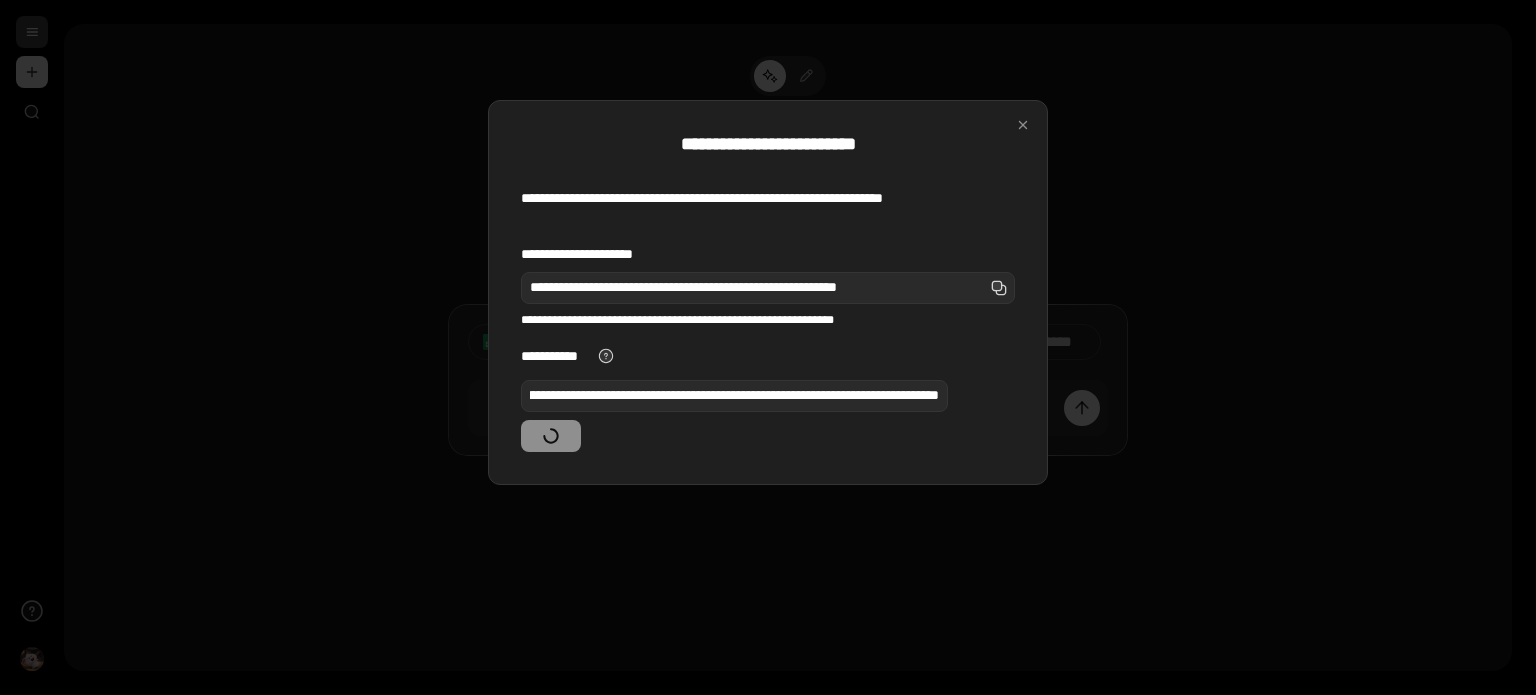 scroll, scrollTop: 0, scrollLeft: 0, axis: both 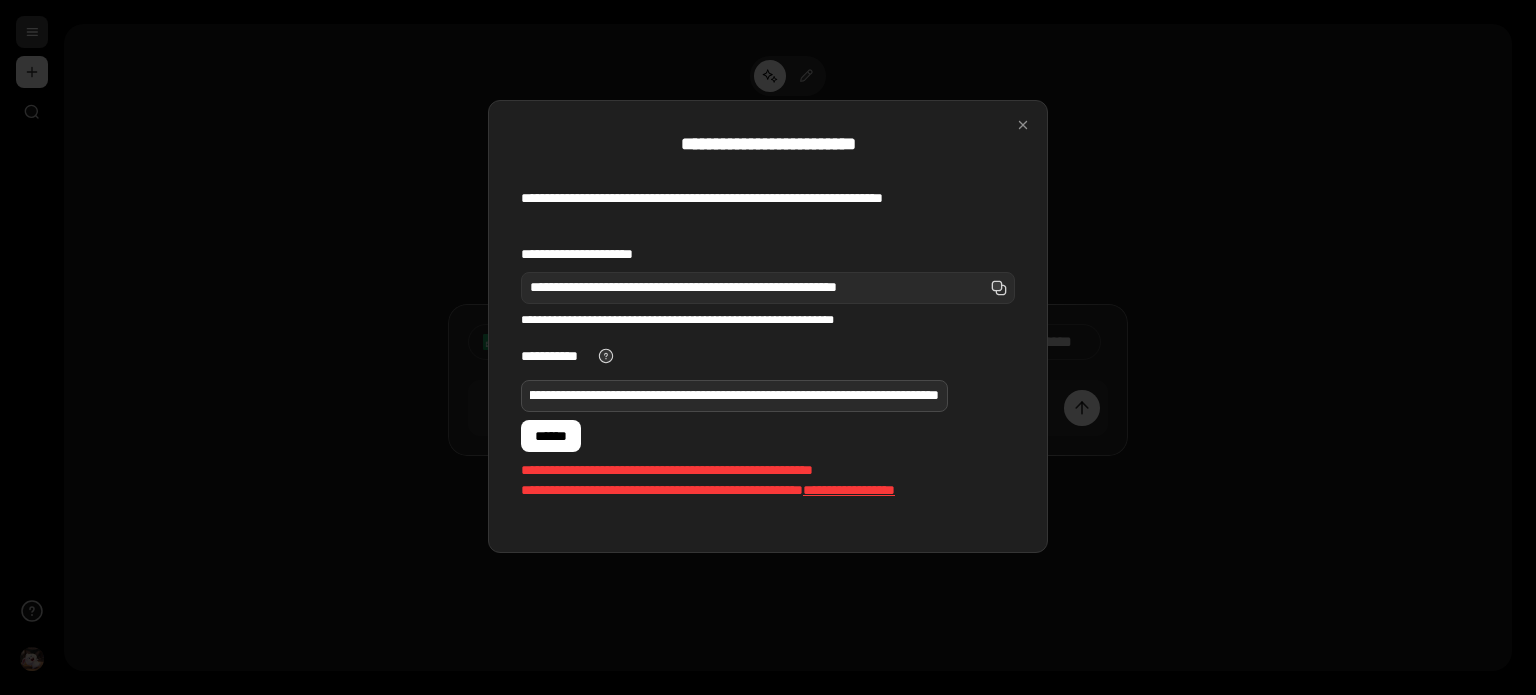 drag, startPoint x: 525, startPoint y: 391, endPoint x: 1057, endPoint y: 409, distance: 532.30444 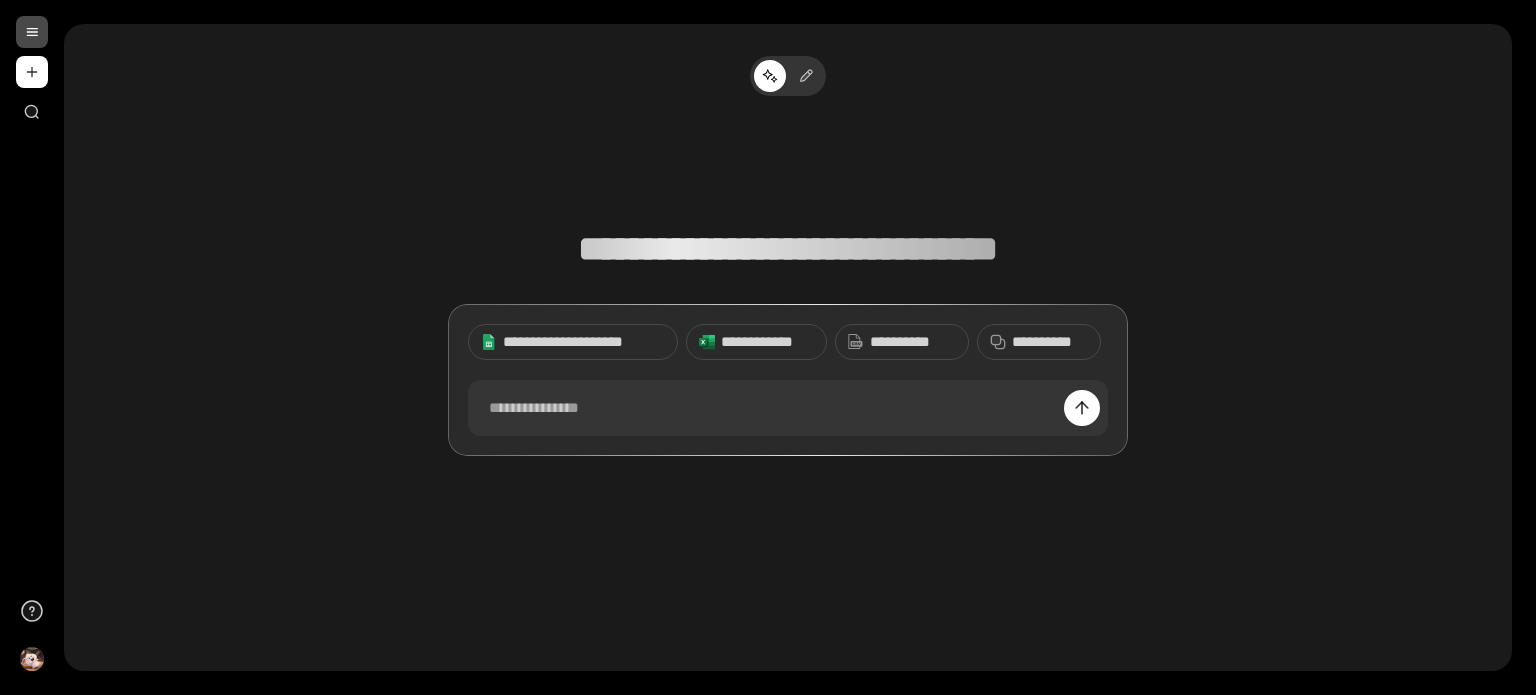 scroll, scrollTop: 0, scrollLeft: 0, axis: both 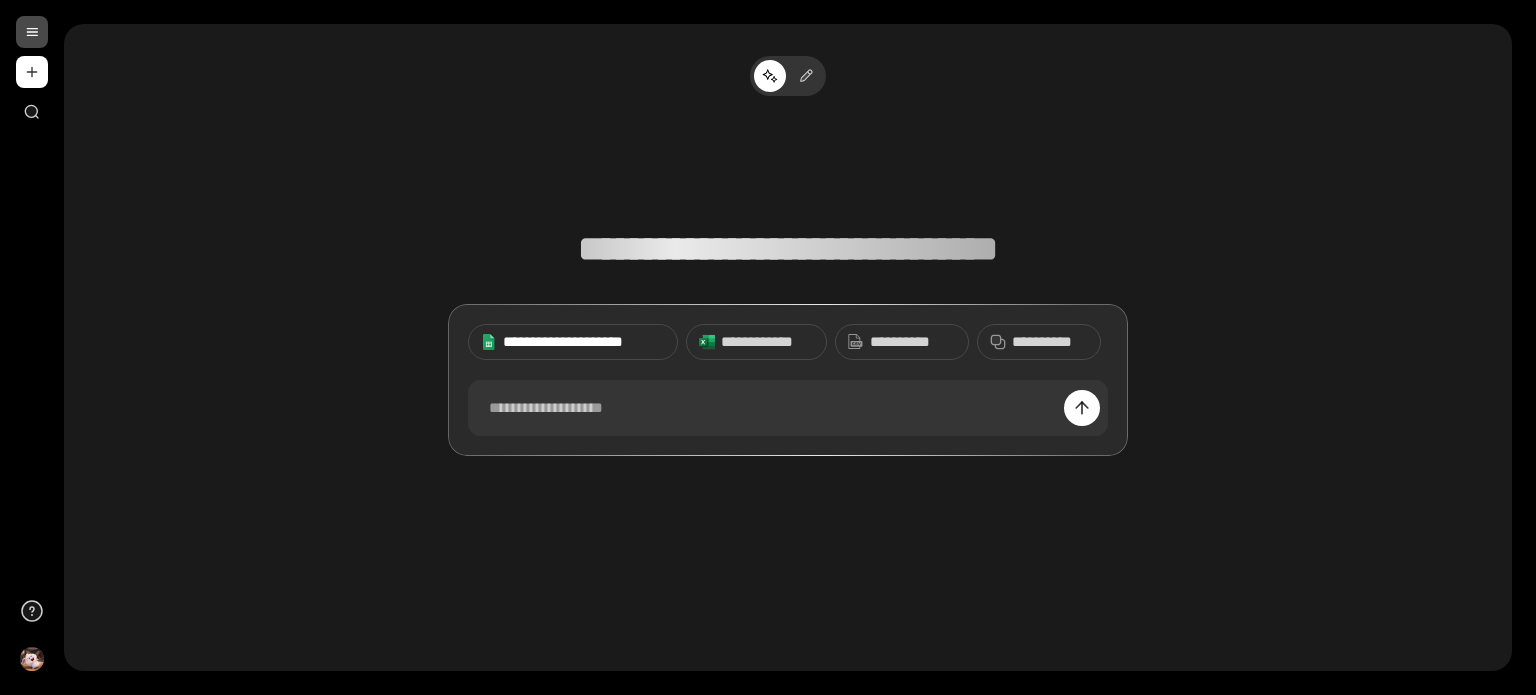 type 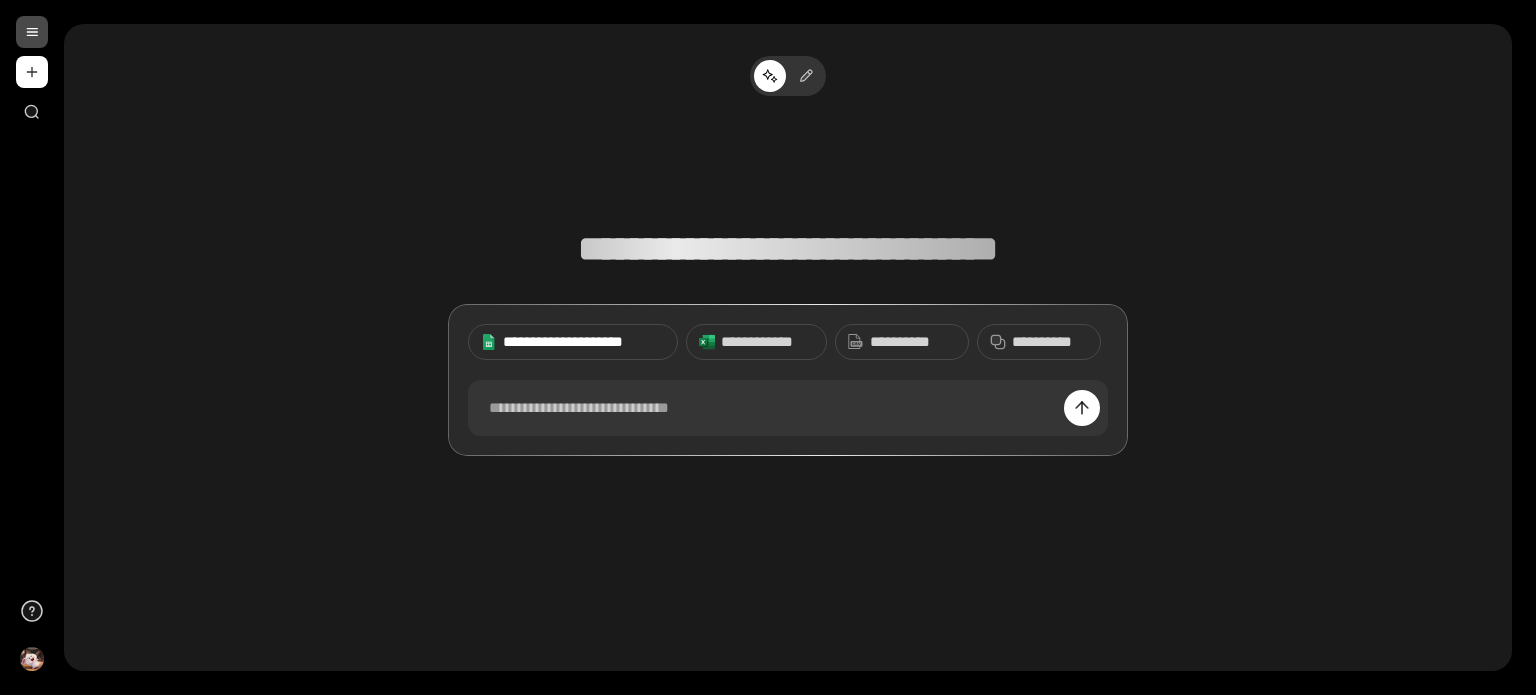 click on "**********" at bounding box center [584, 342] 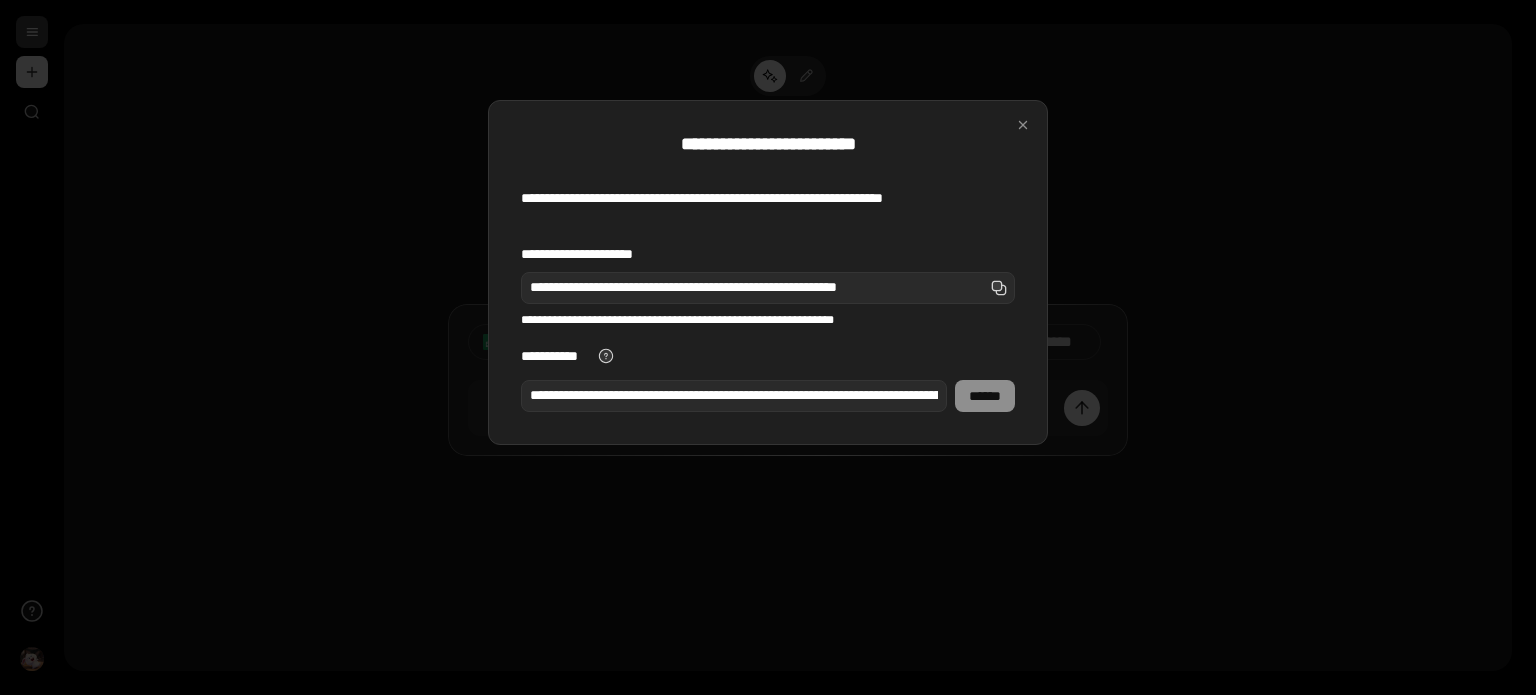 scroll, scrollTop: 0, scrollLeft: 344, axis: horizontal 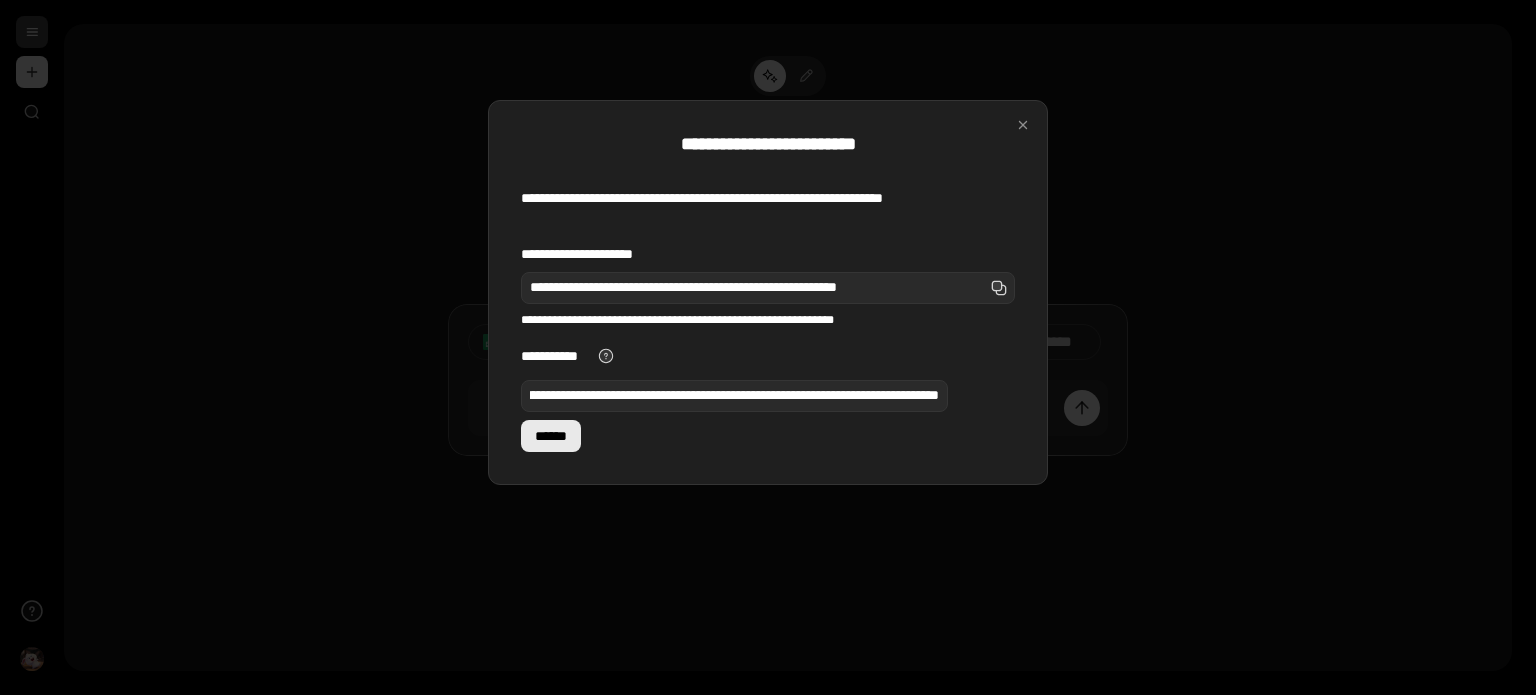 click on "******" at bounding box center (551, 436) 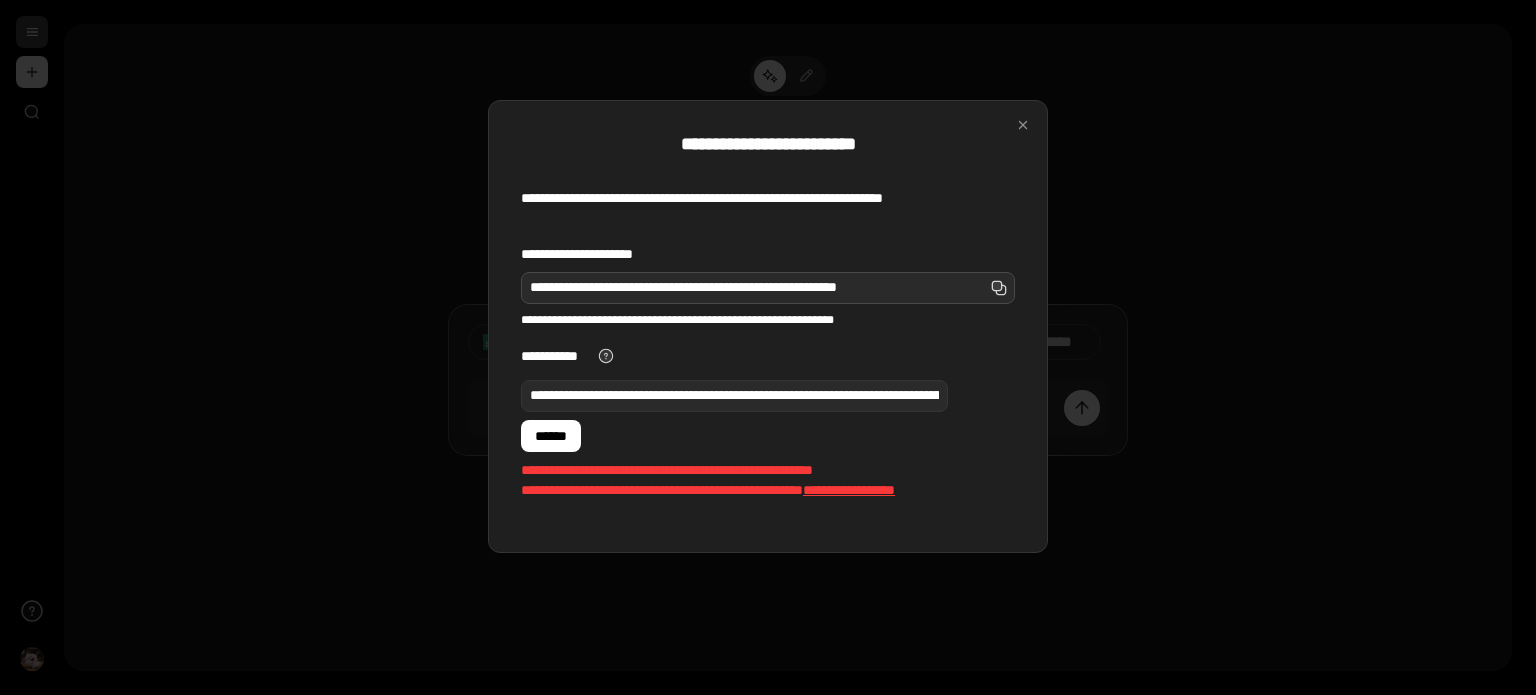 click on "**********" at bounding box center (768, 288) 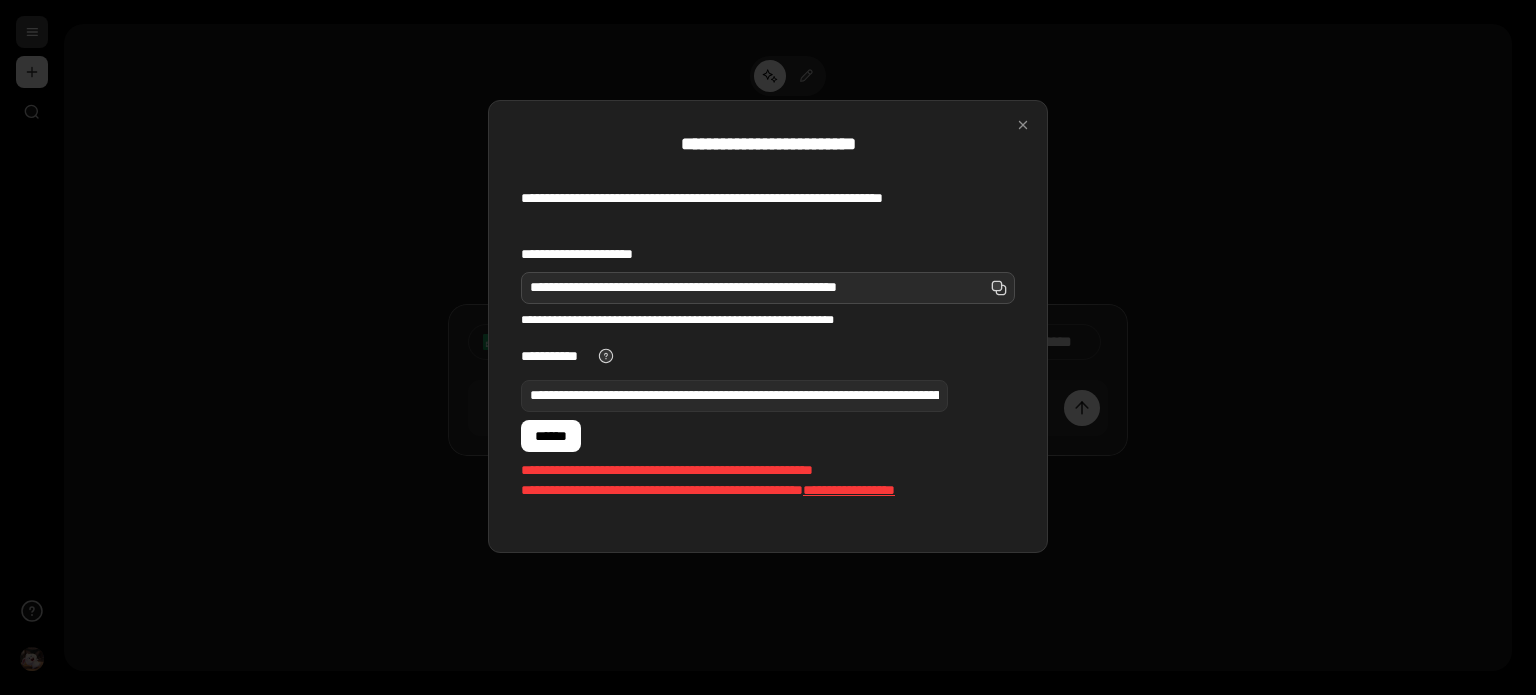 scroll, scrollTop: 0, scrollLeft: 4, axis: horizontal 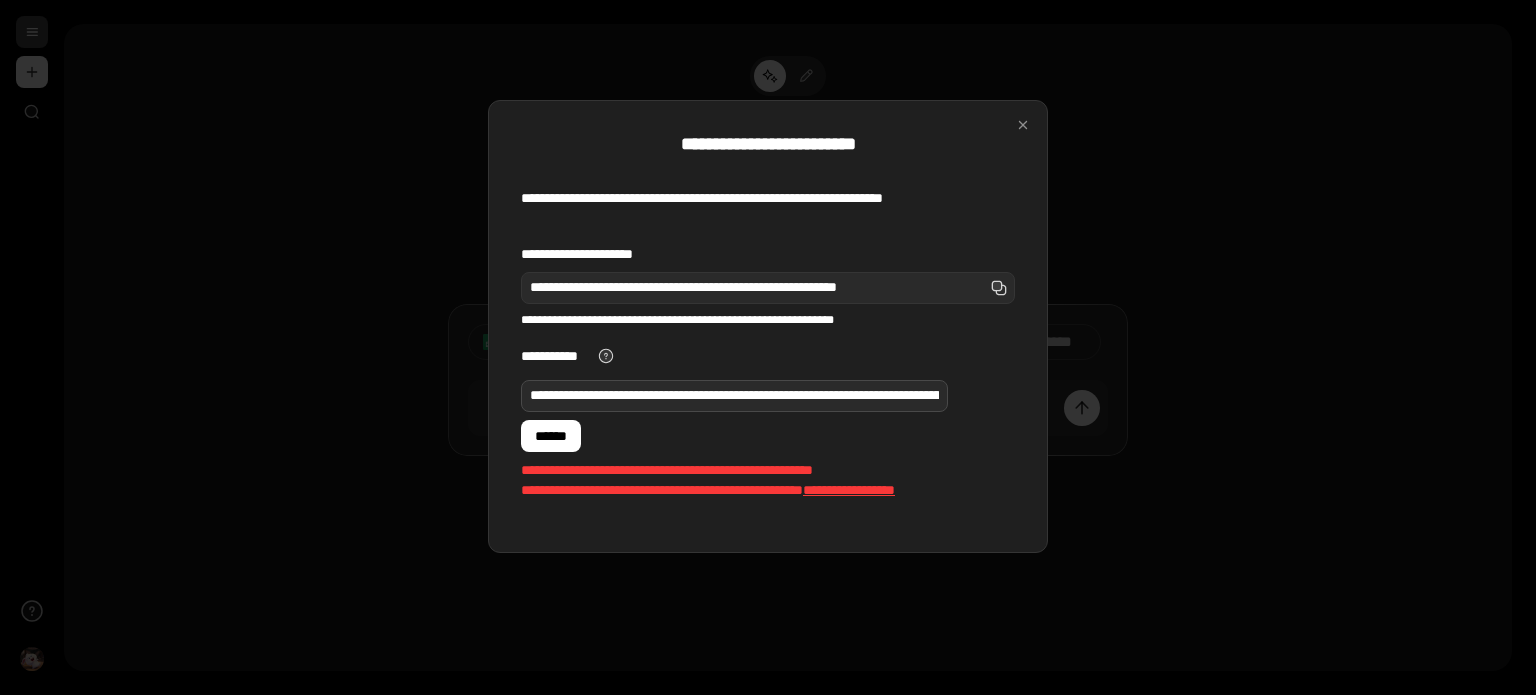 click on "**********" at bounding box center (734, 396) 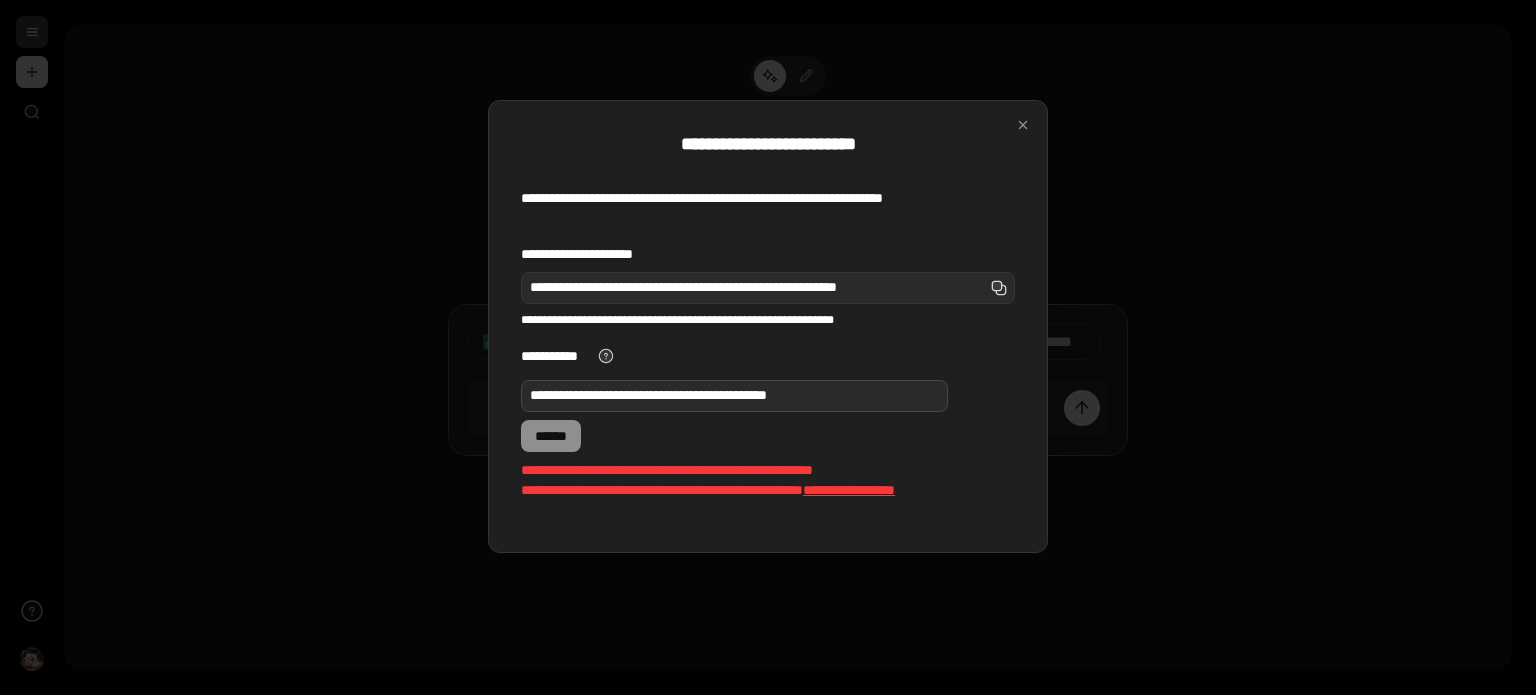 drag, startPoint x: 912, startPoint y: 394, endPoint x: 204, endPoint y: 352, distance: 709.2447 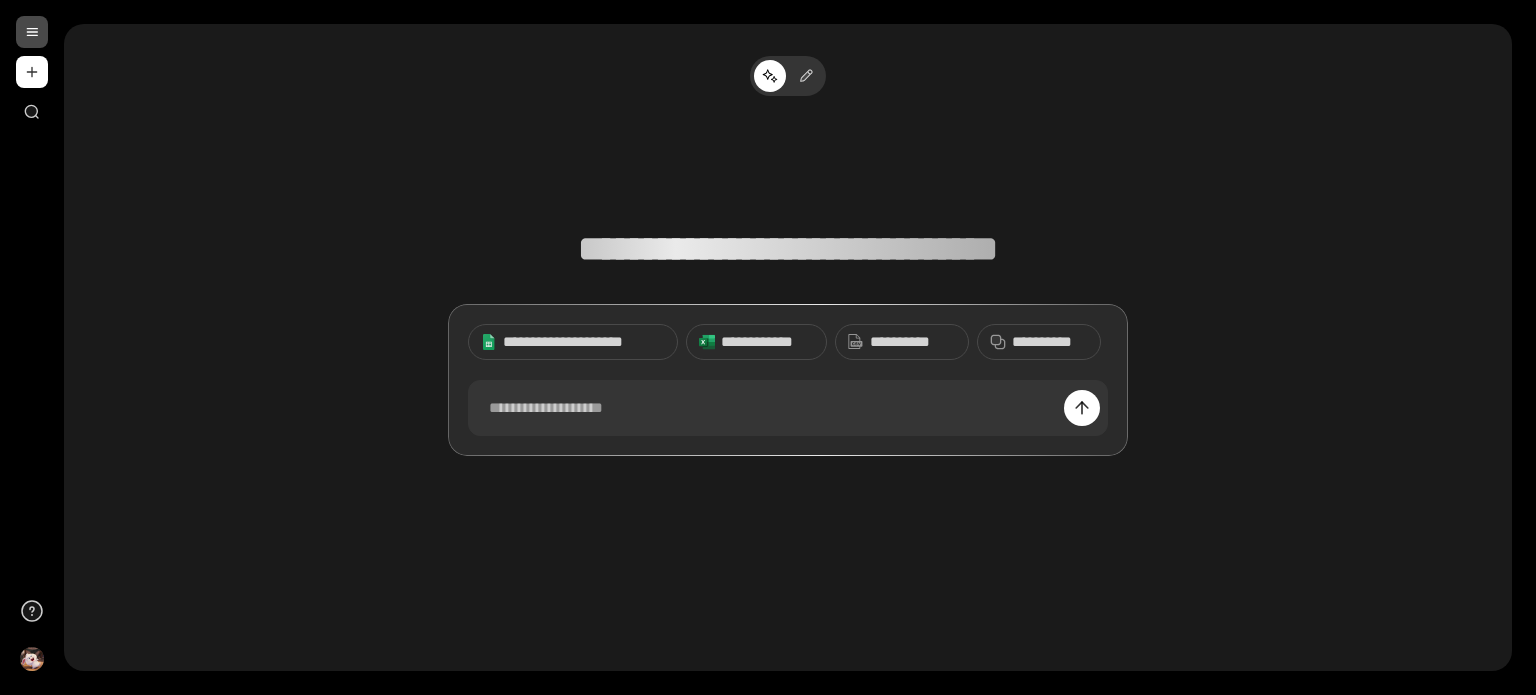 type on "**********" 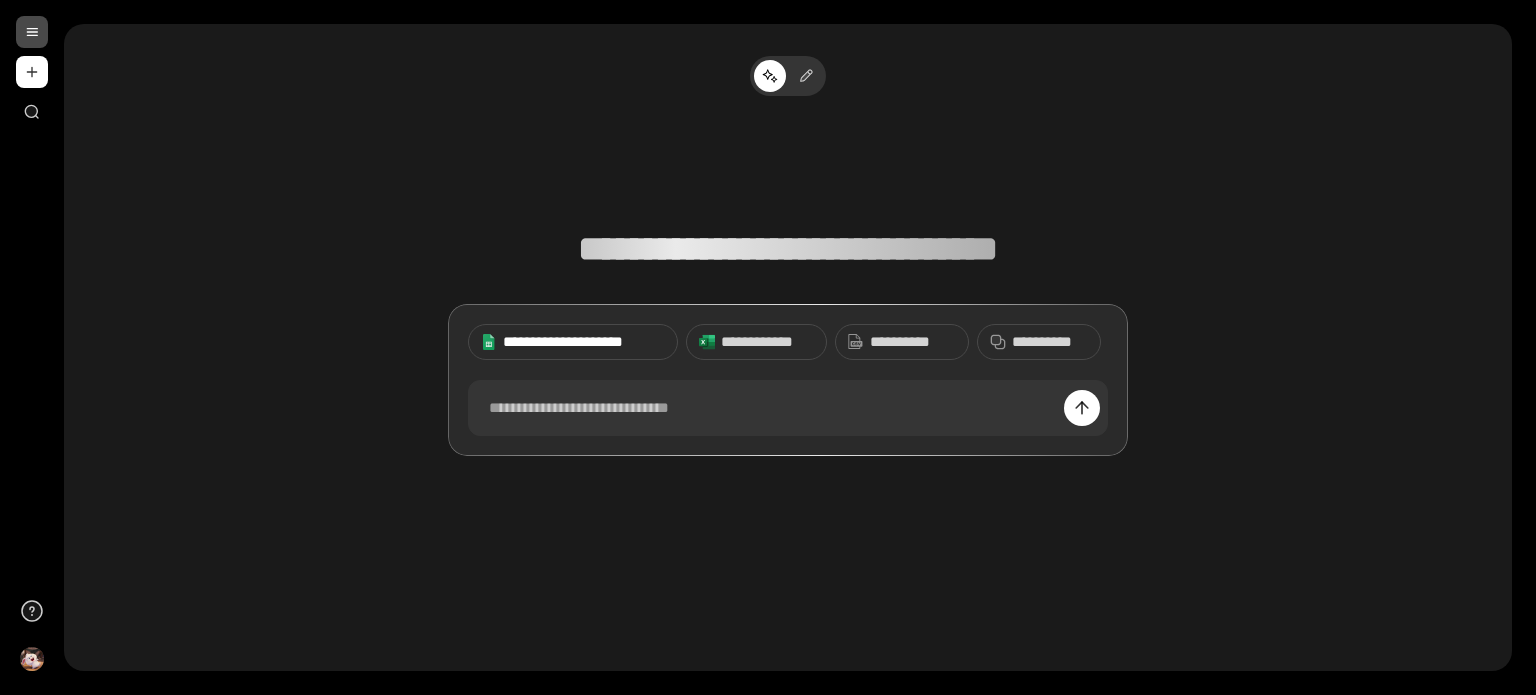 click on "**********" at bounding box center (584, 342) 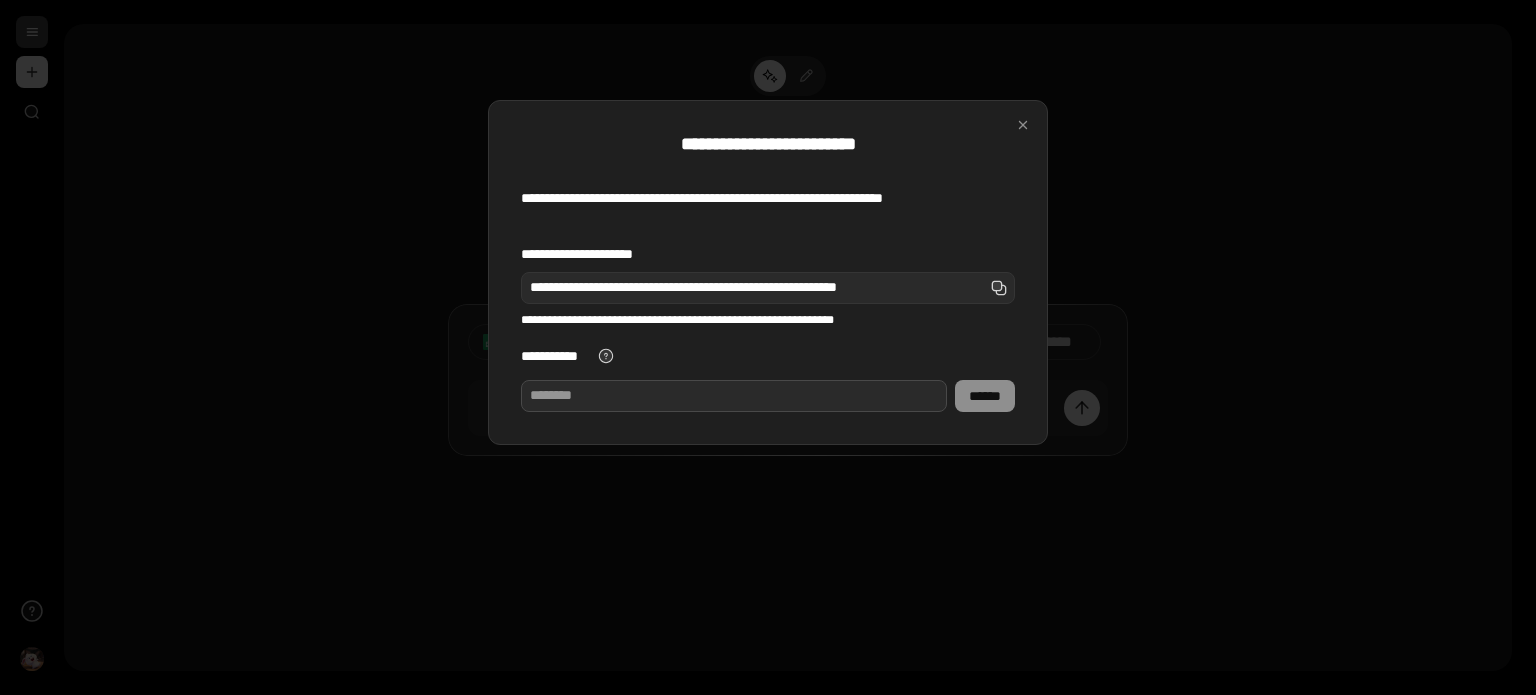 paste on "**********" 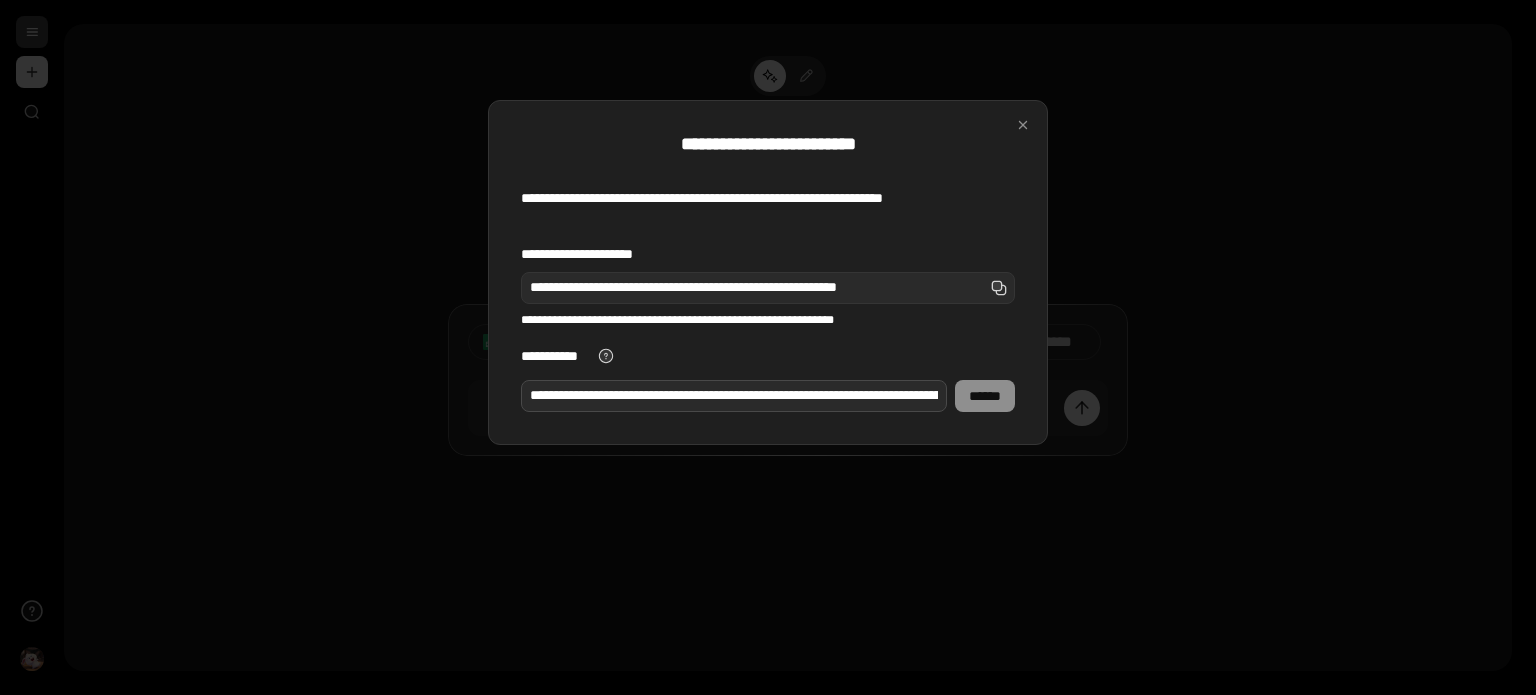 scroll, scrollTop: 0, scrollLeft: 344, axis: horizontal 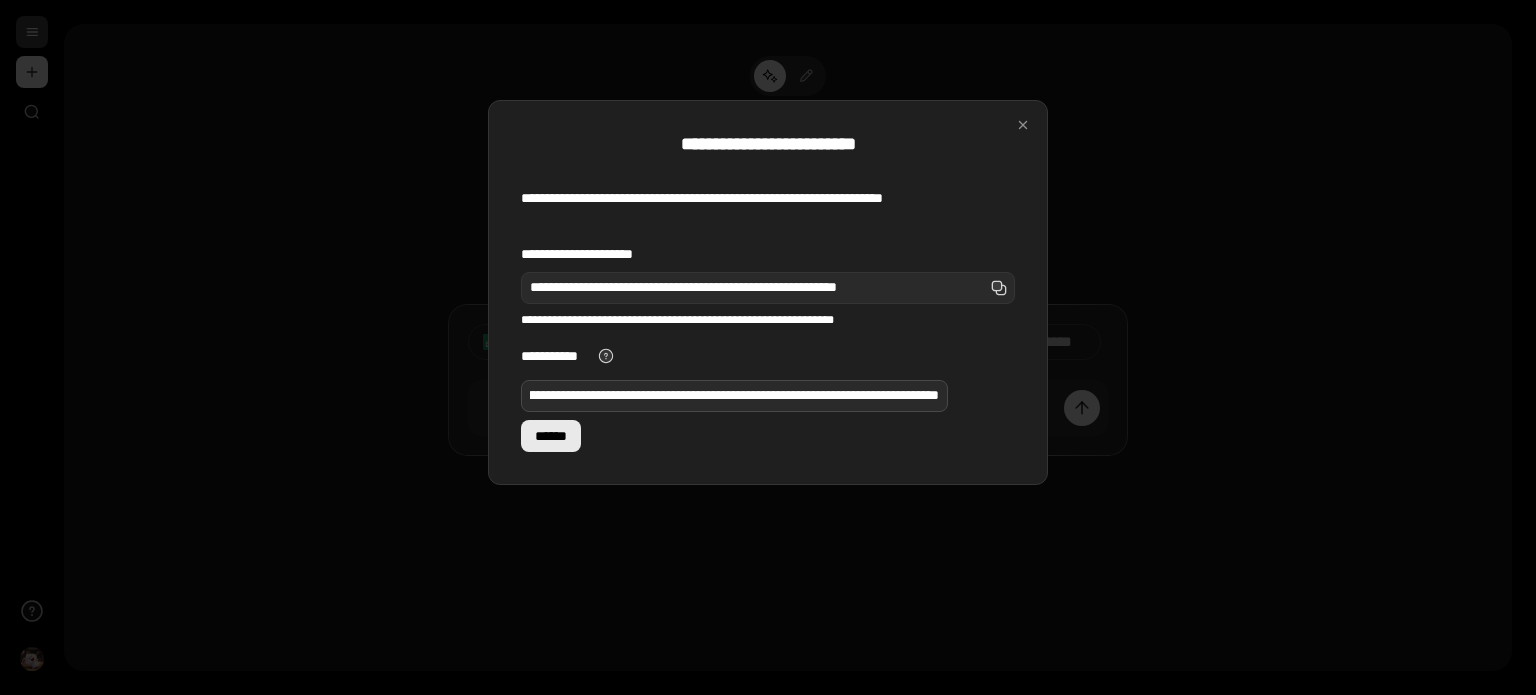 type on "**********" 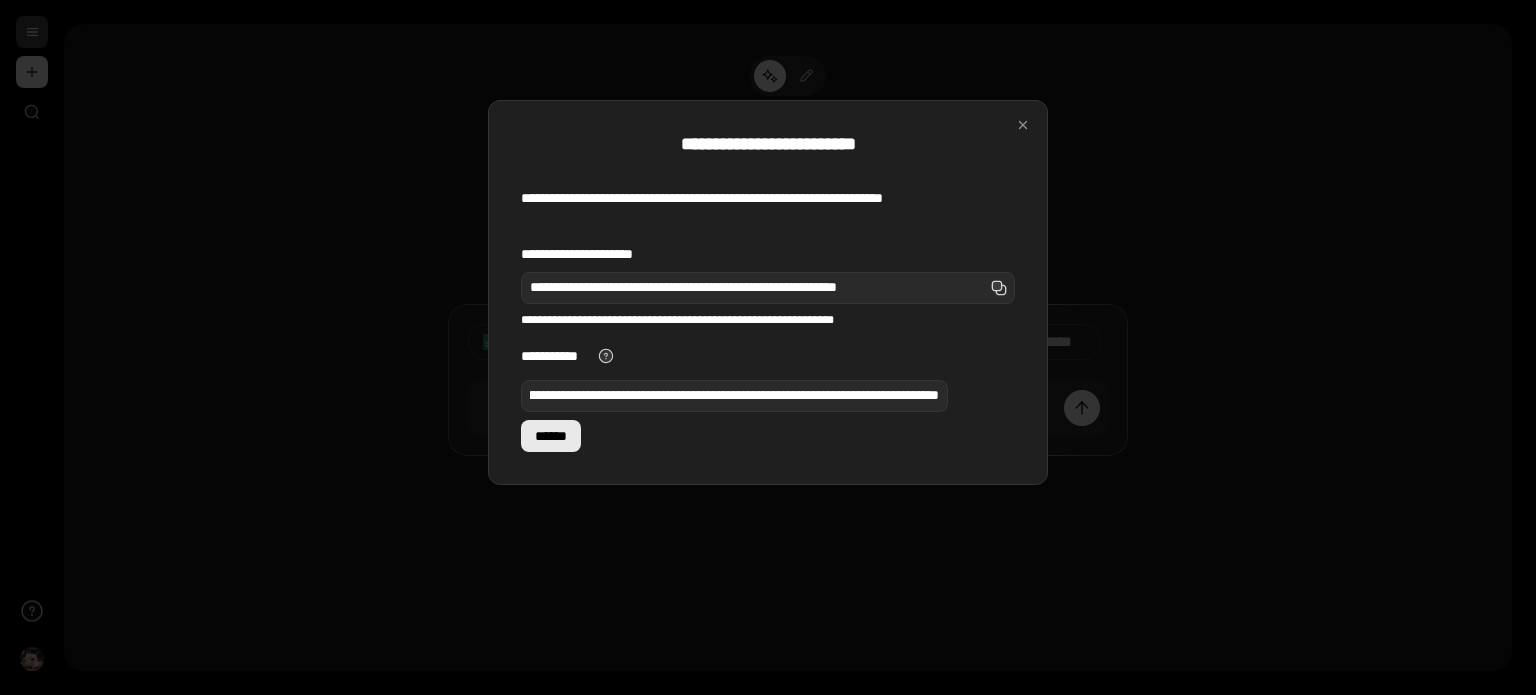 click on "******" at bounding box center [551, 436] 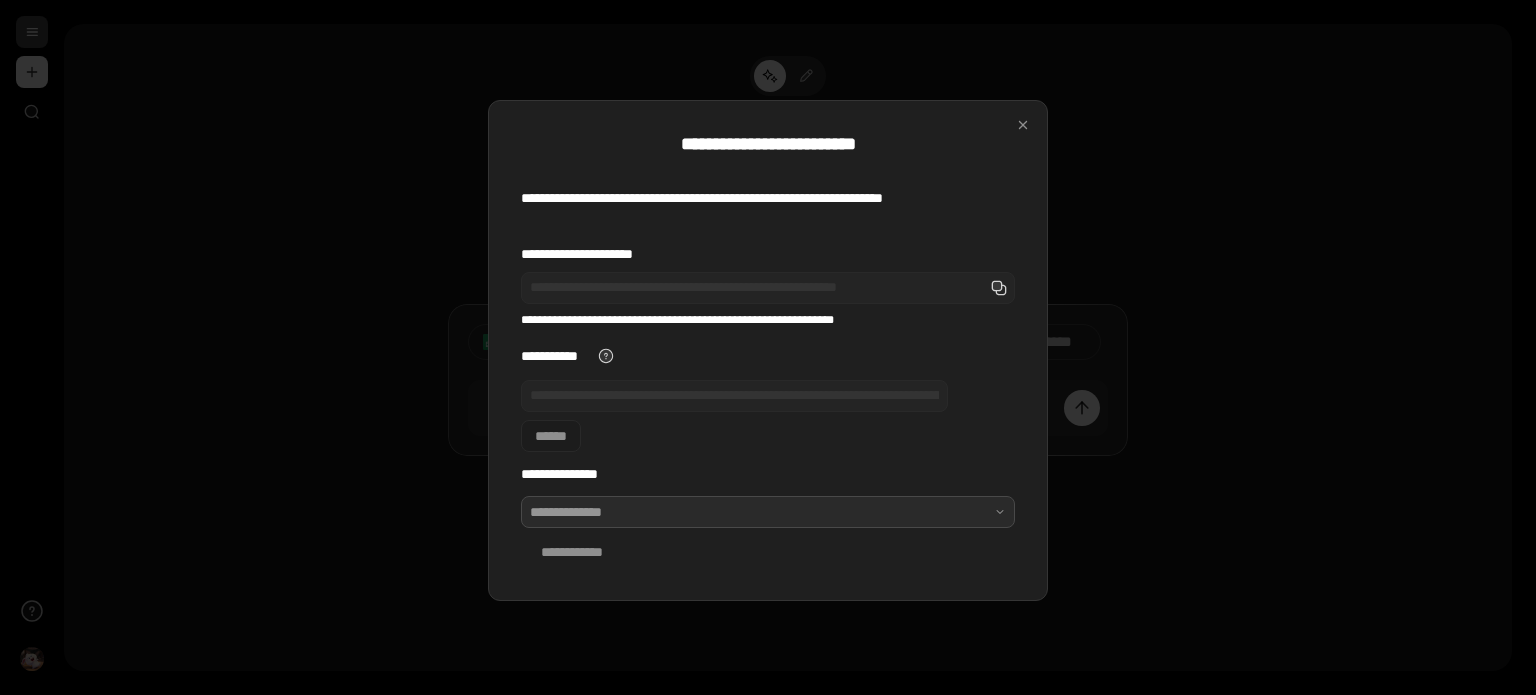 click at bounding box center (768, 512) 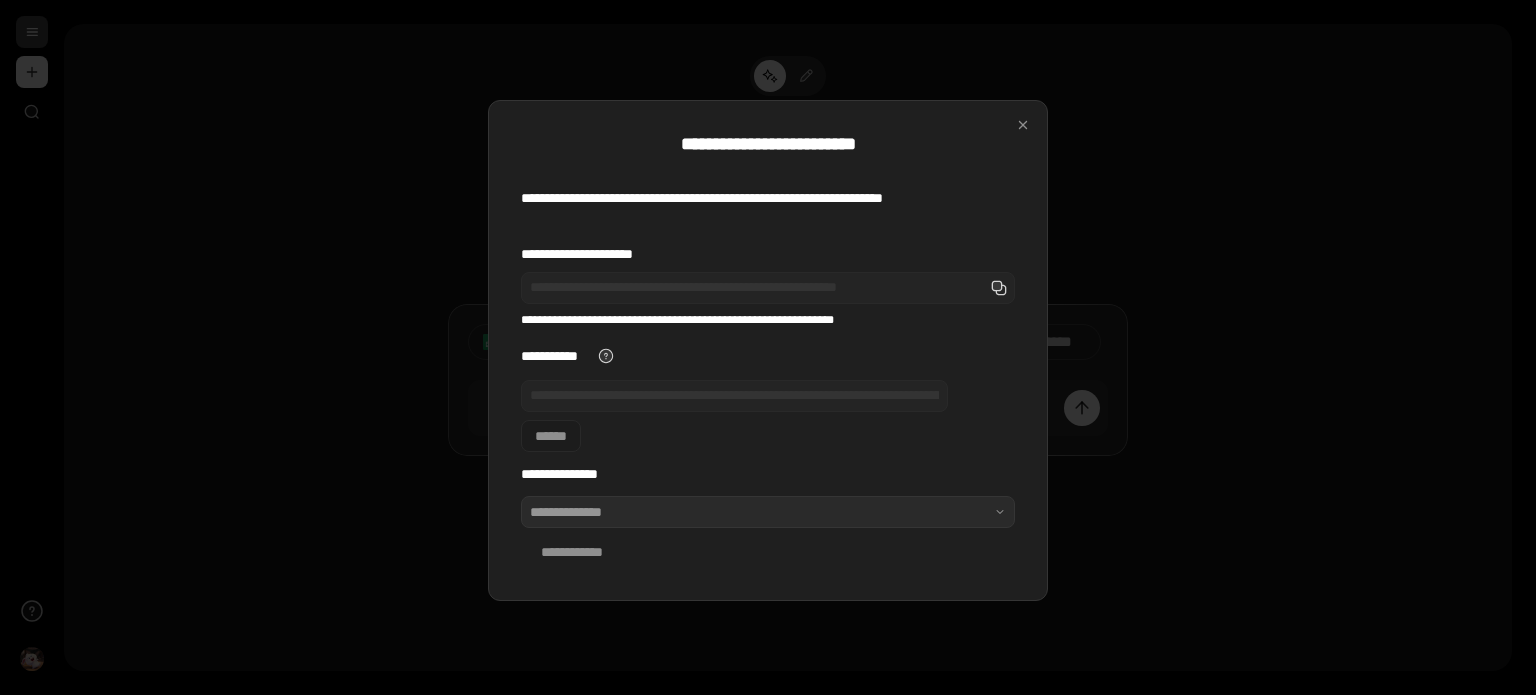 click on "**********" at bounding box center [768, 532] 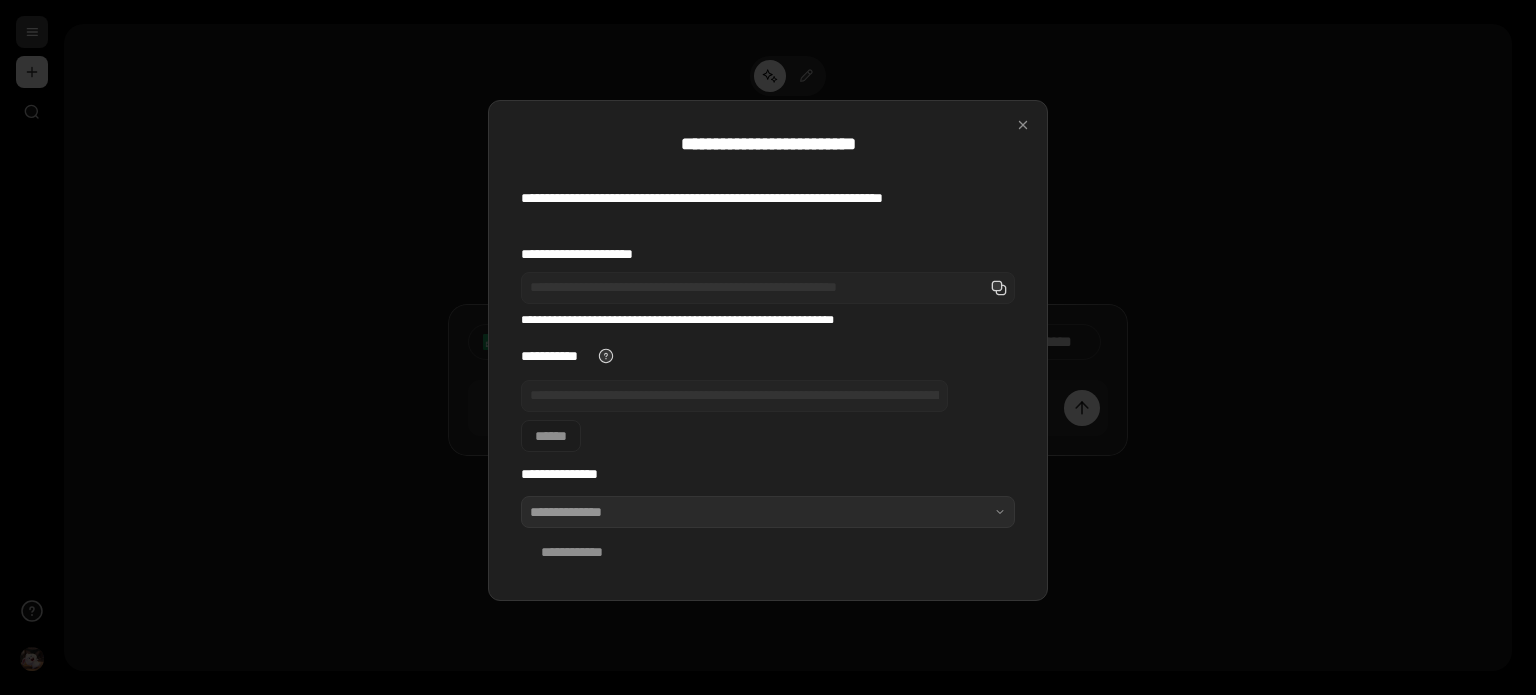 type 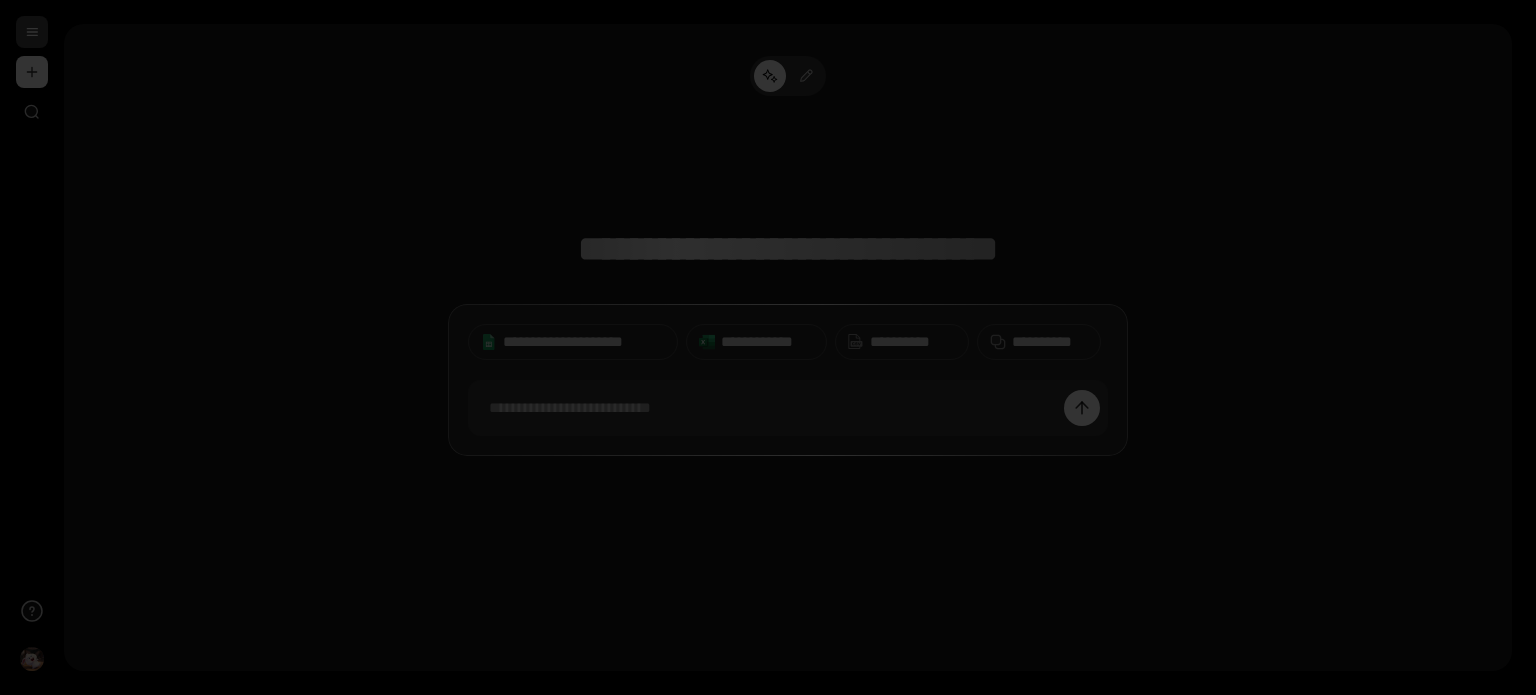 click at bounding box center [1020, 147] 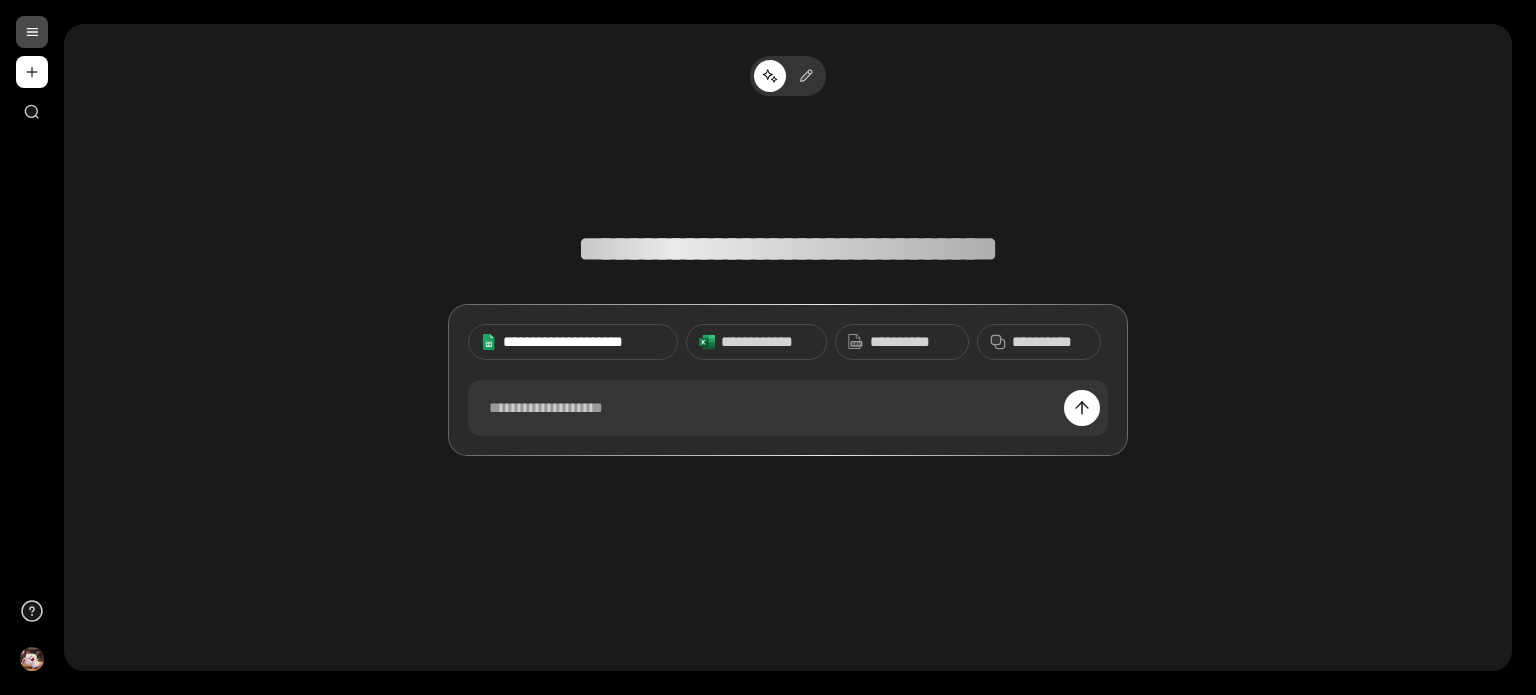 click on "**********" at bounding box center (584, 342) 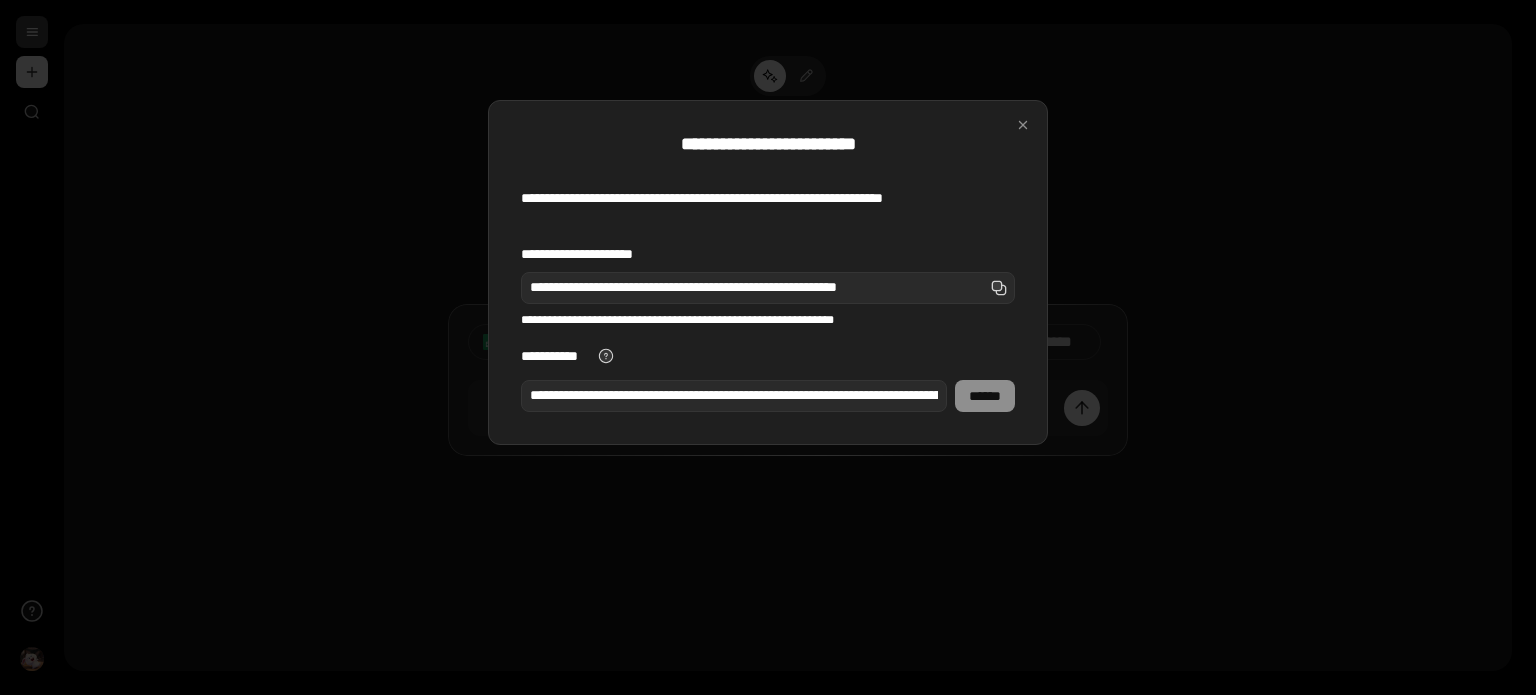scroll, scrollTop: 0, scrollLeft: 344, axis: horizontal 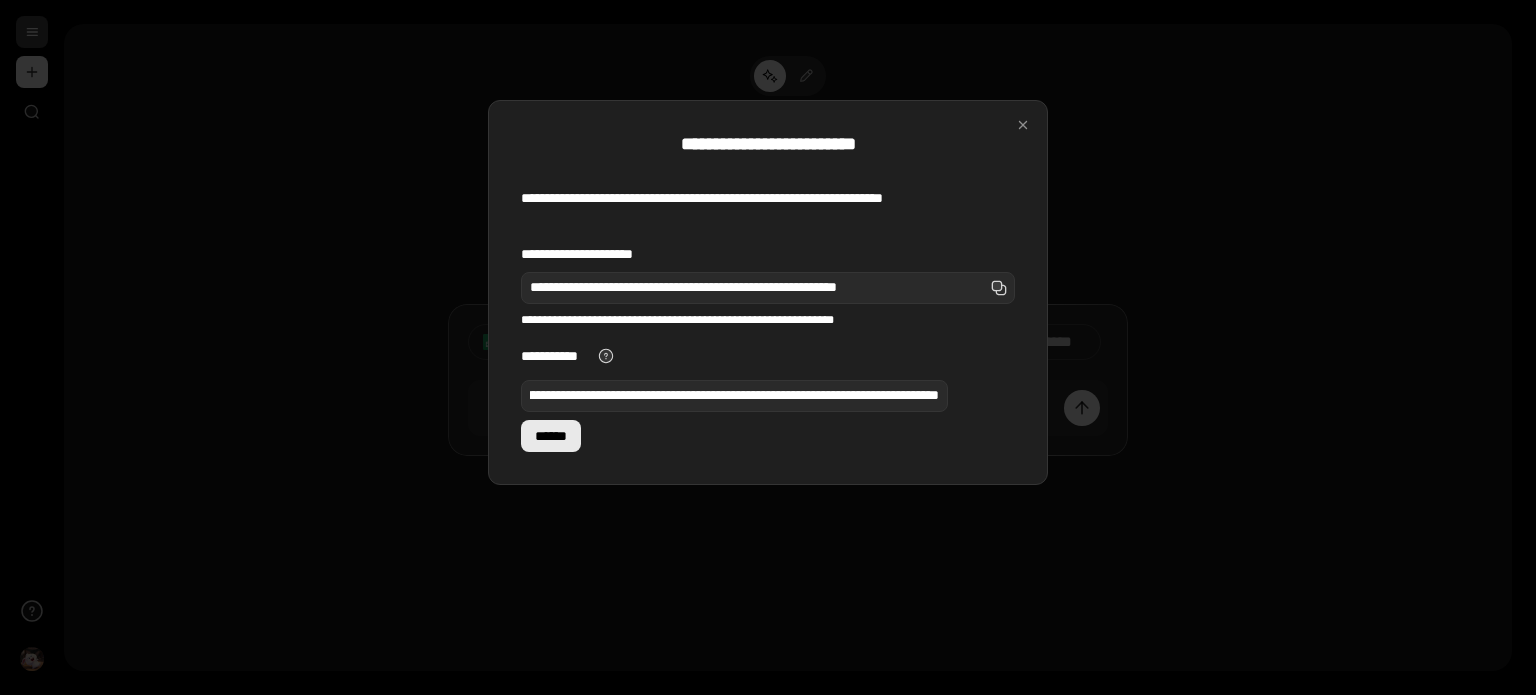 type on "**********" 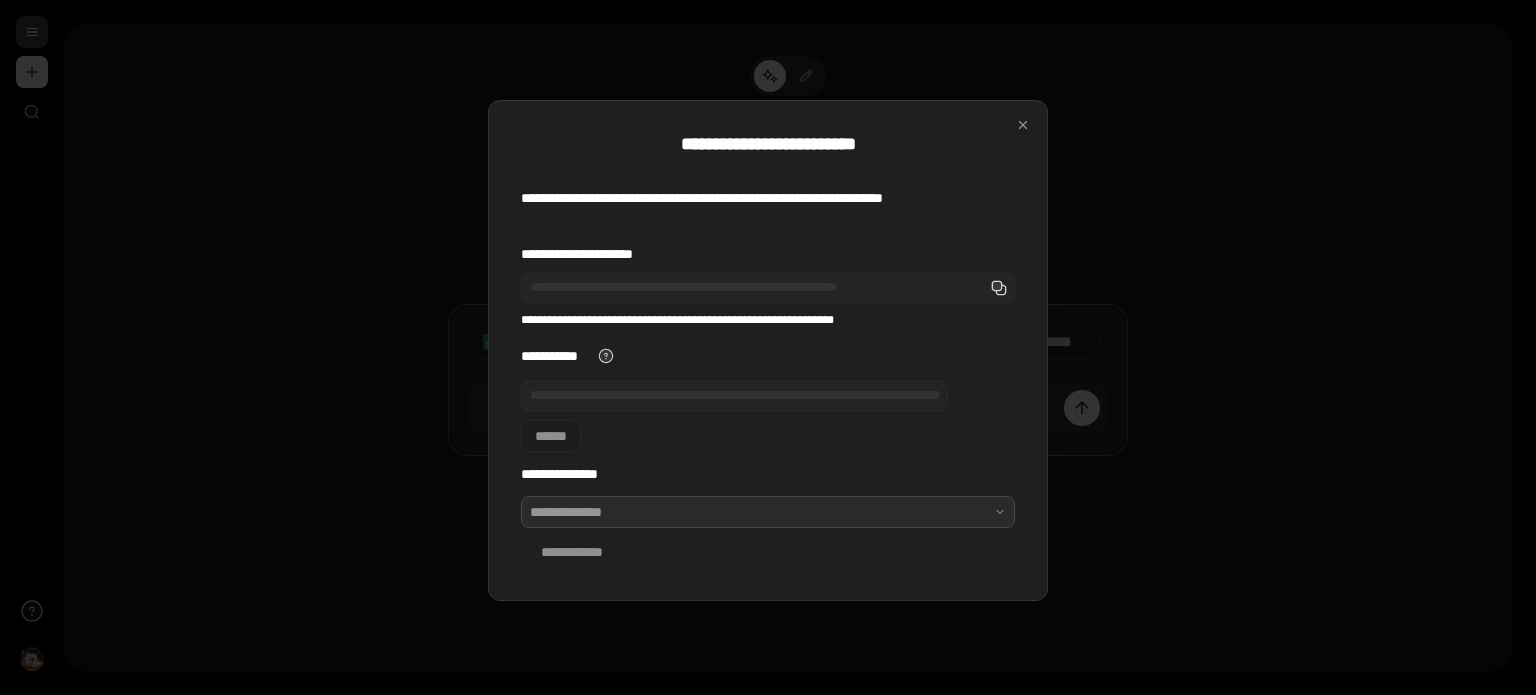 click at bounding box center (768, 512) 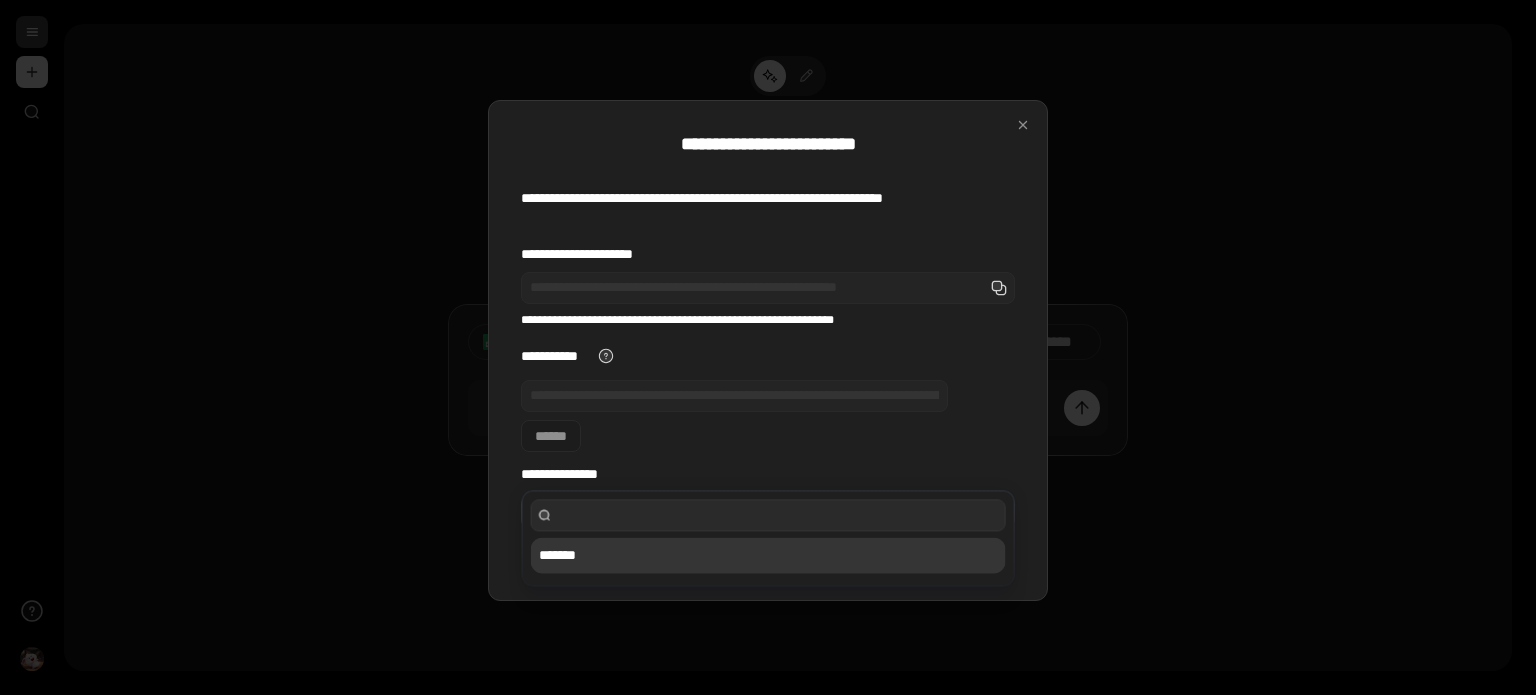 click on "*******" at bounding box center (768, 555) 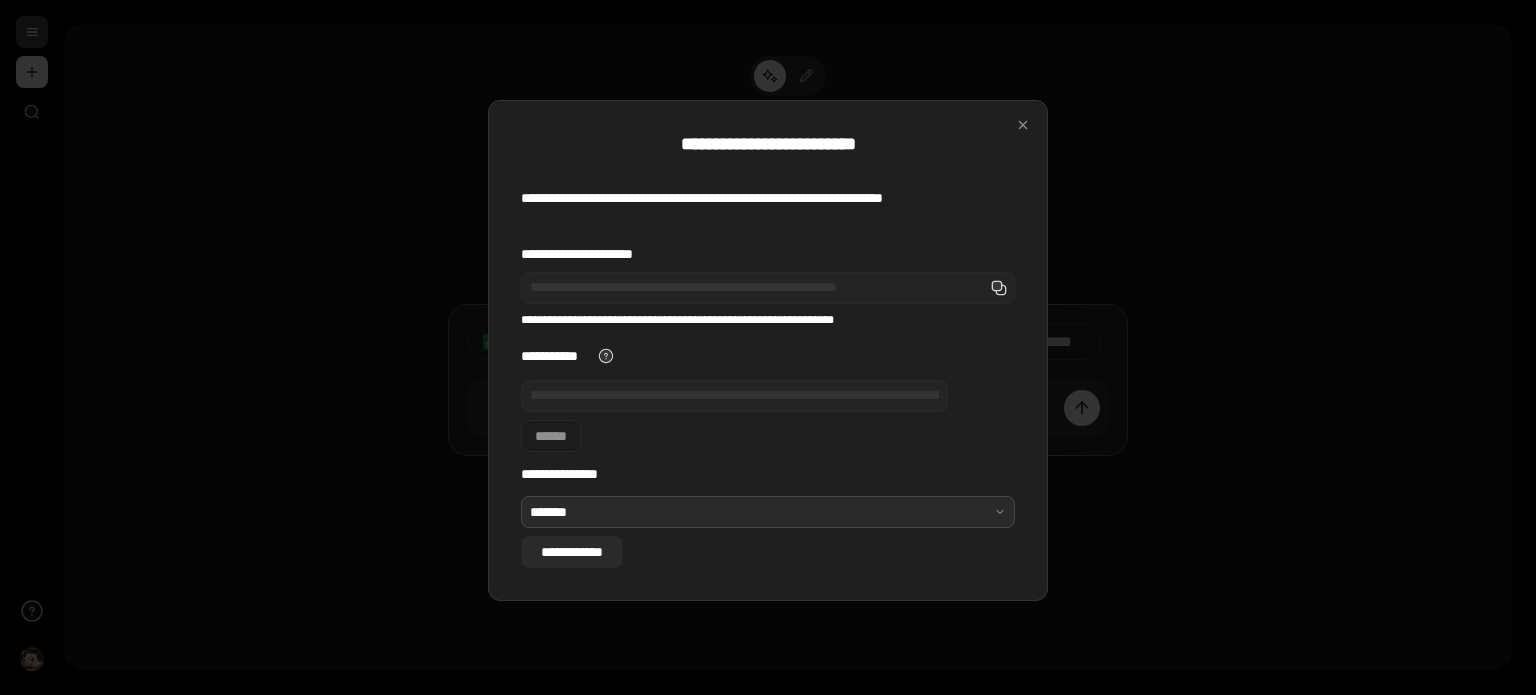 click on "**********" at bounding box center (572, 552) 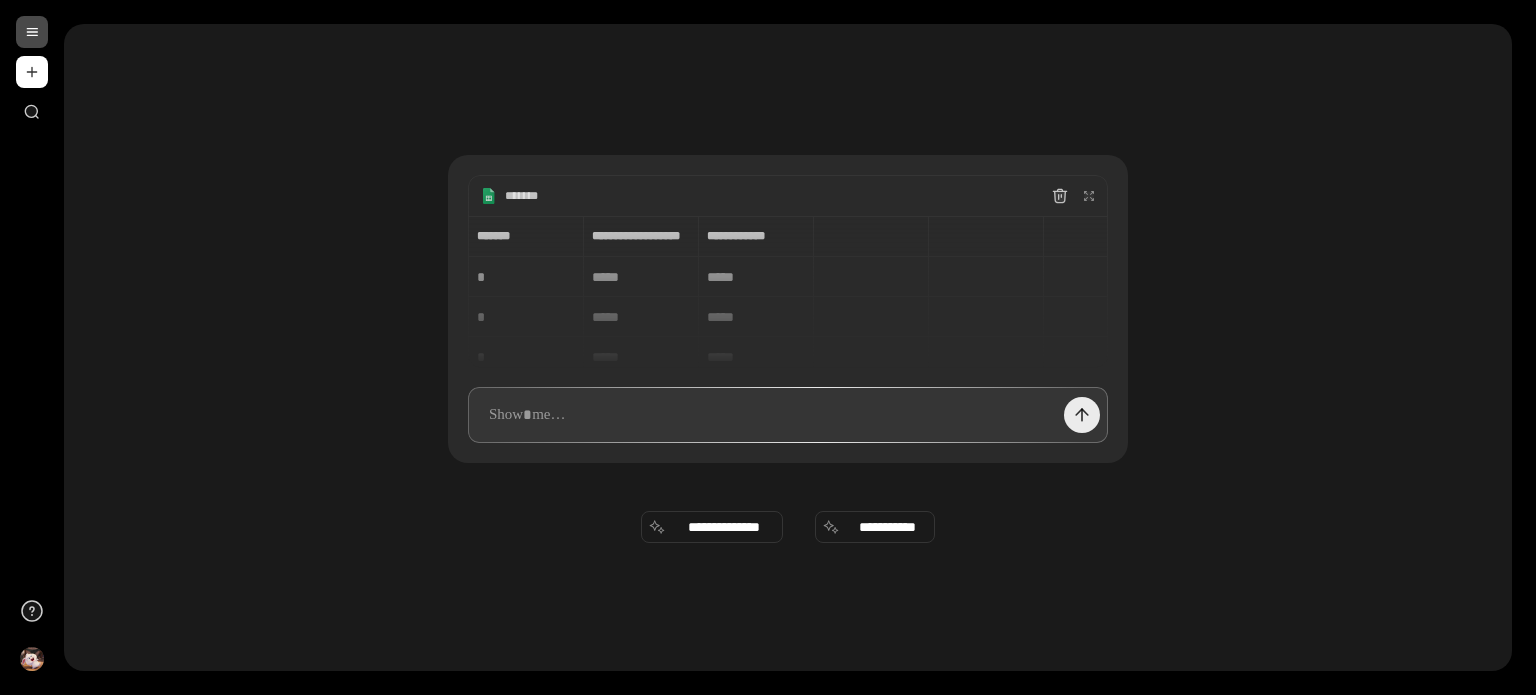 click at bounding box center (1082, 415) 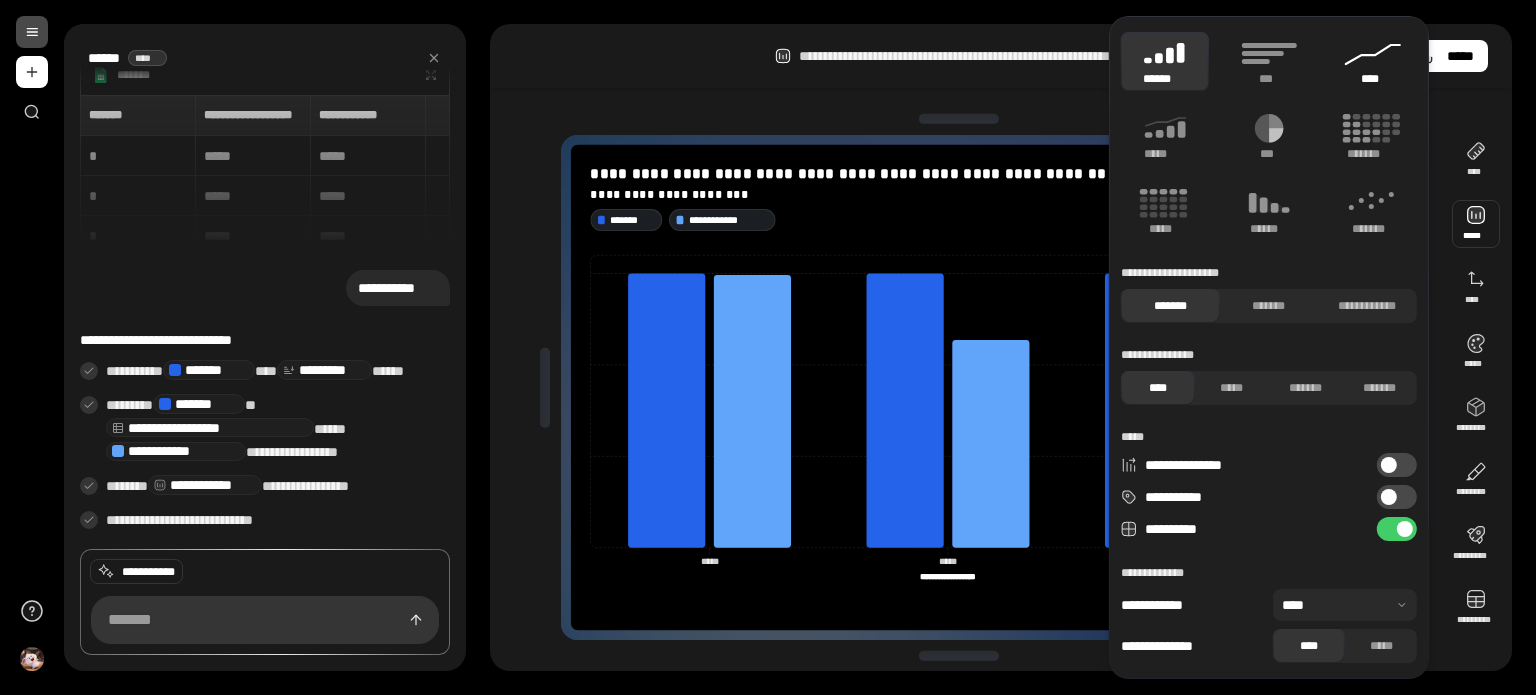 click on "****" at bounding box center (1373, 79) 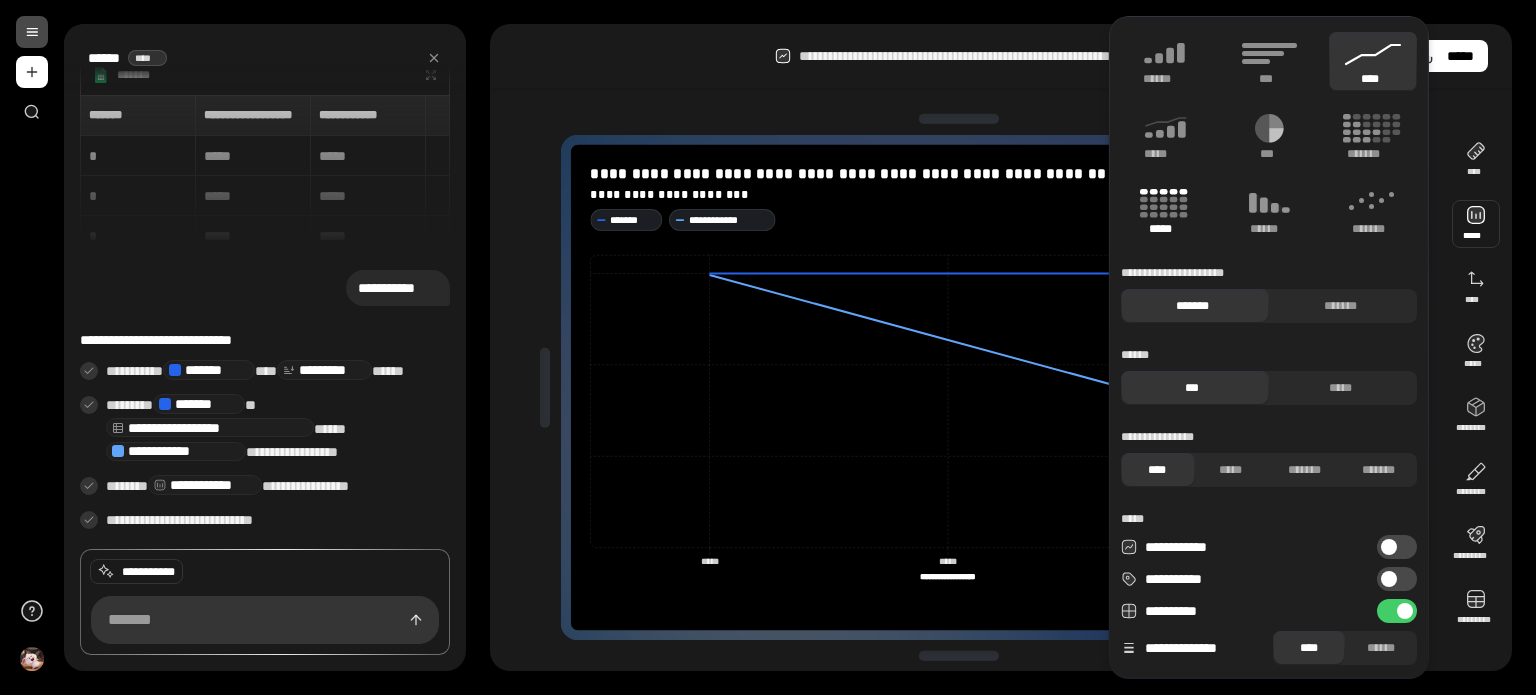 click on "*****" at bounding box center (1164, 229) 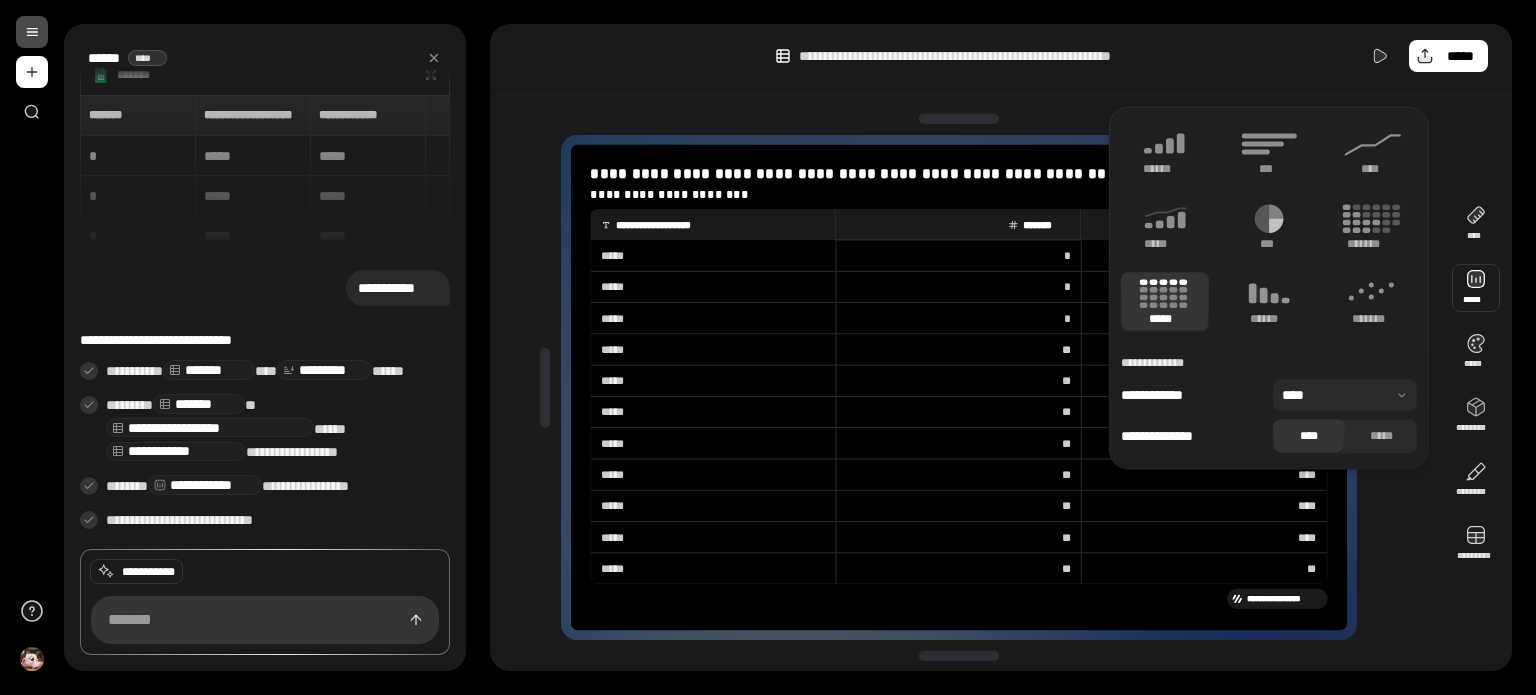 click on "**********" at bounding box center [1001, 347] 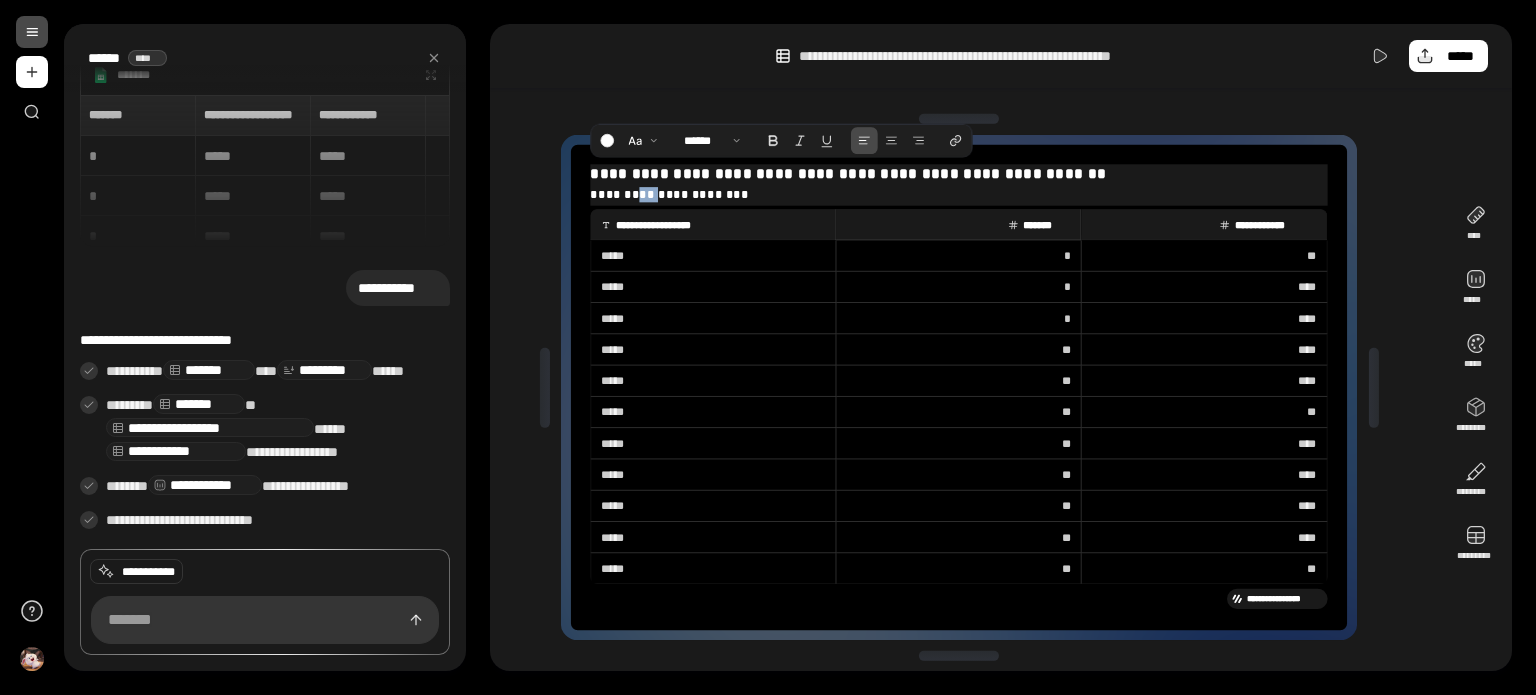 drag, startPoint x: 666, startPoint y: 197, endPoint x: 649, endPoint y: 199, distance: 17.117243 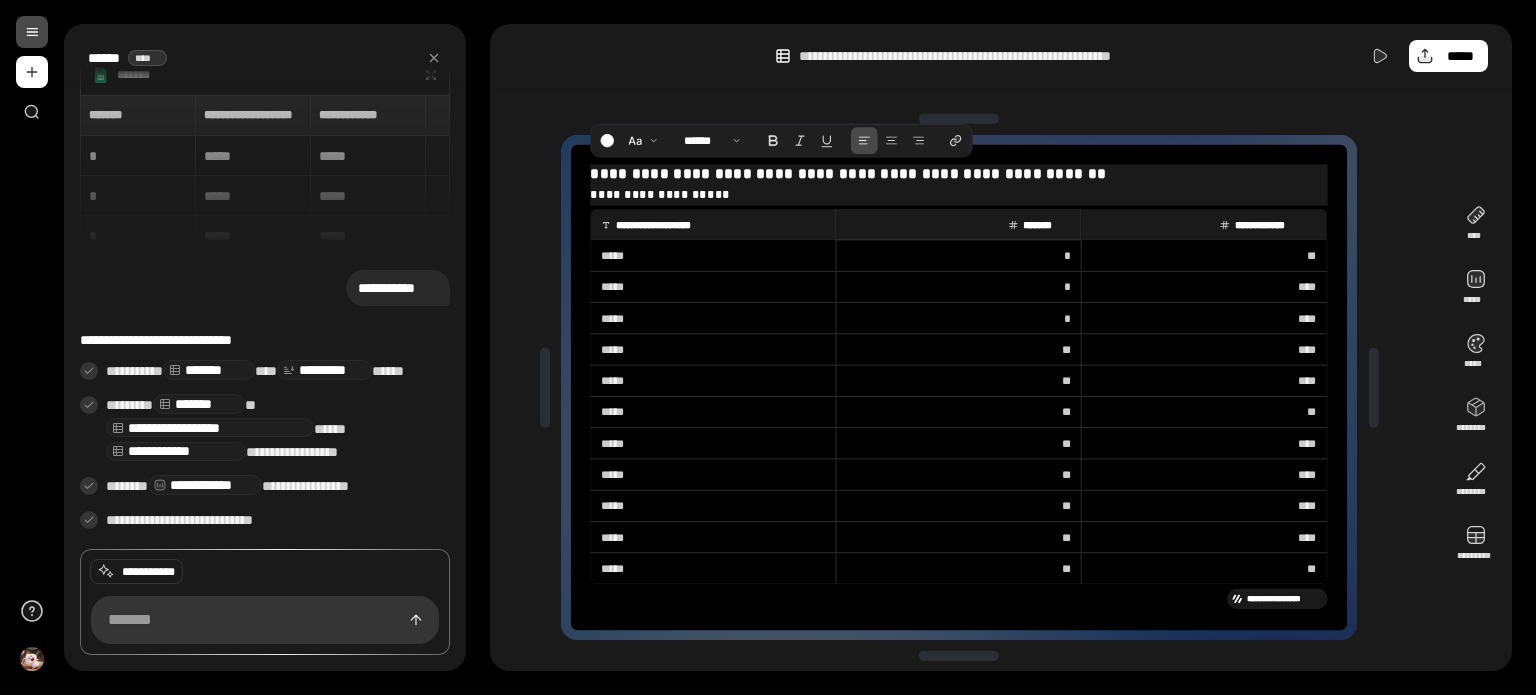 click on "**********" at bounding box center (959, 194) 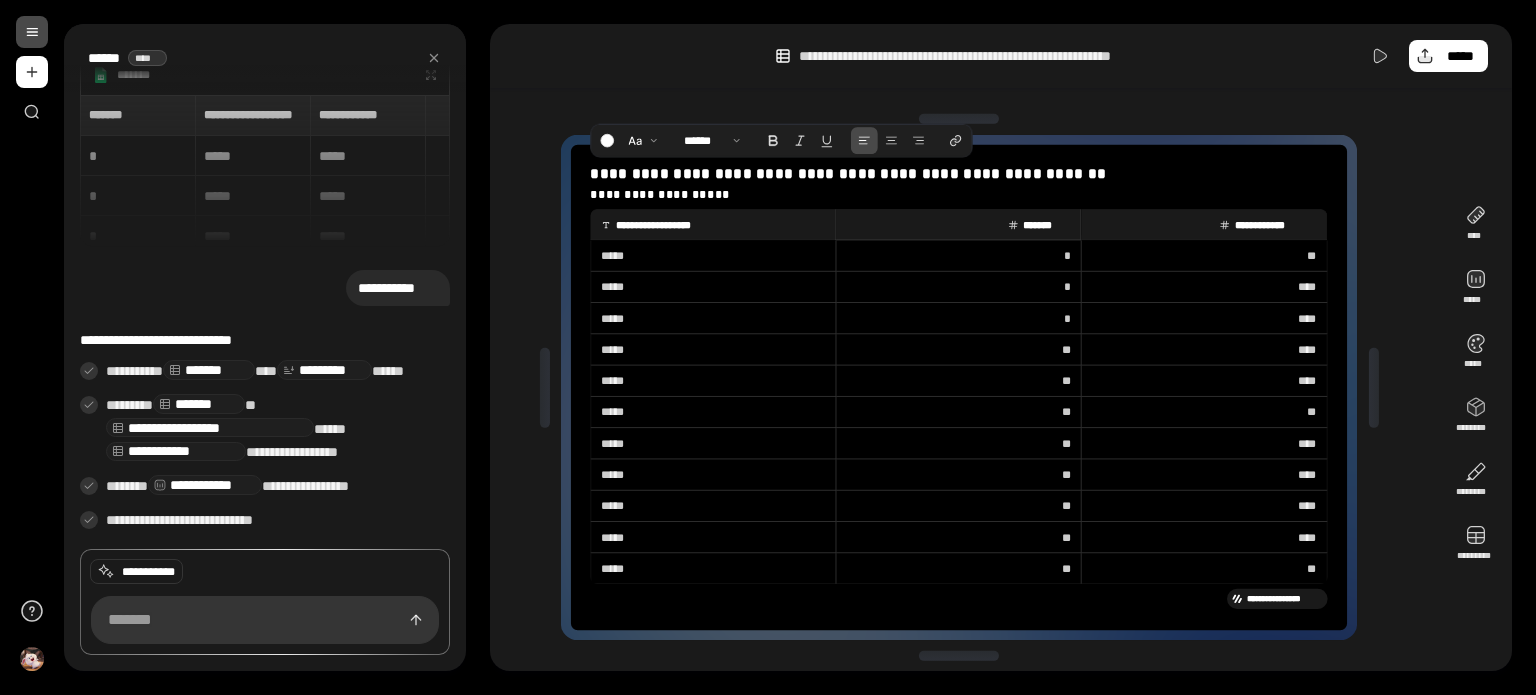 click on "**********" at bounding box center [719, 225] 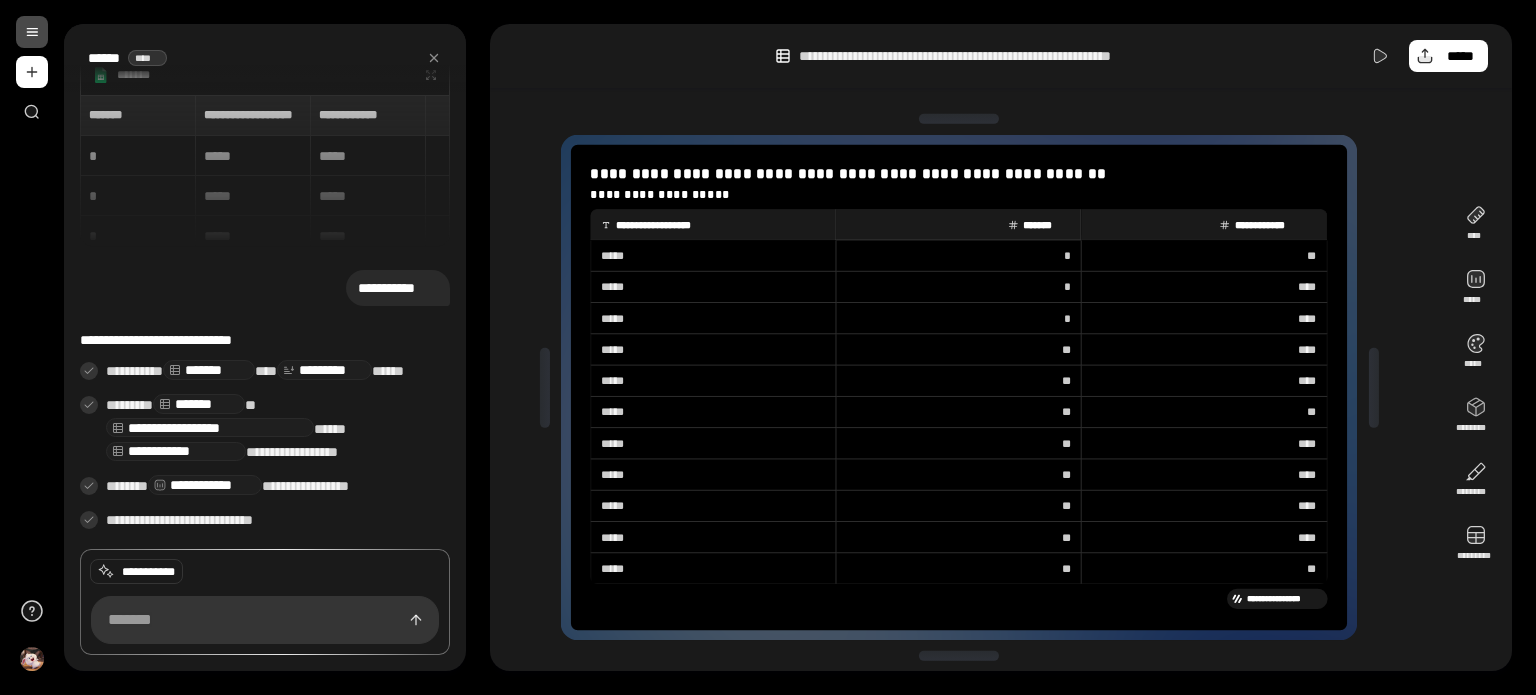 scroll, scrollTop: 0, scrollLeft: 0, axis: both 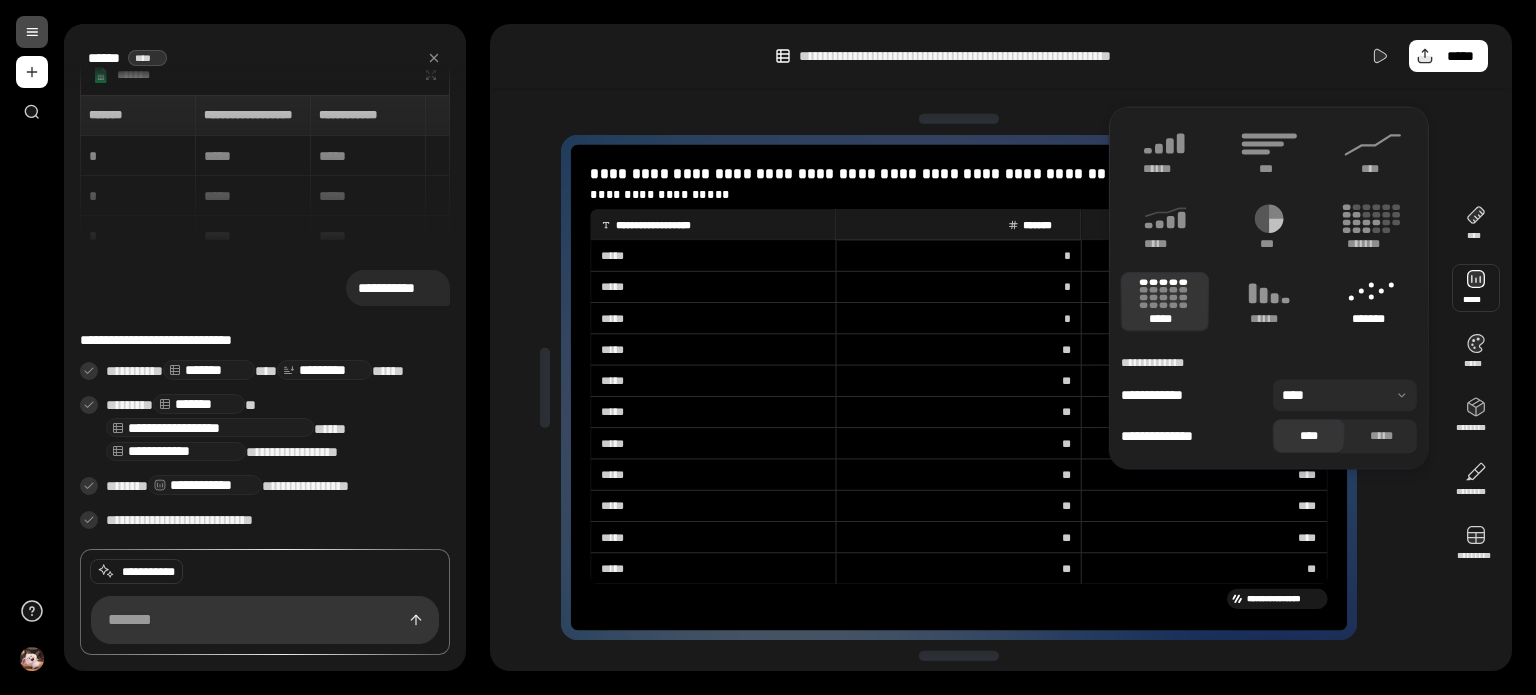 click 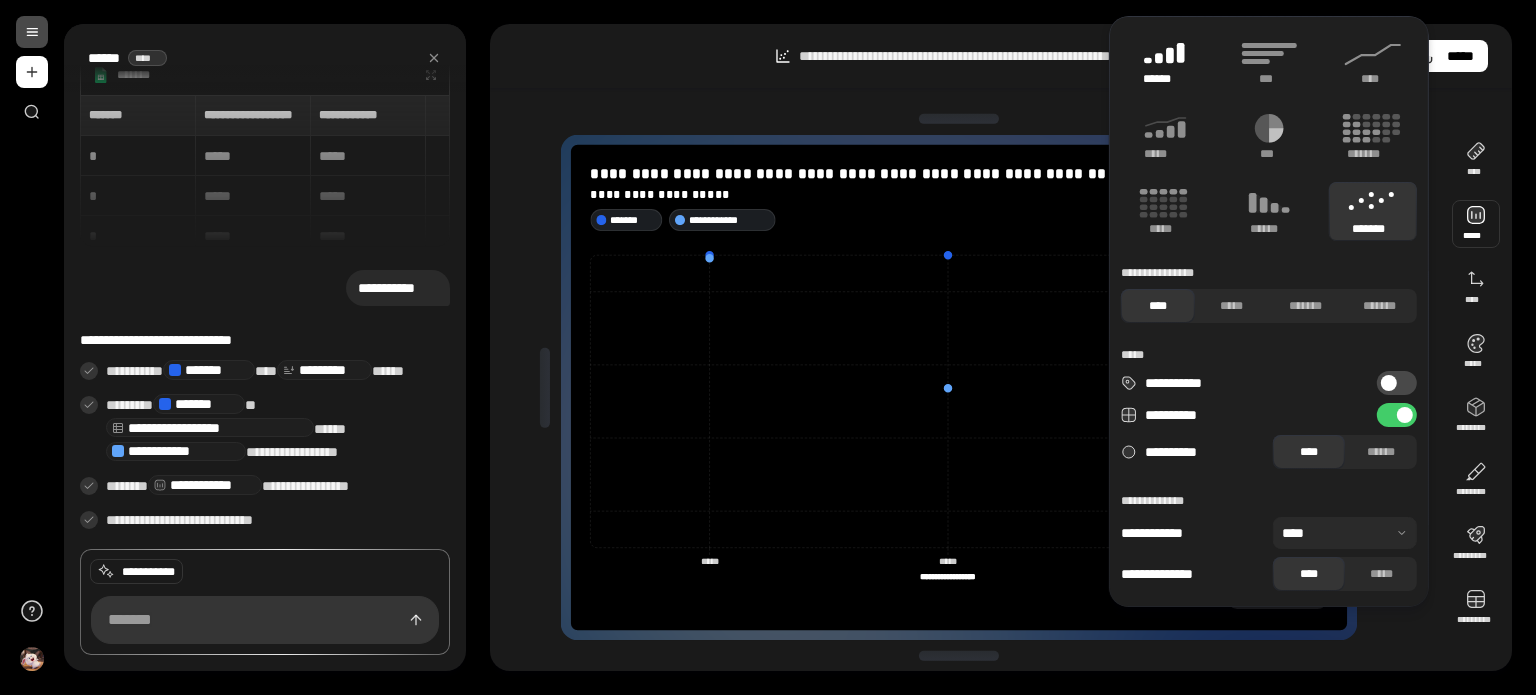 click 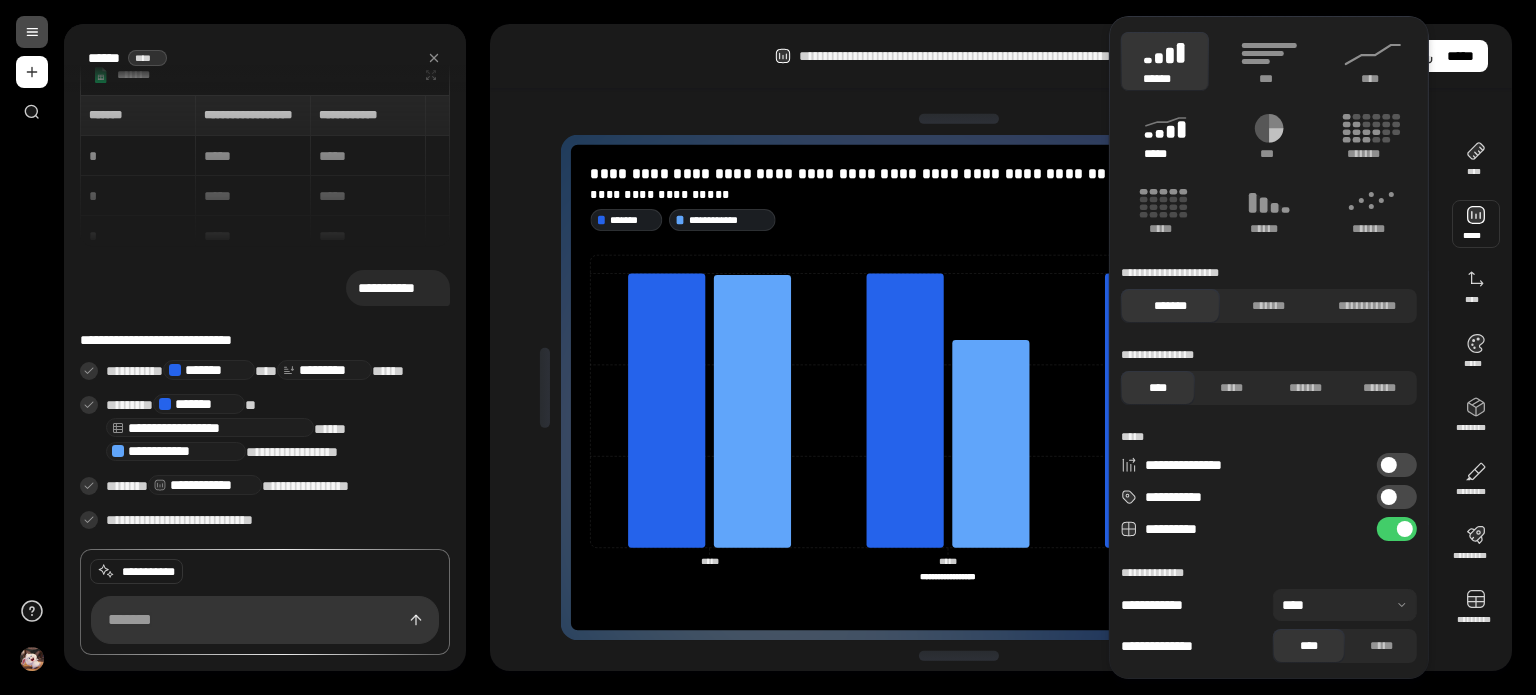 click 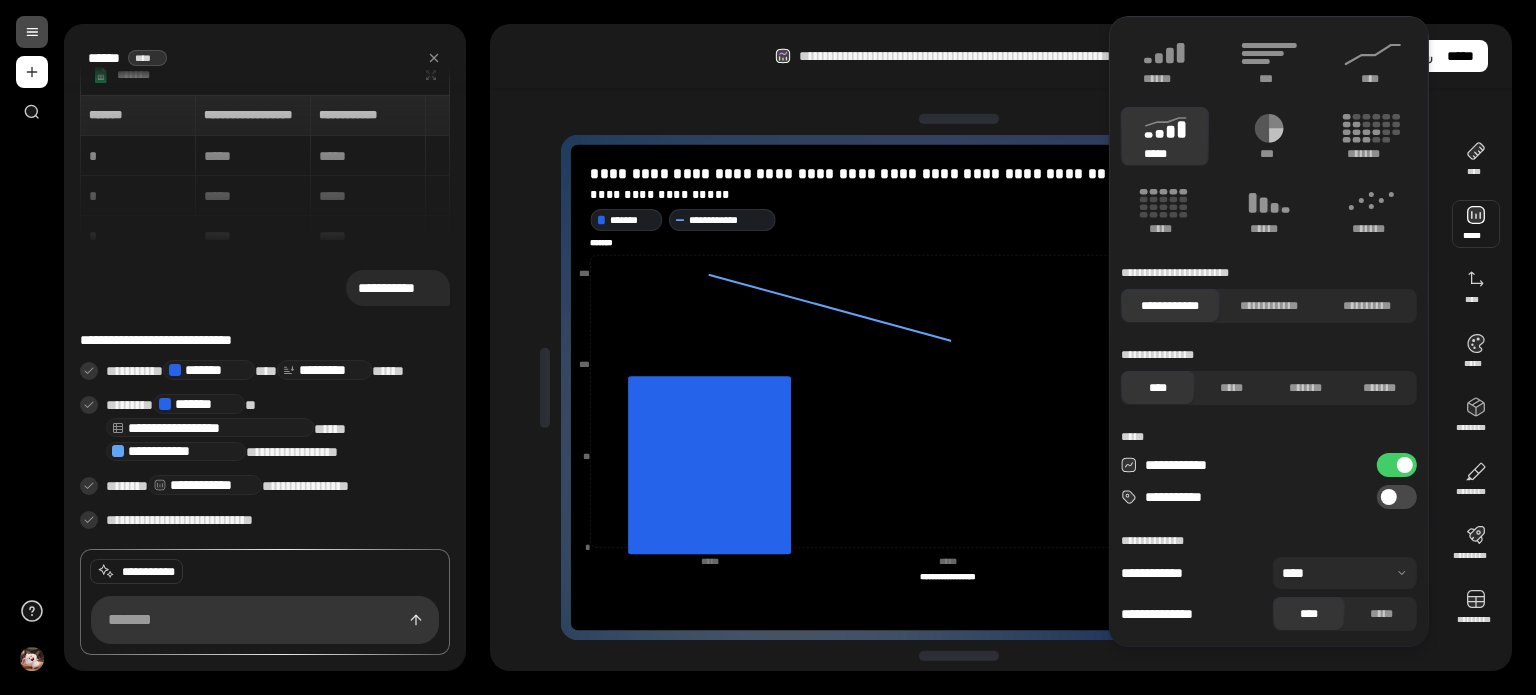 type on "**********" 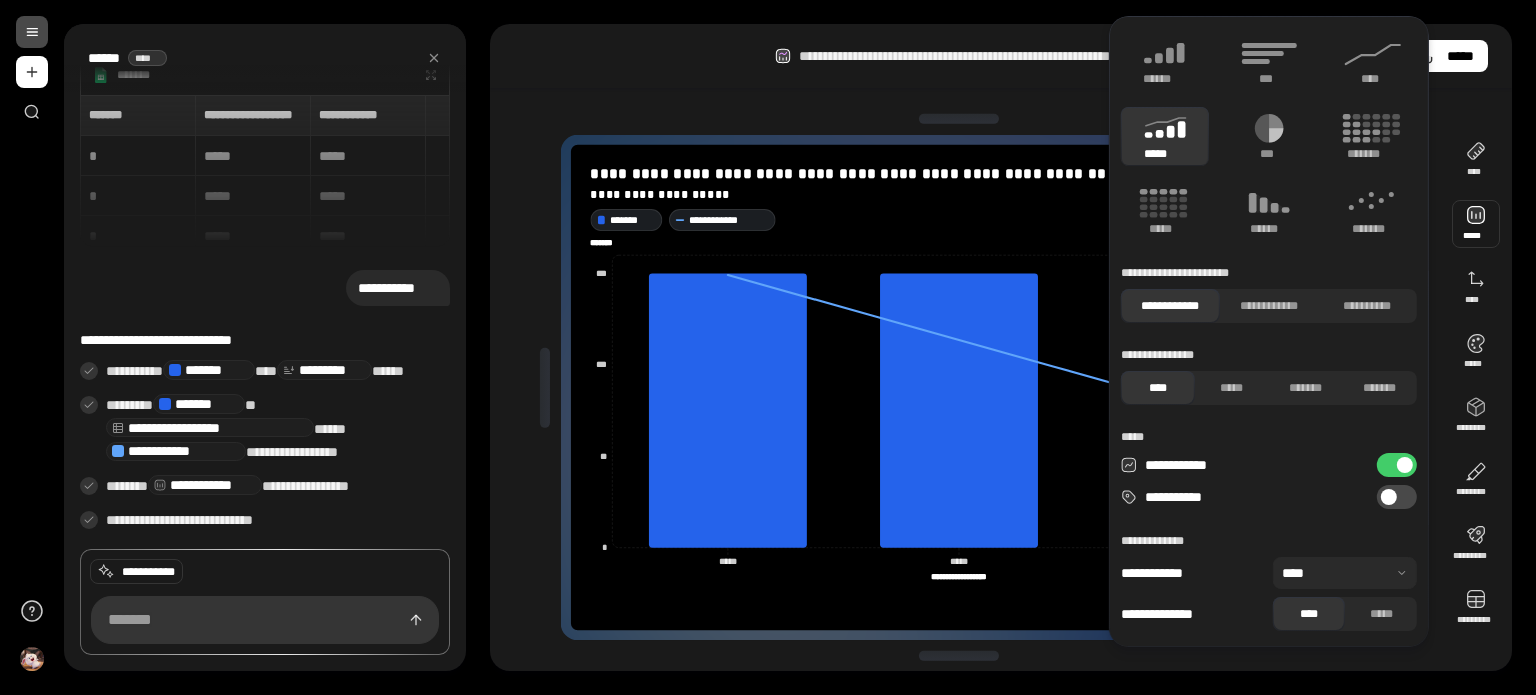 click on "**********" at bounding box center (1001, 56) 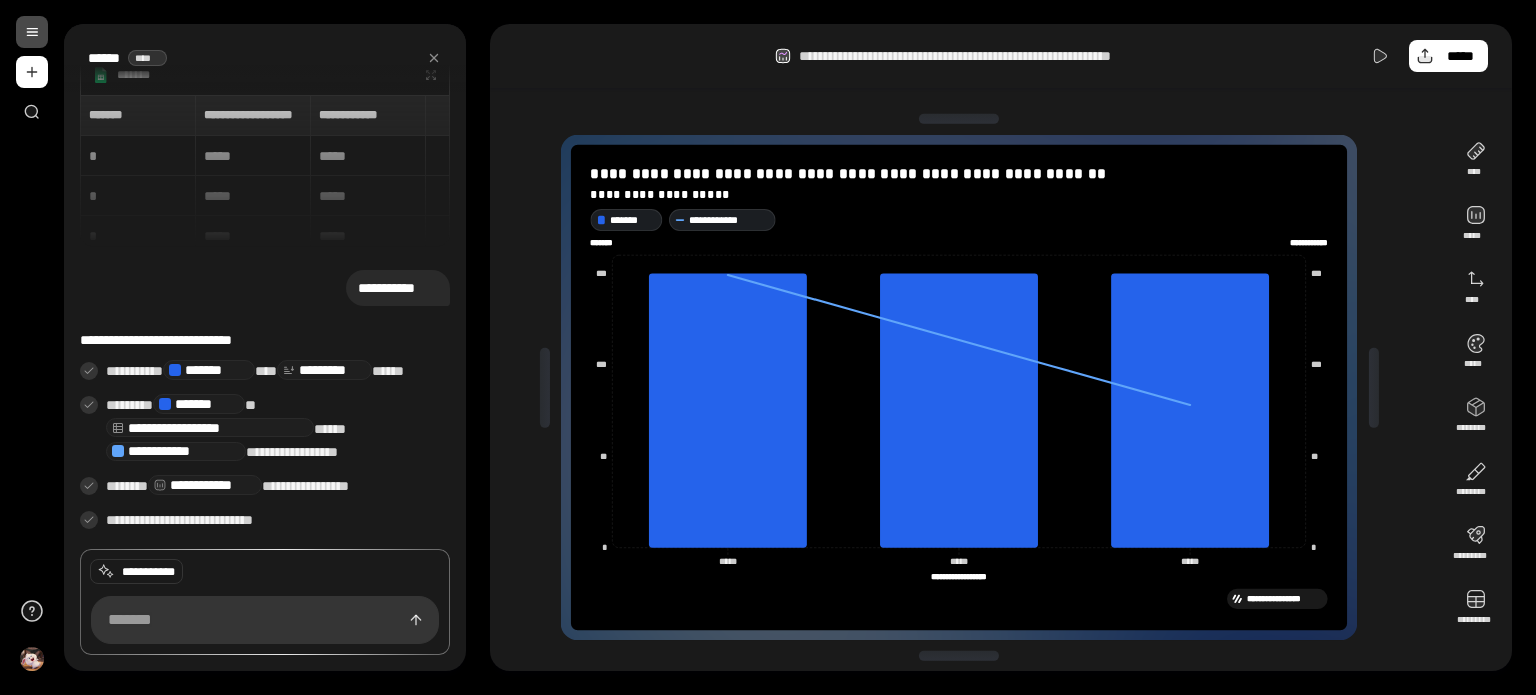 click at bounding box center (32, 32) 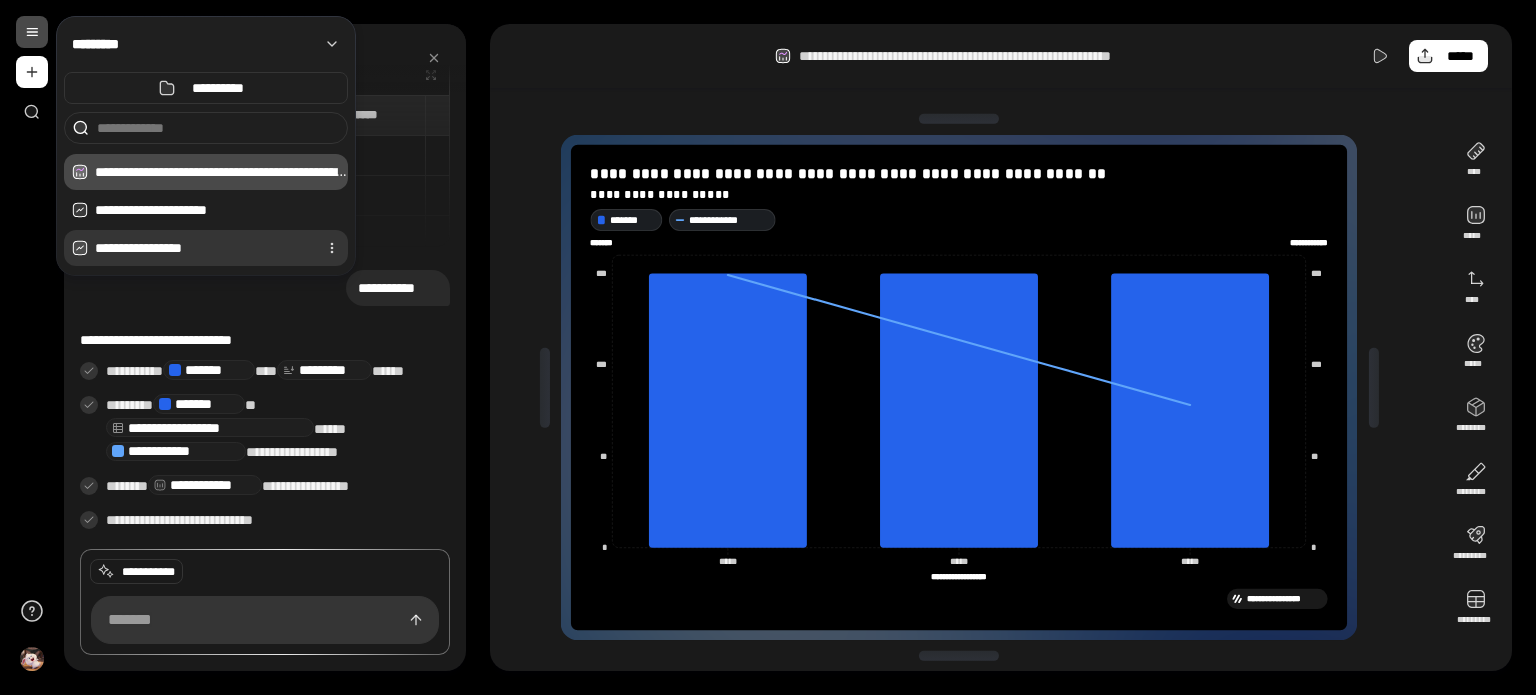 click on "**********" at bounding box center [202, 248] 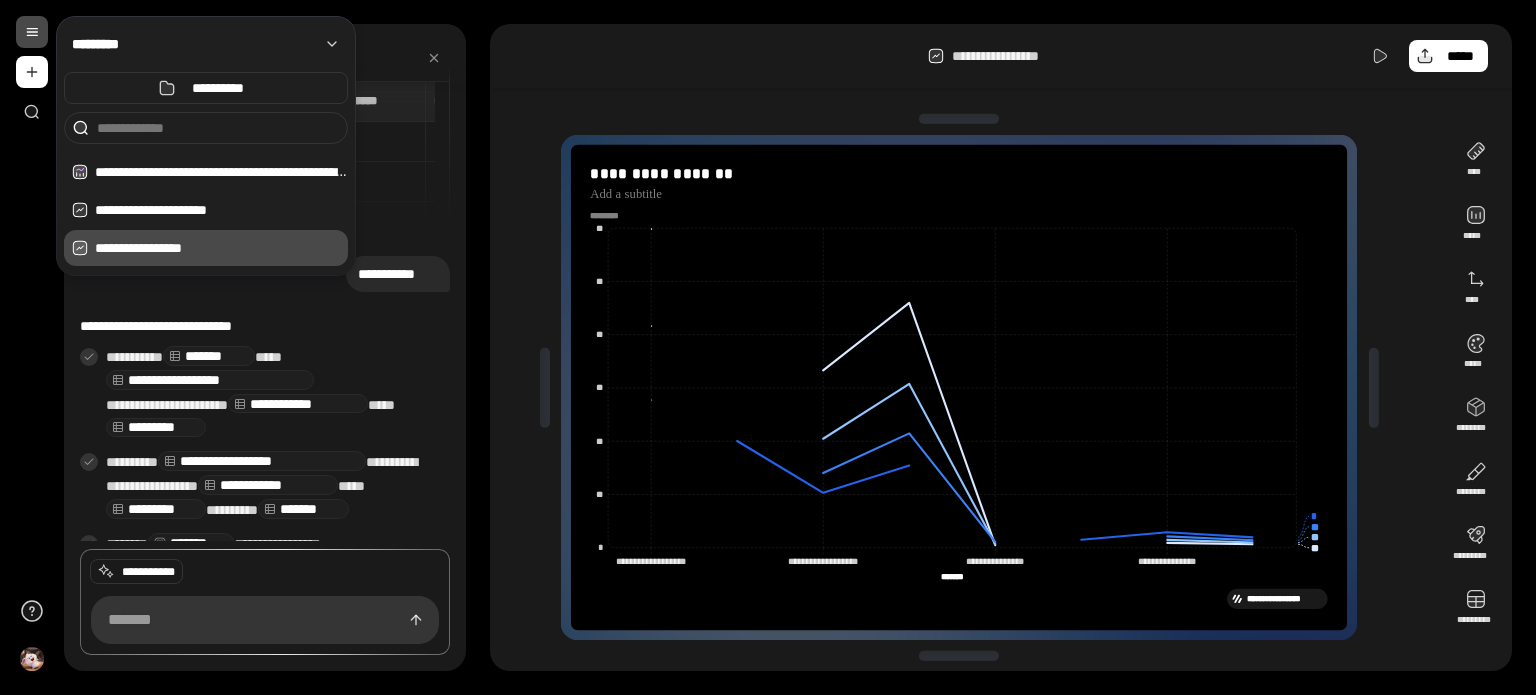 click on "**********" at bounding box center [967, 387] 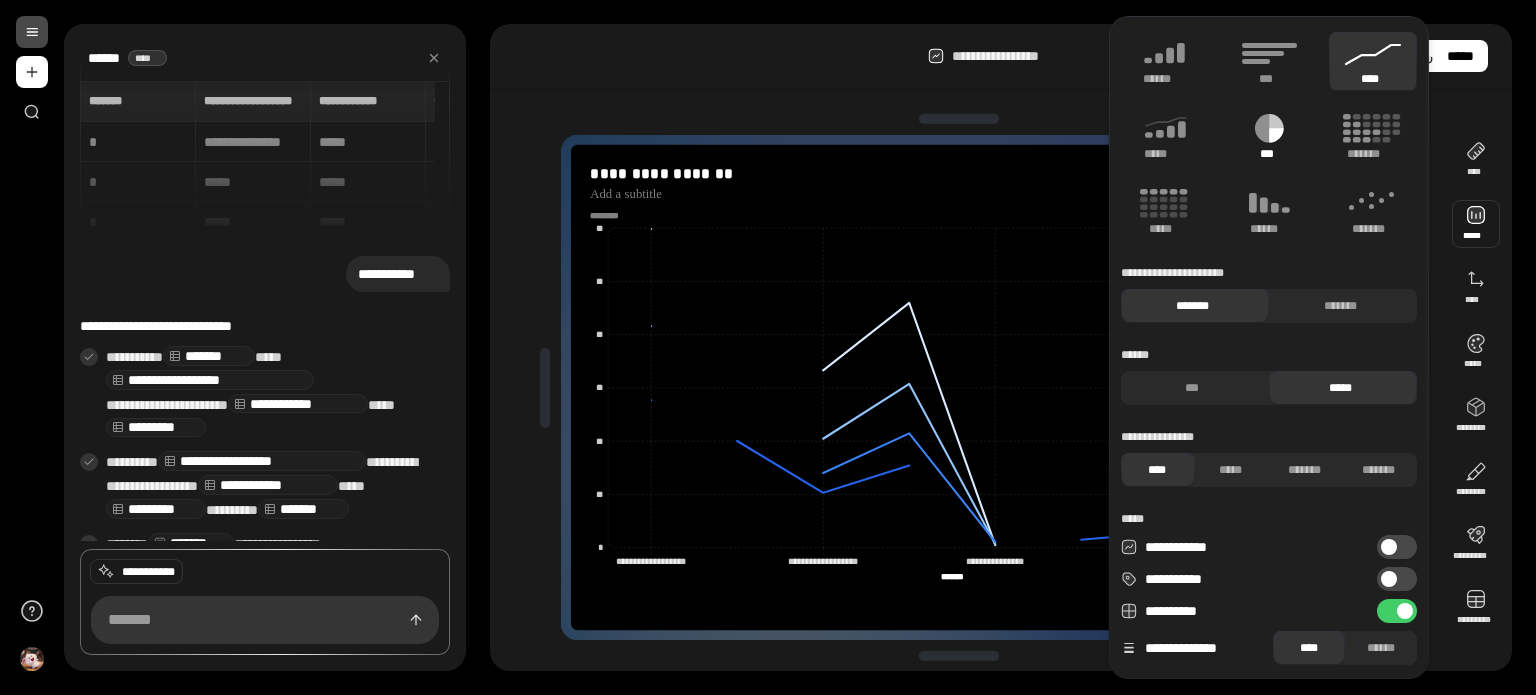 click 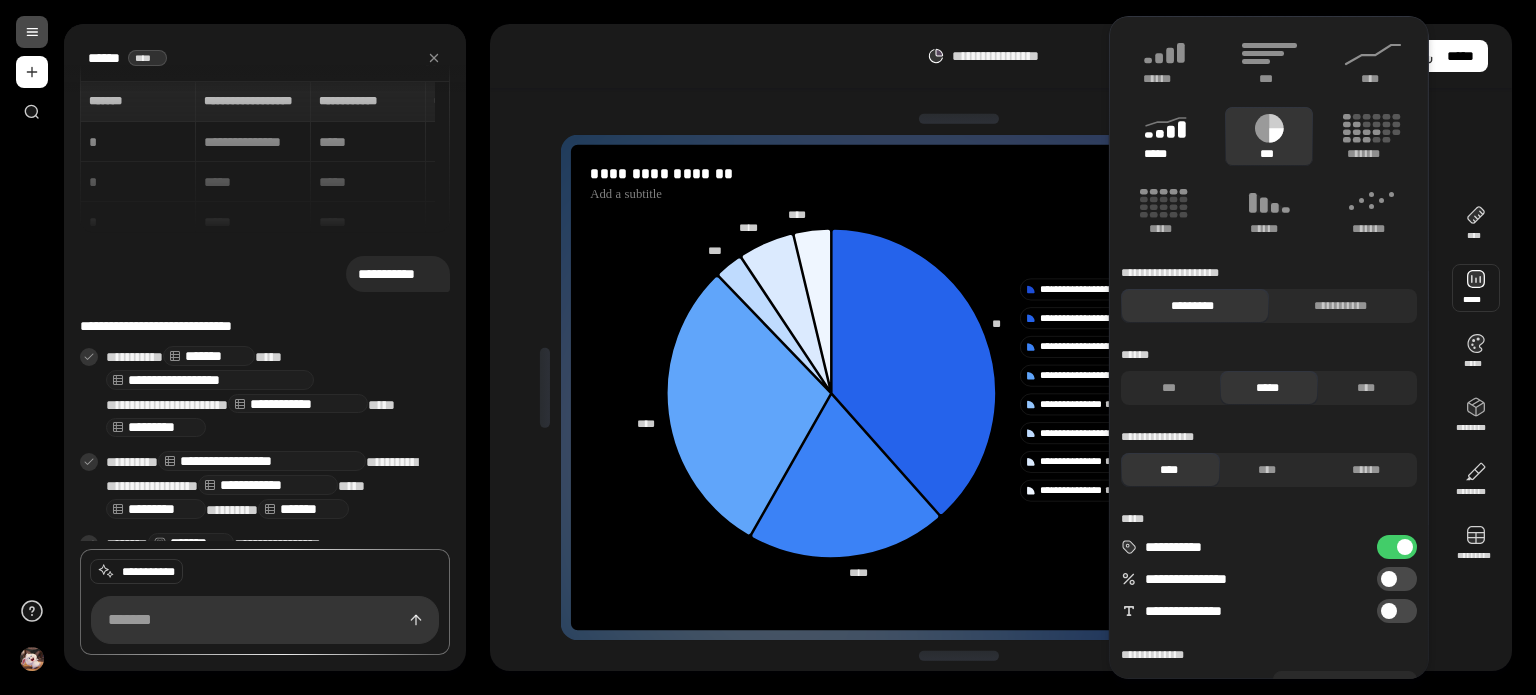click 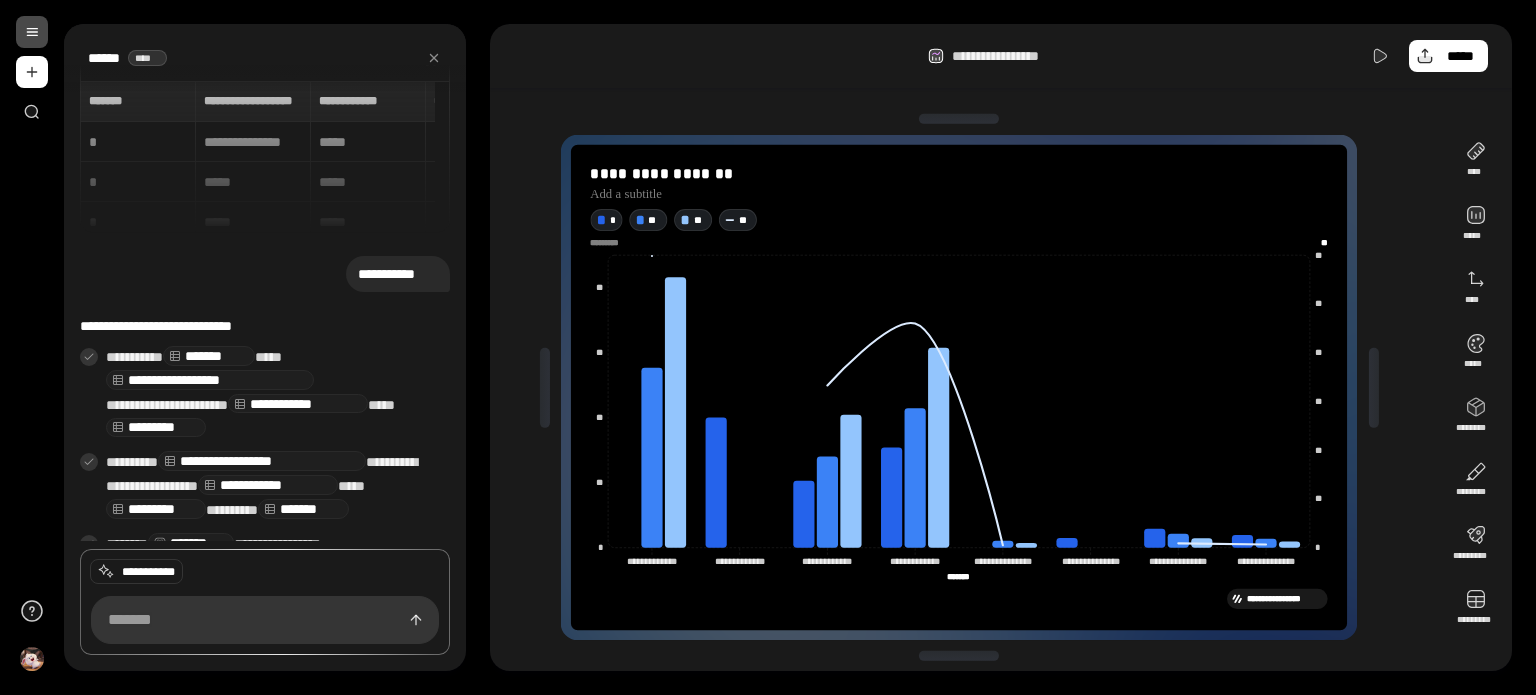 click on "**********" at bounding box center (1001, 56) 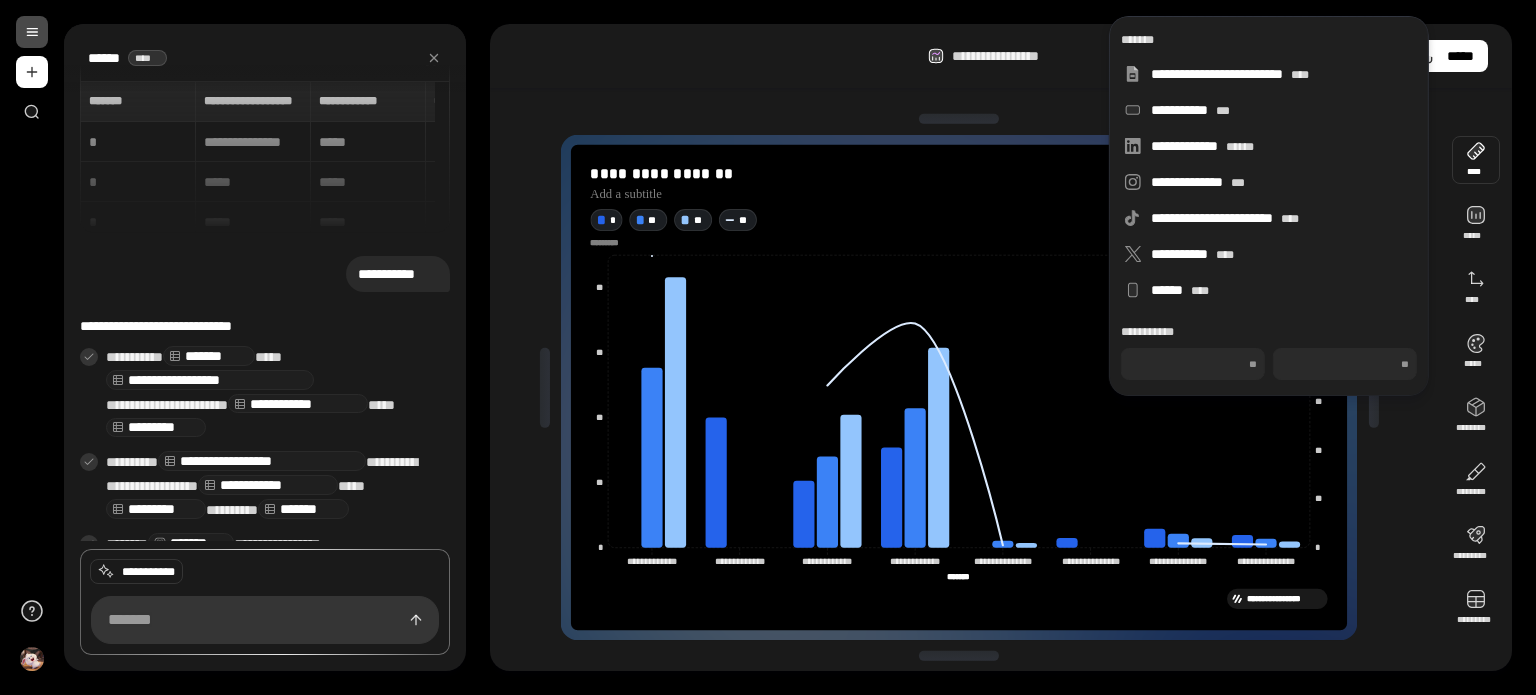 click at bounding box center (1476, 160) 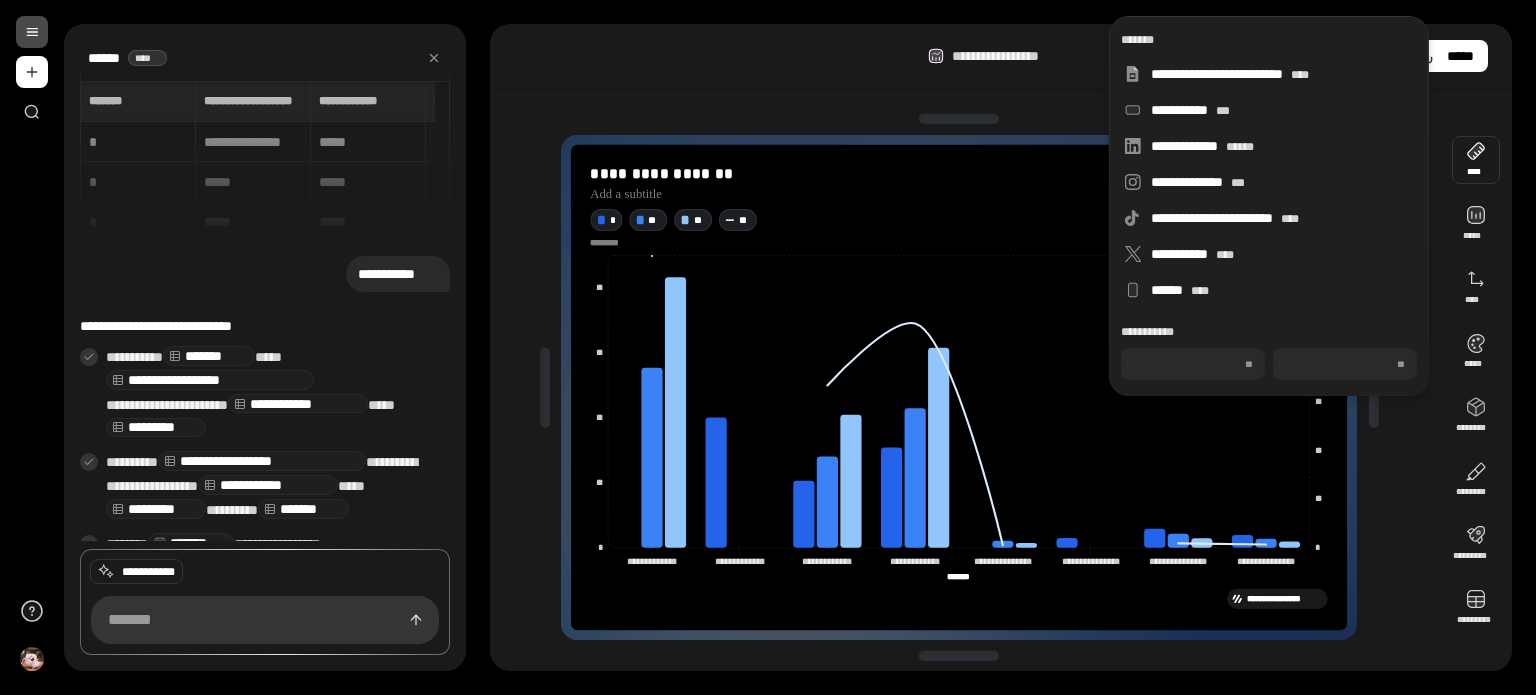 drag, startPoint x: 1209, startPoint y: 367, endPoint x: 1091, endPoint y: 364, distance: 118.03813 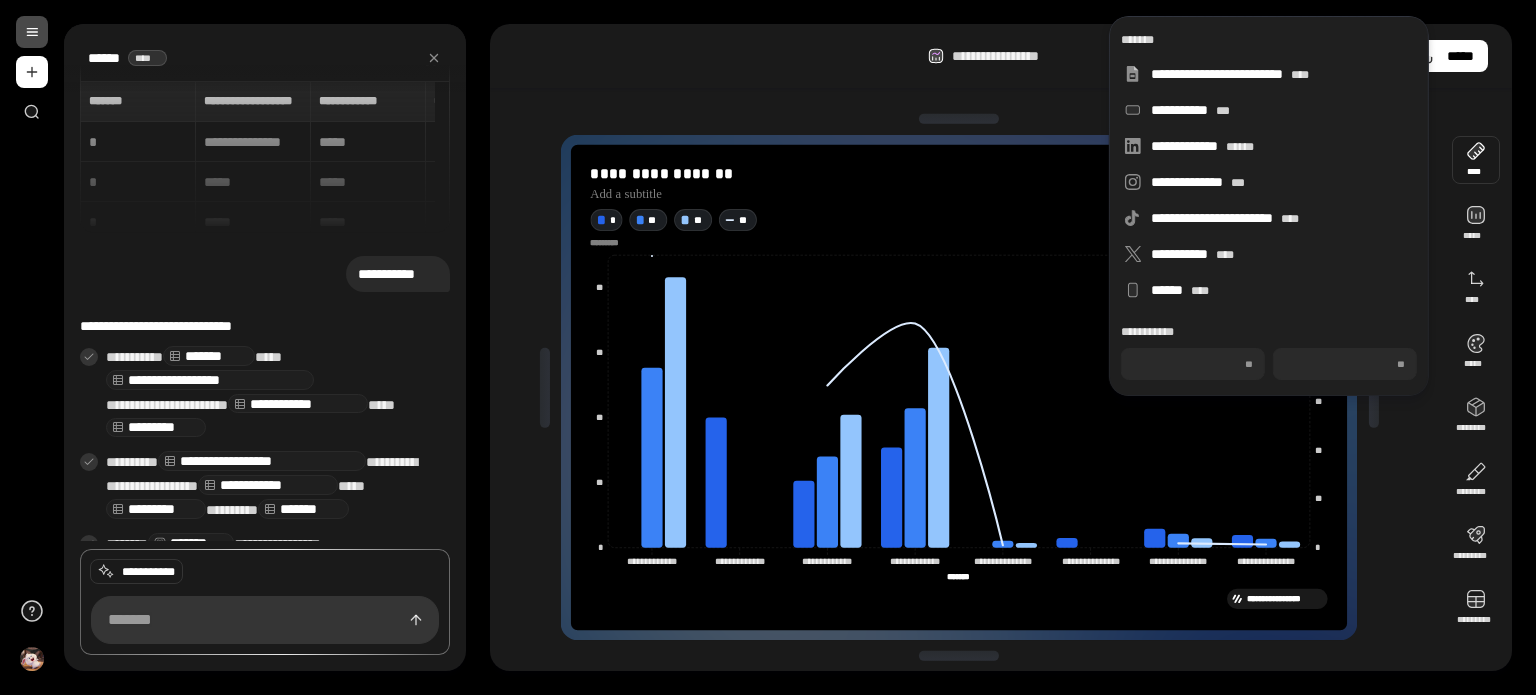 click at bounding box center [1476, 160] 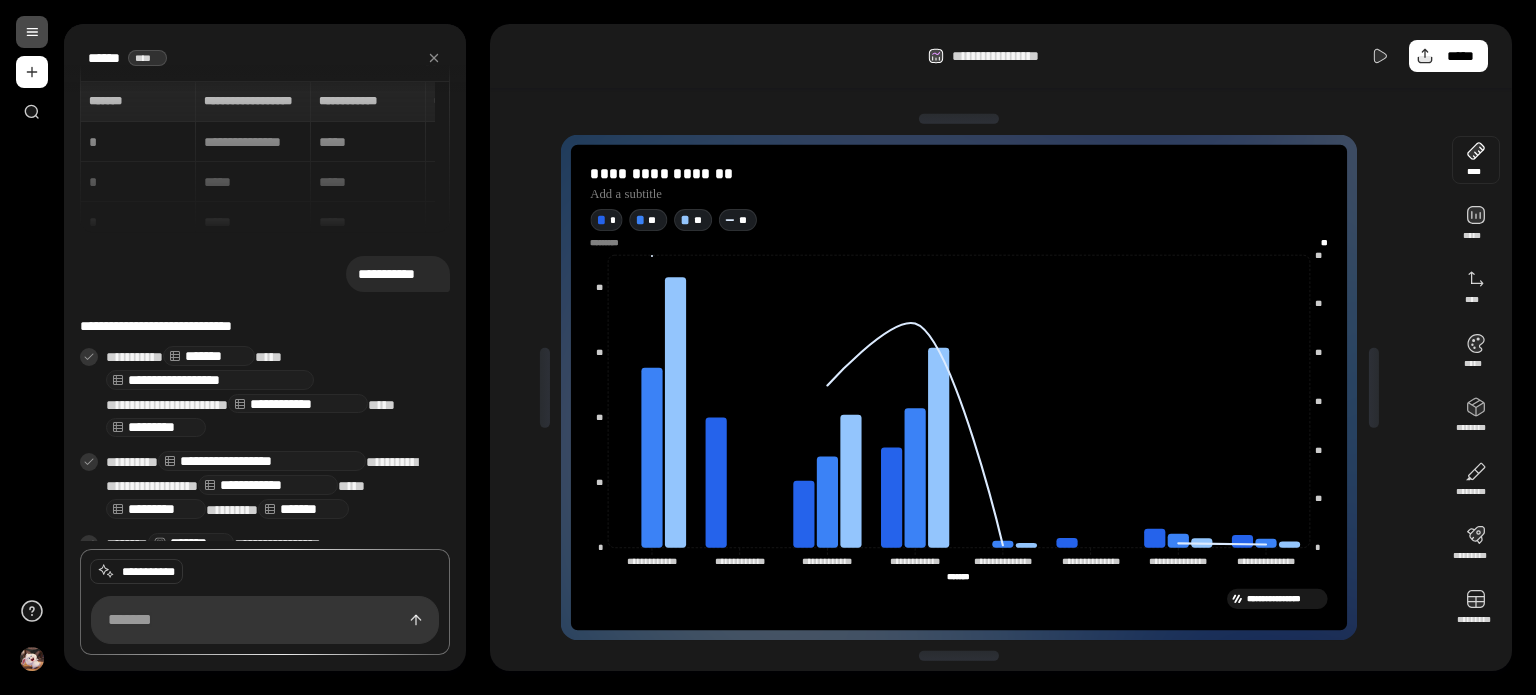 click at bounding box center (1476, 160) 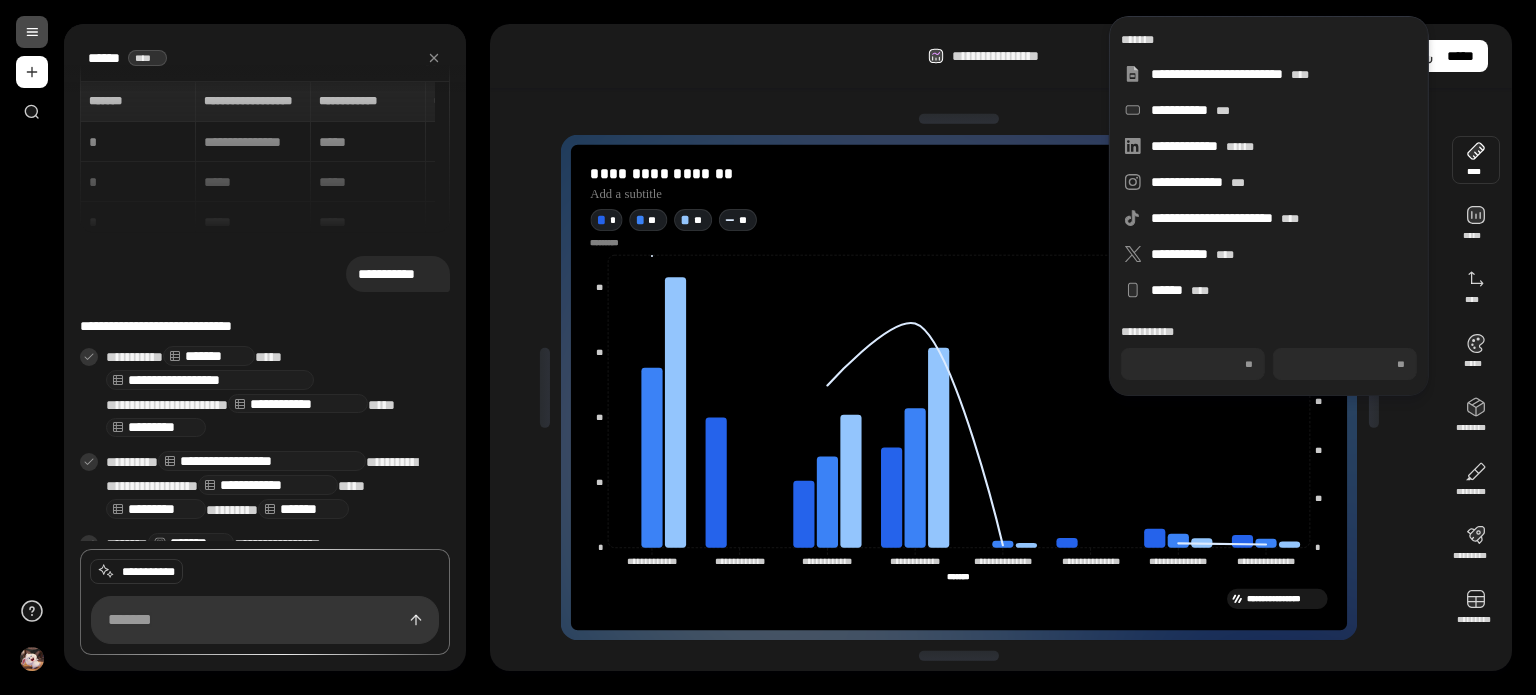 click on "***" at bounding box center [1193, 364] 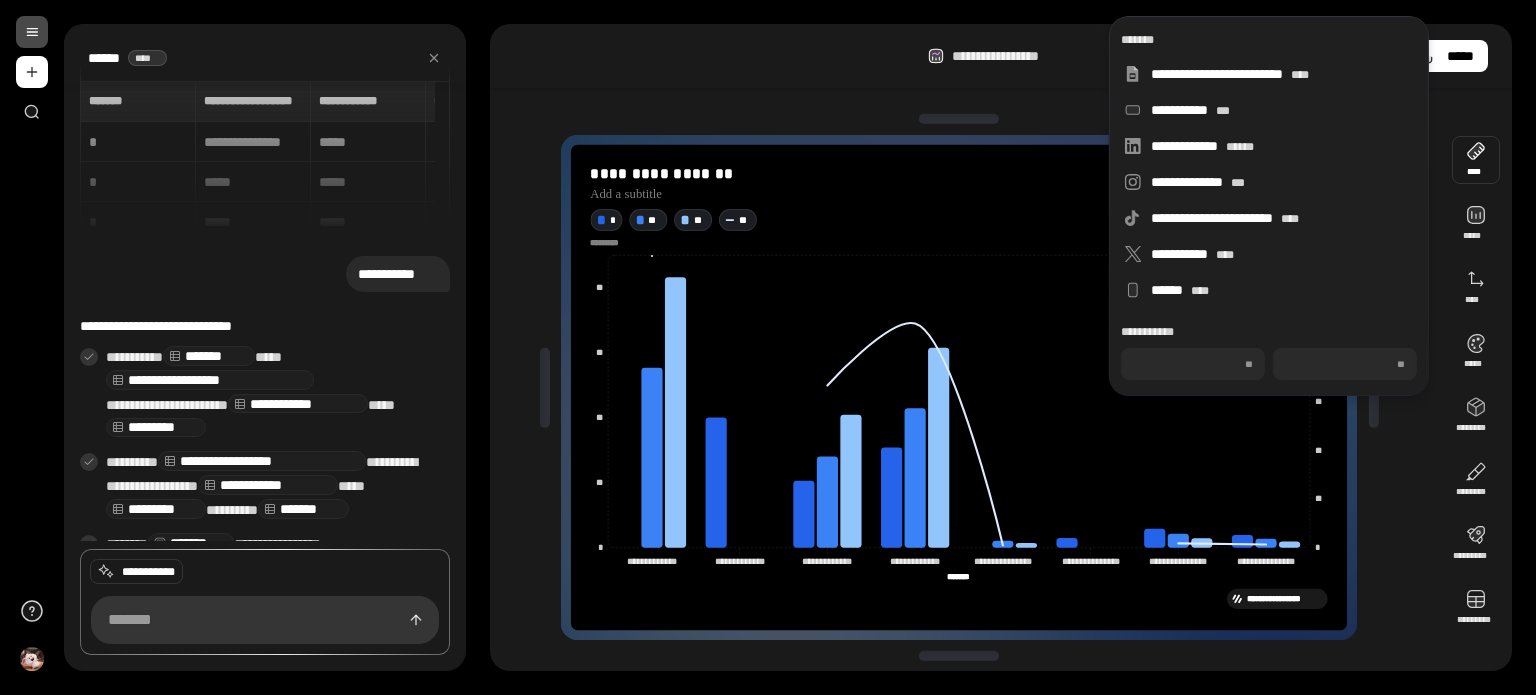 type on "*" 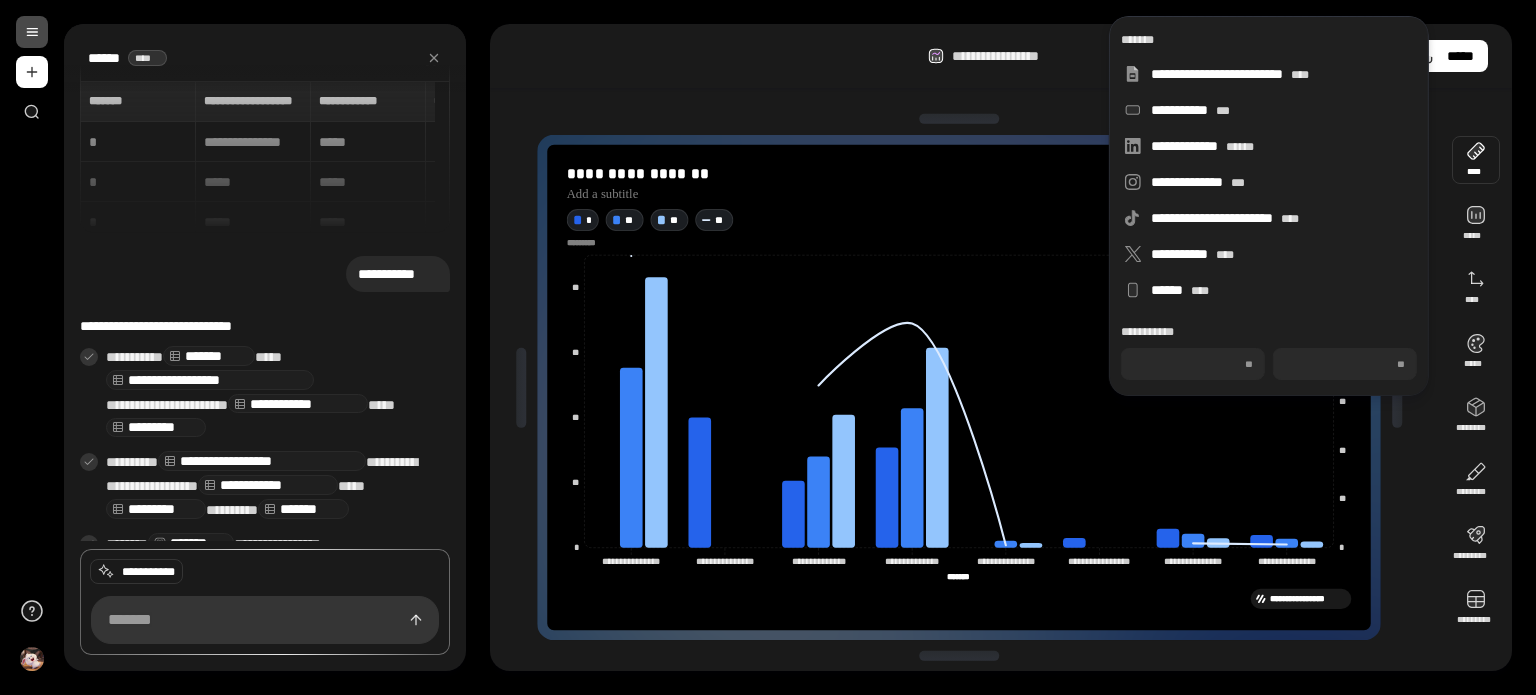 click at bounding box center [1397, 387] 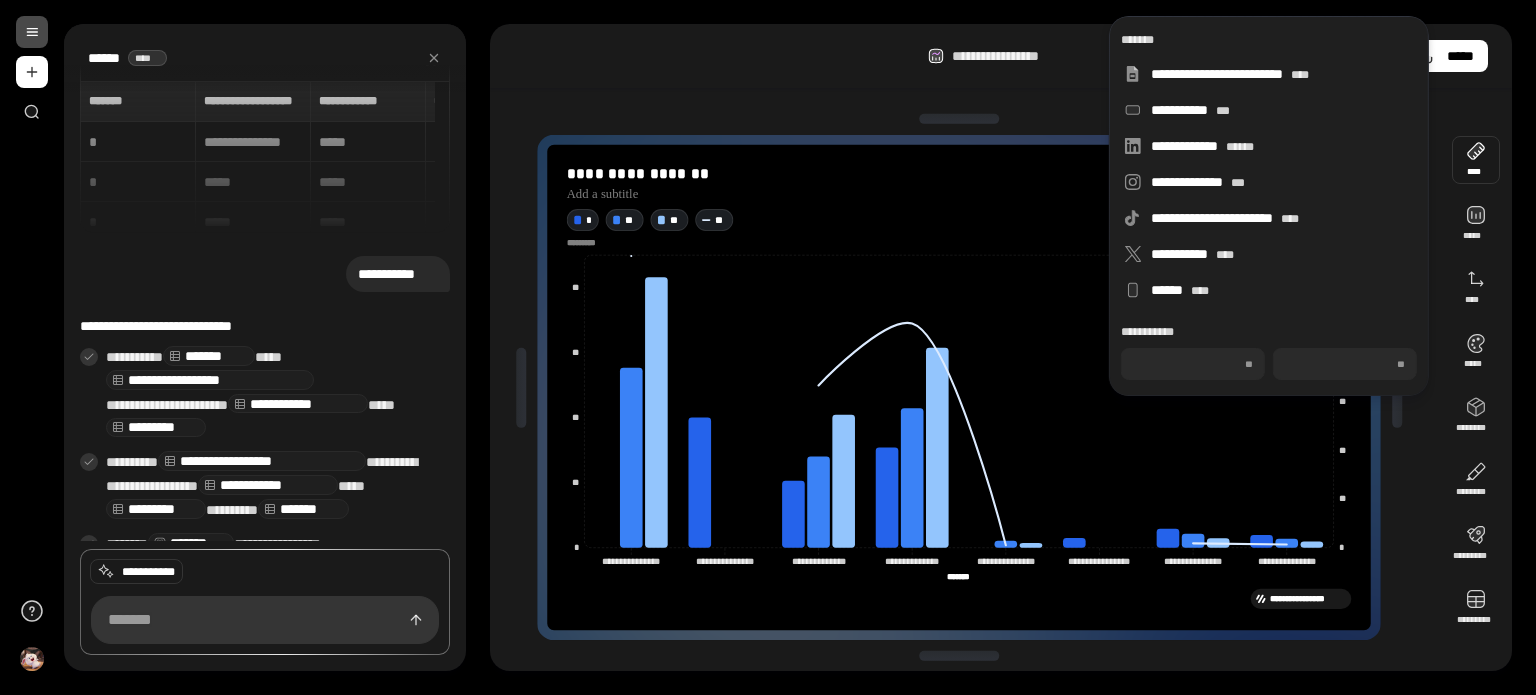 click on "****" at bounding box center [1193, 364] 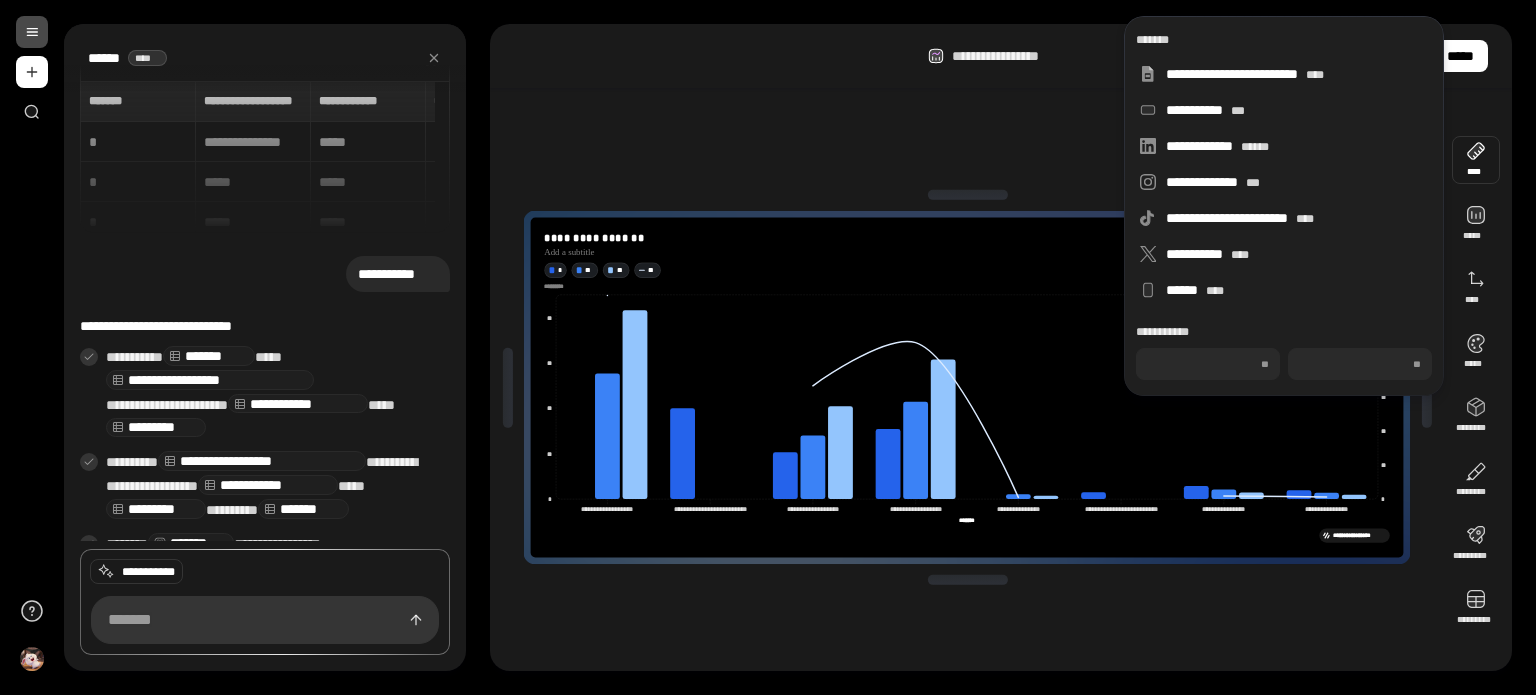 click on "**********" at bounding box center [967, 387] 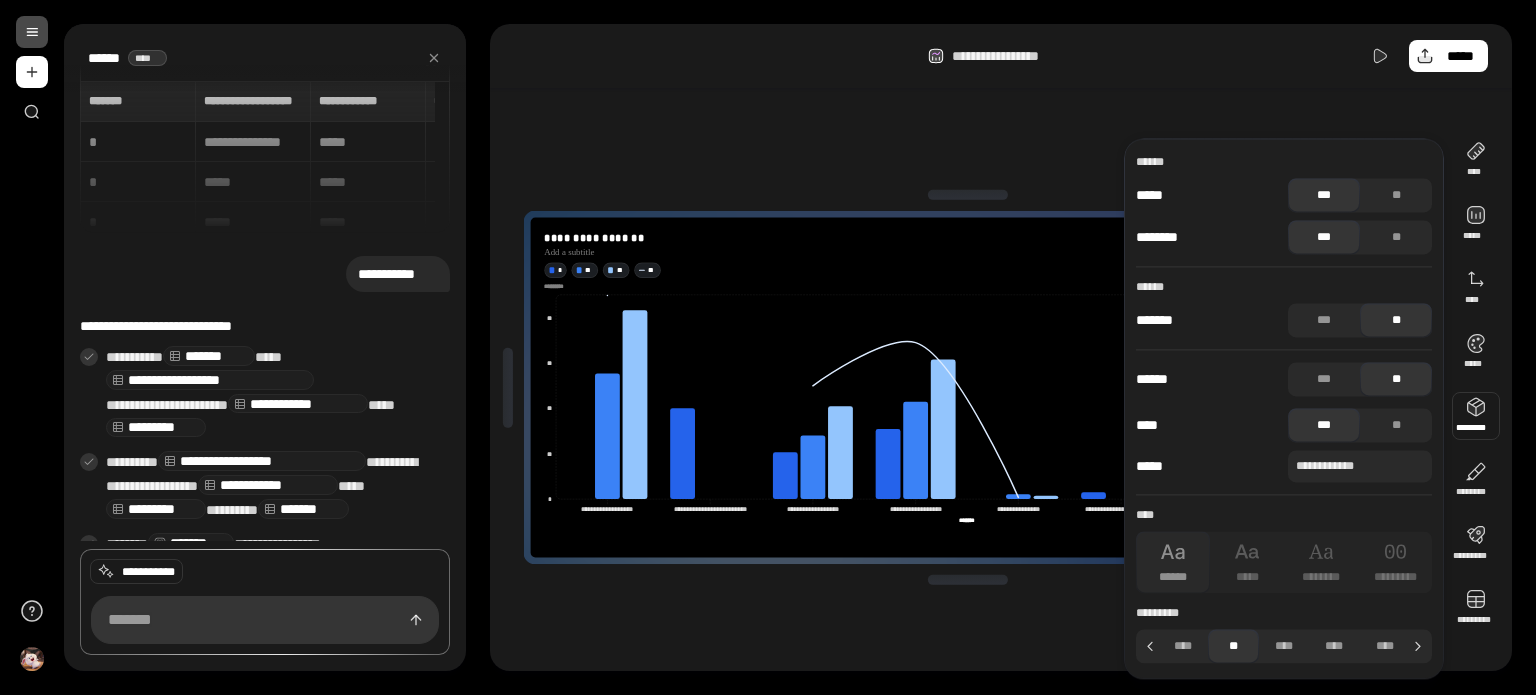 click on "**********" at bounding box center (967, 387) 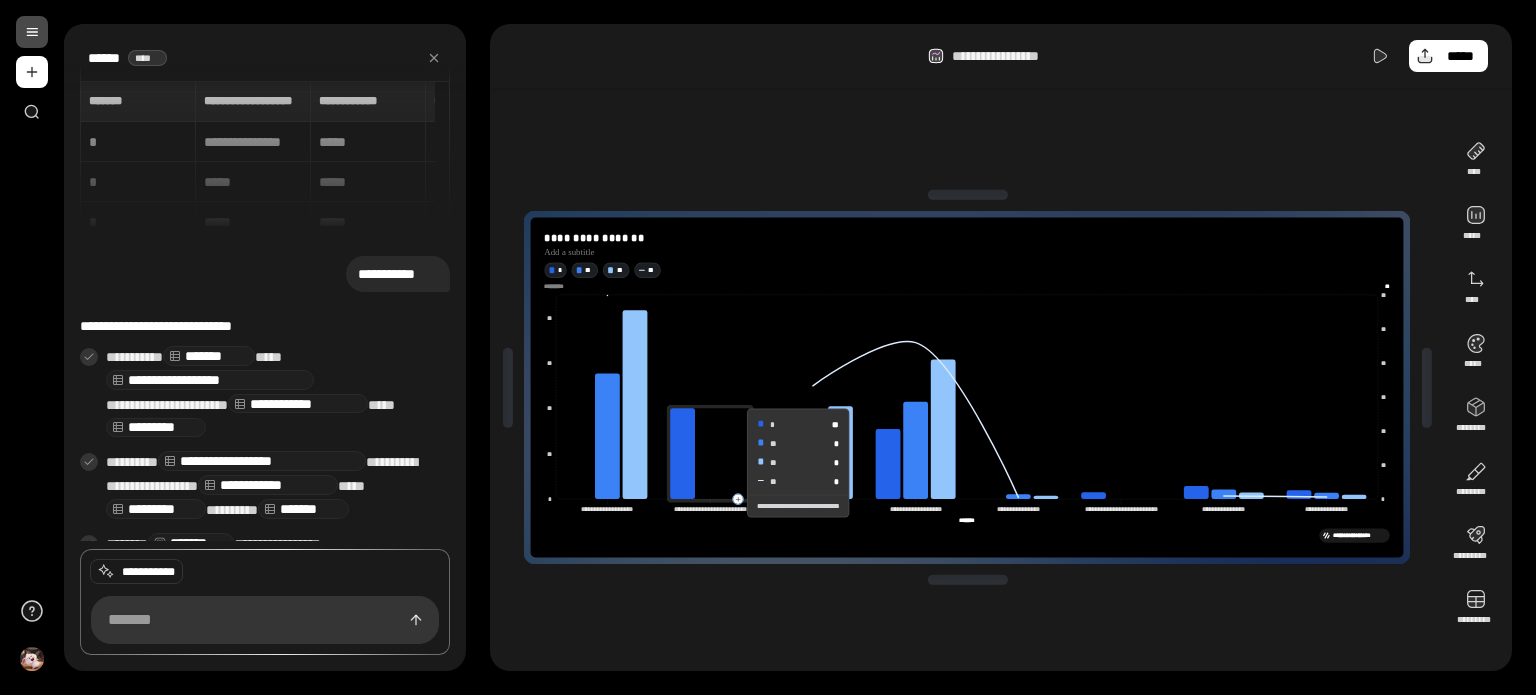 drag, startPoint x: 738, startPoint y: 492, endPoint x: 733, endPoint y: 463, distance: 29.427877 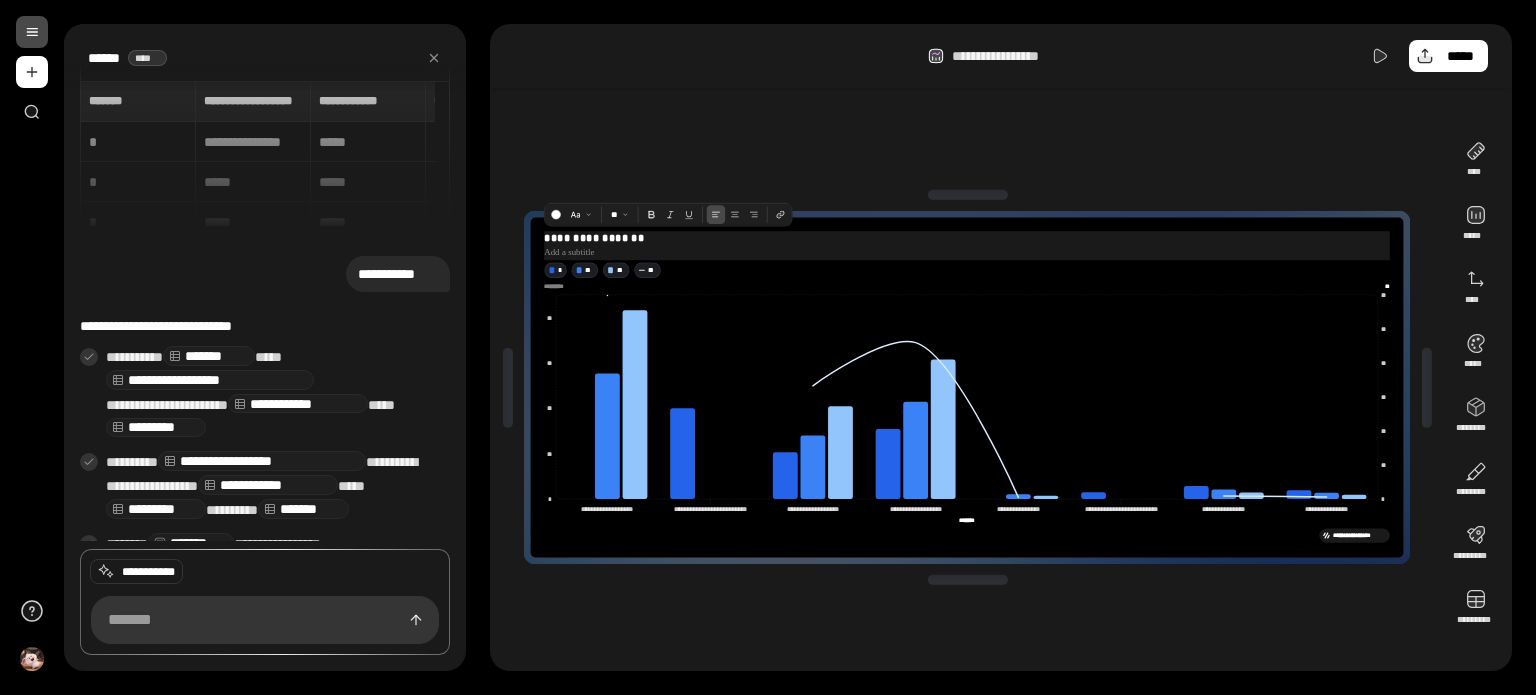 click on "**********" at bounding box center (968, 237) 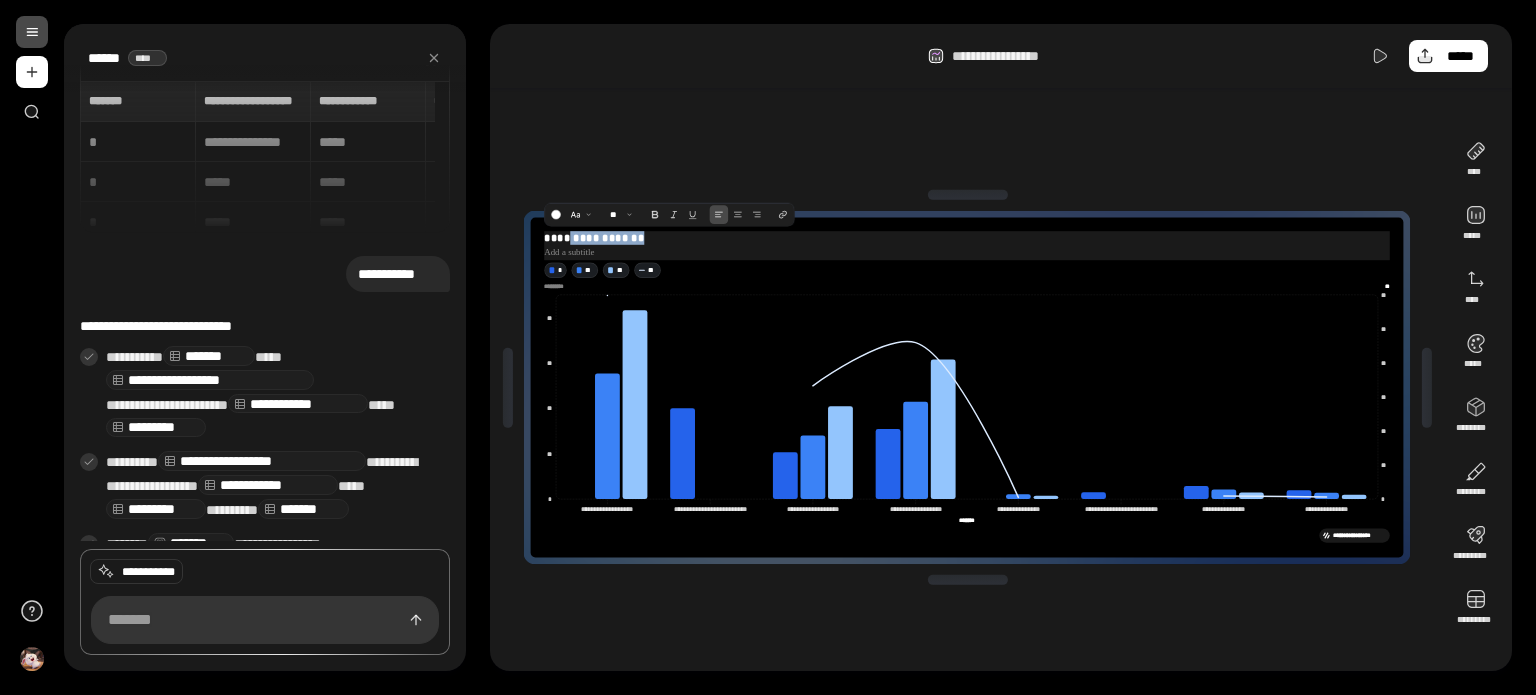 drag, startPoint x: 648, startPoint y: 237, endPoint x: 567, endPoint y: 234, distance: 81.055534 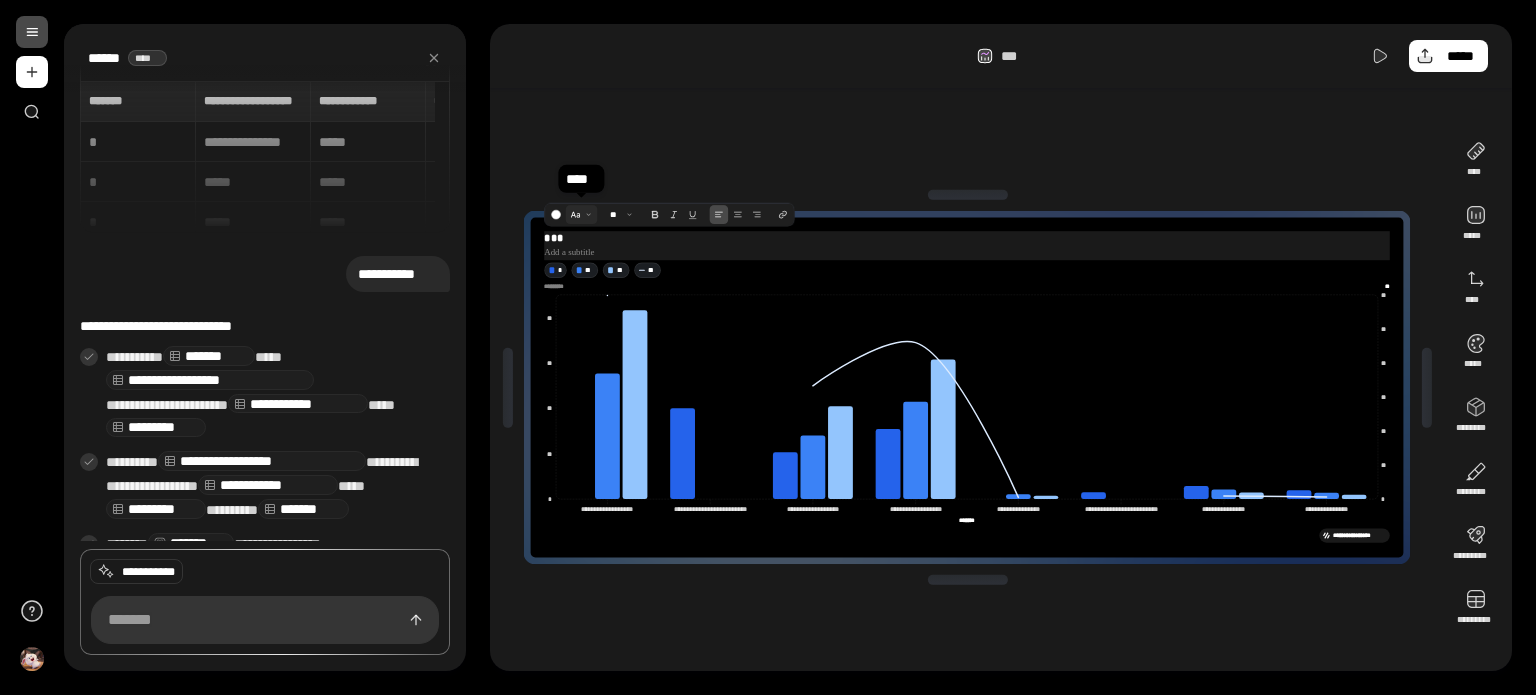 type 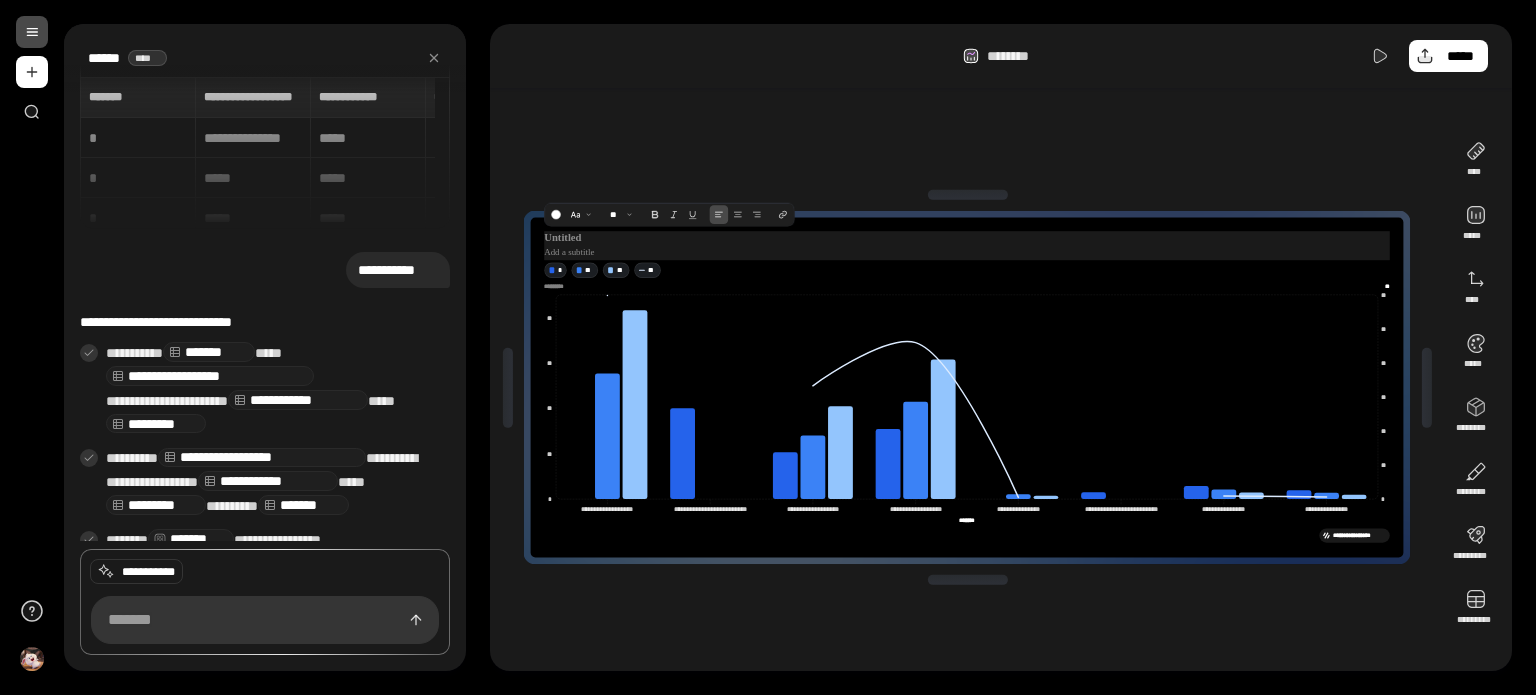 scroll, scrollTop: 0, scrollLeft: 0, axis: both 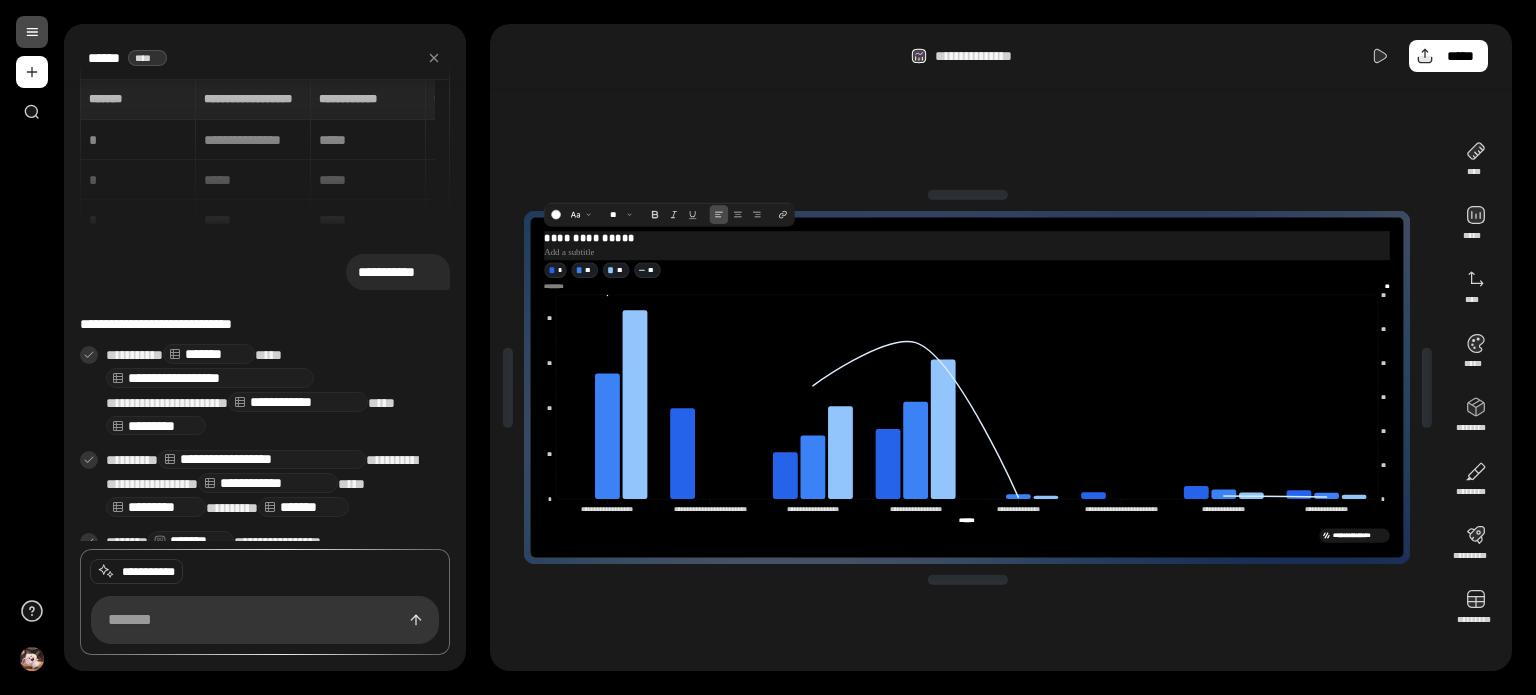 click on "**********" at bounding box center [968, 237] 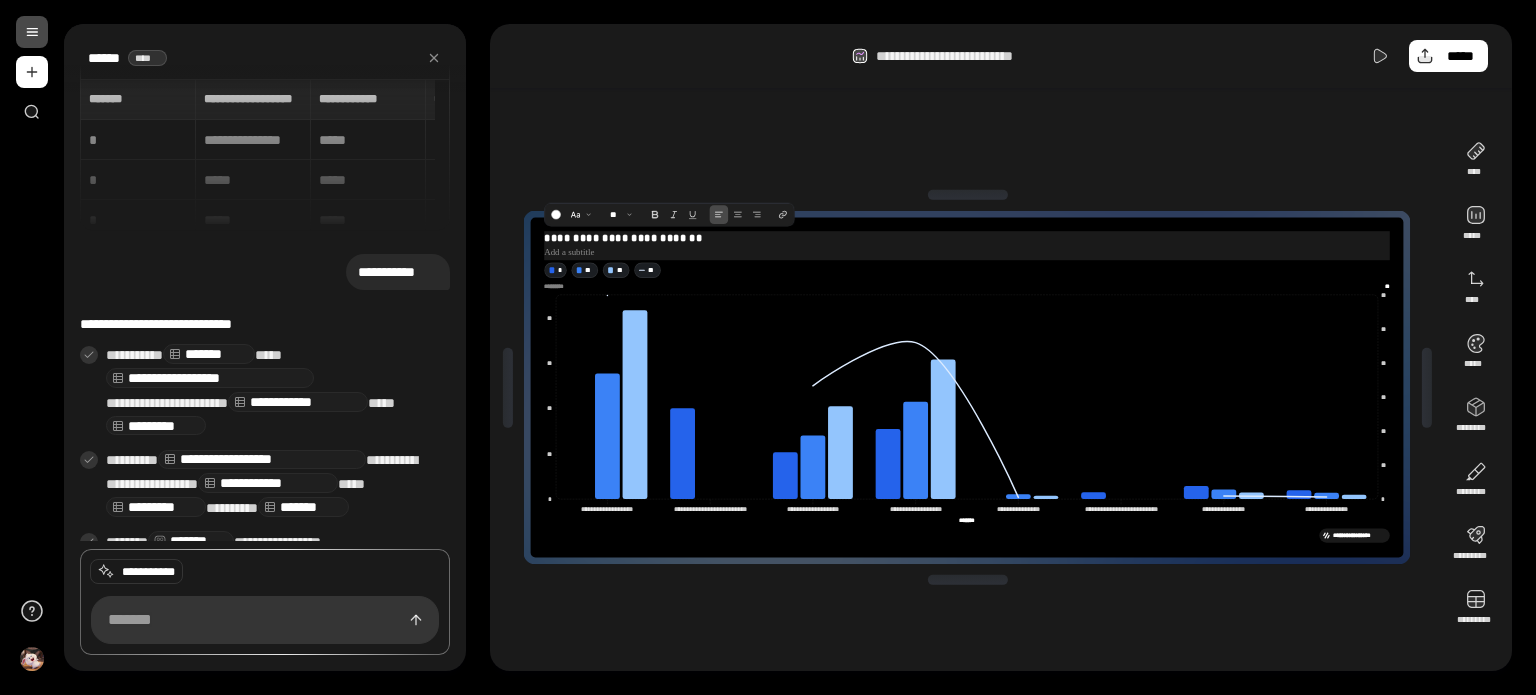 click at bounding box center (968, 252) 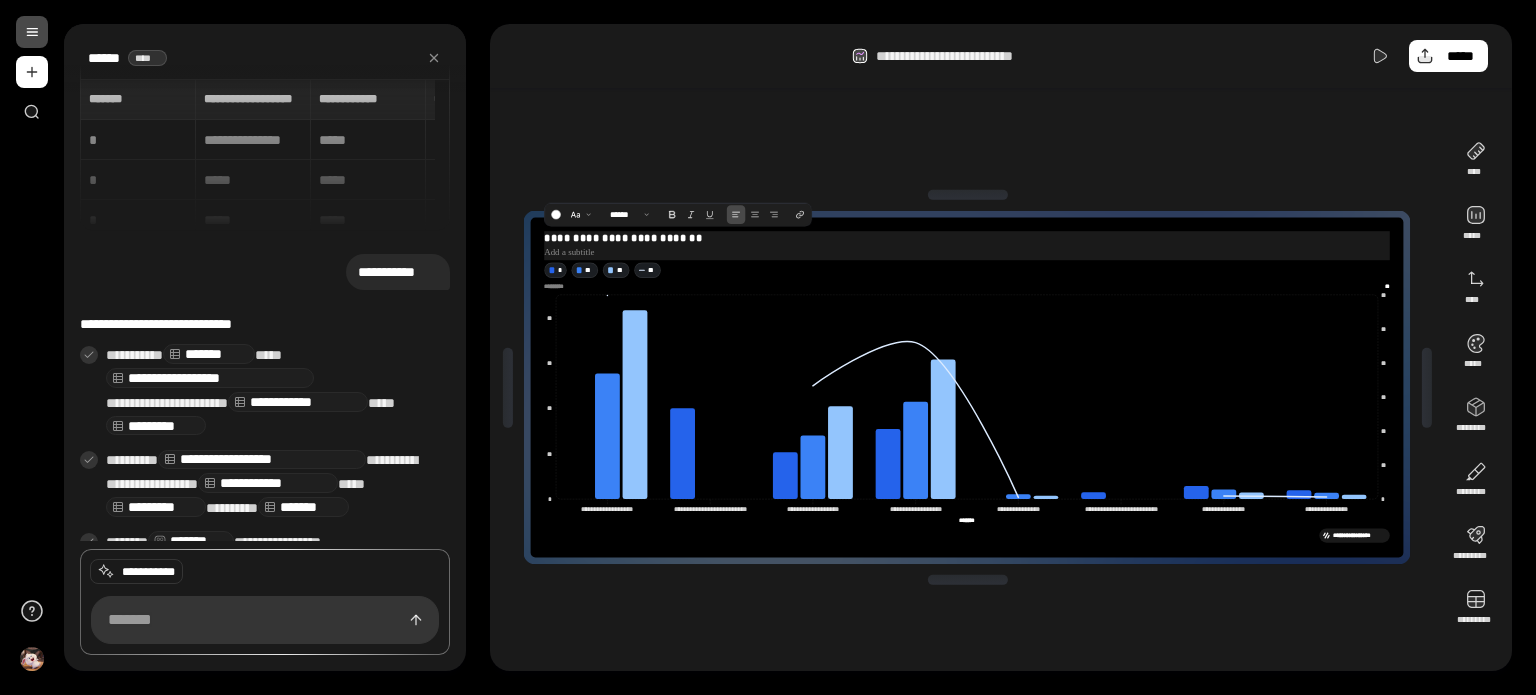click at bounding box center [968, 252] 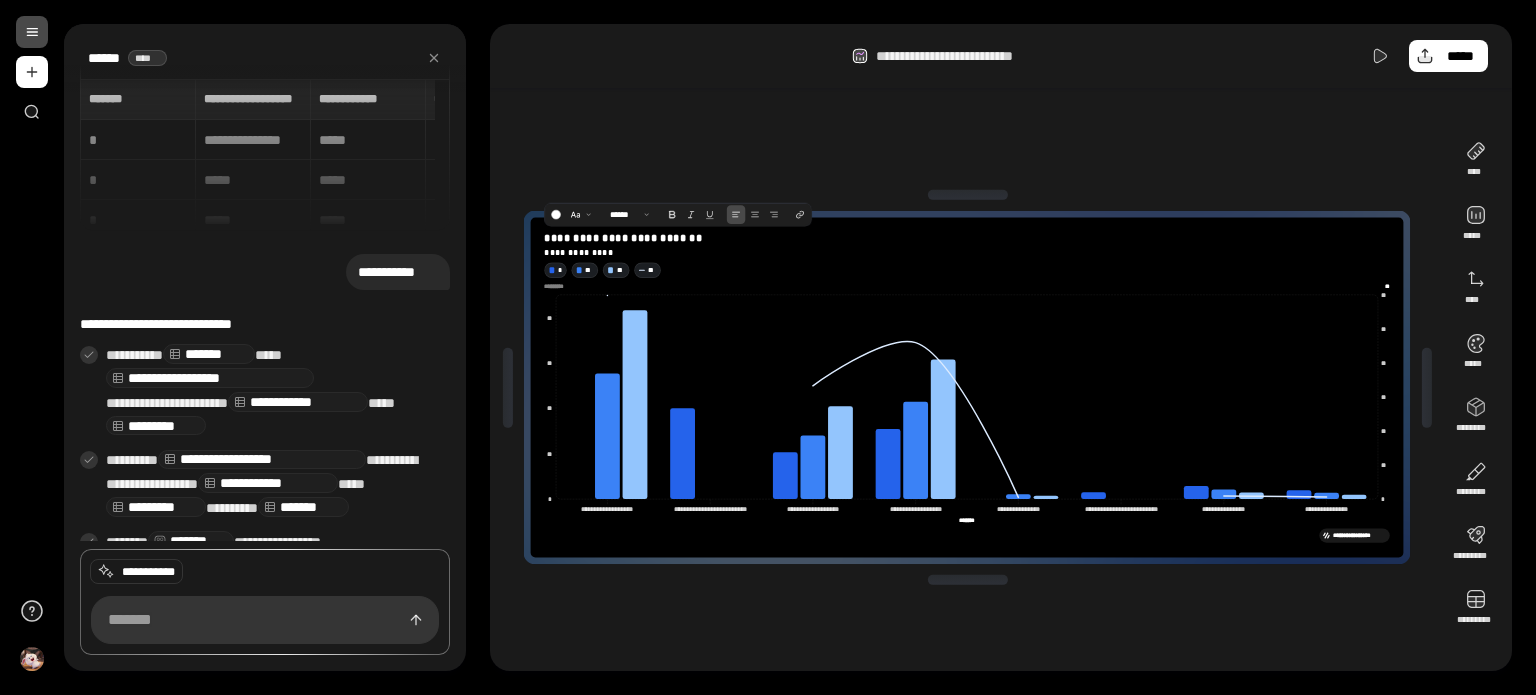 click on "**********" at bounding box center [967, 387] 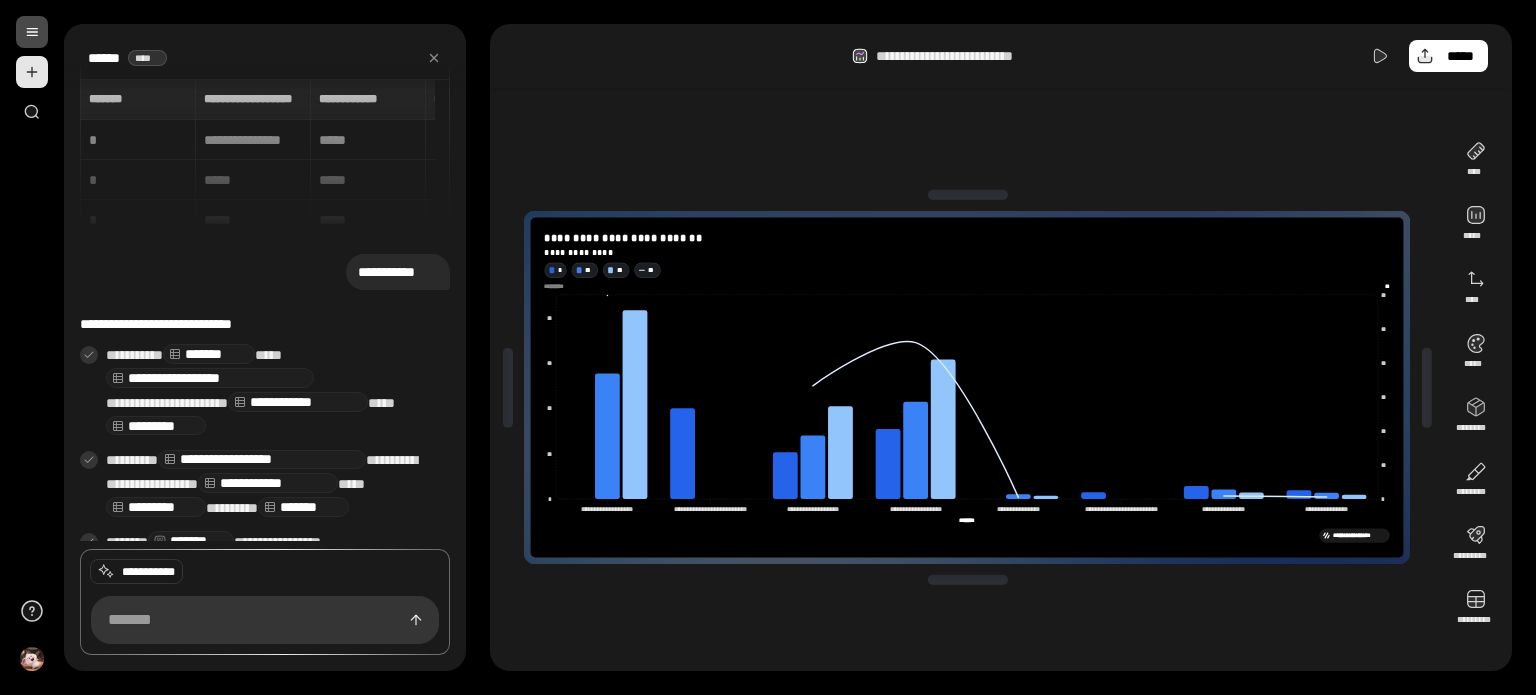 click at bounding box center (32, 72) 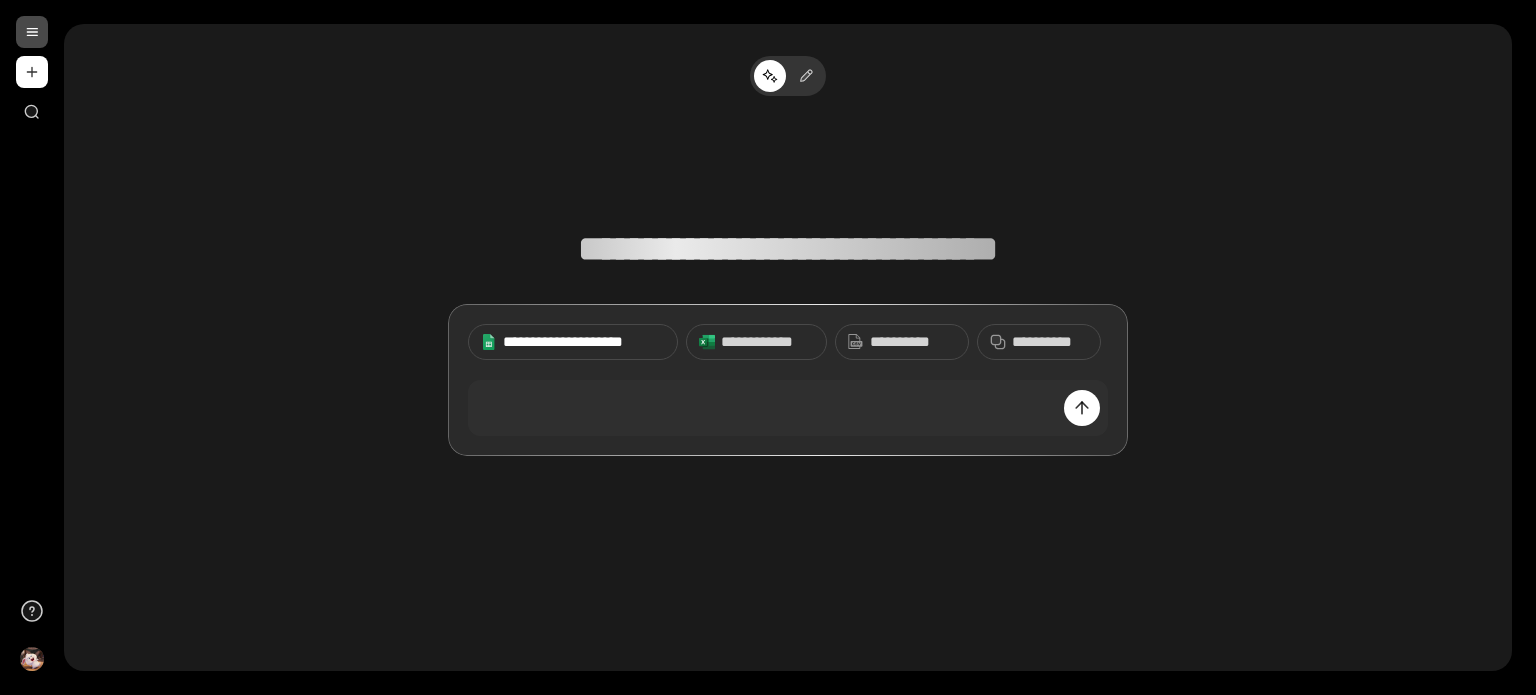 click on "**********" at bounding box center (573, 342) 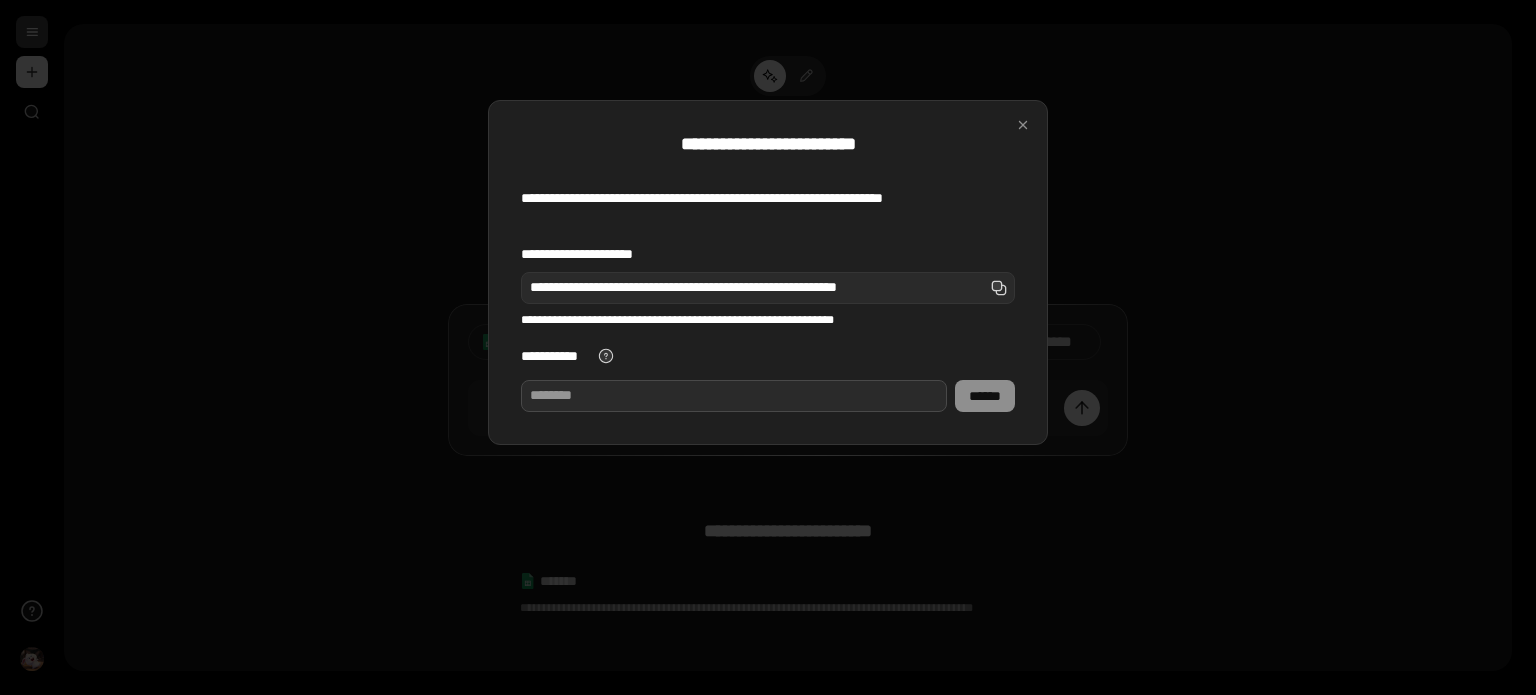 paste on "**********" 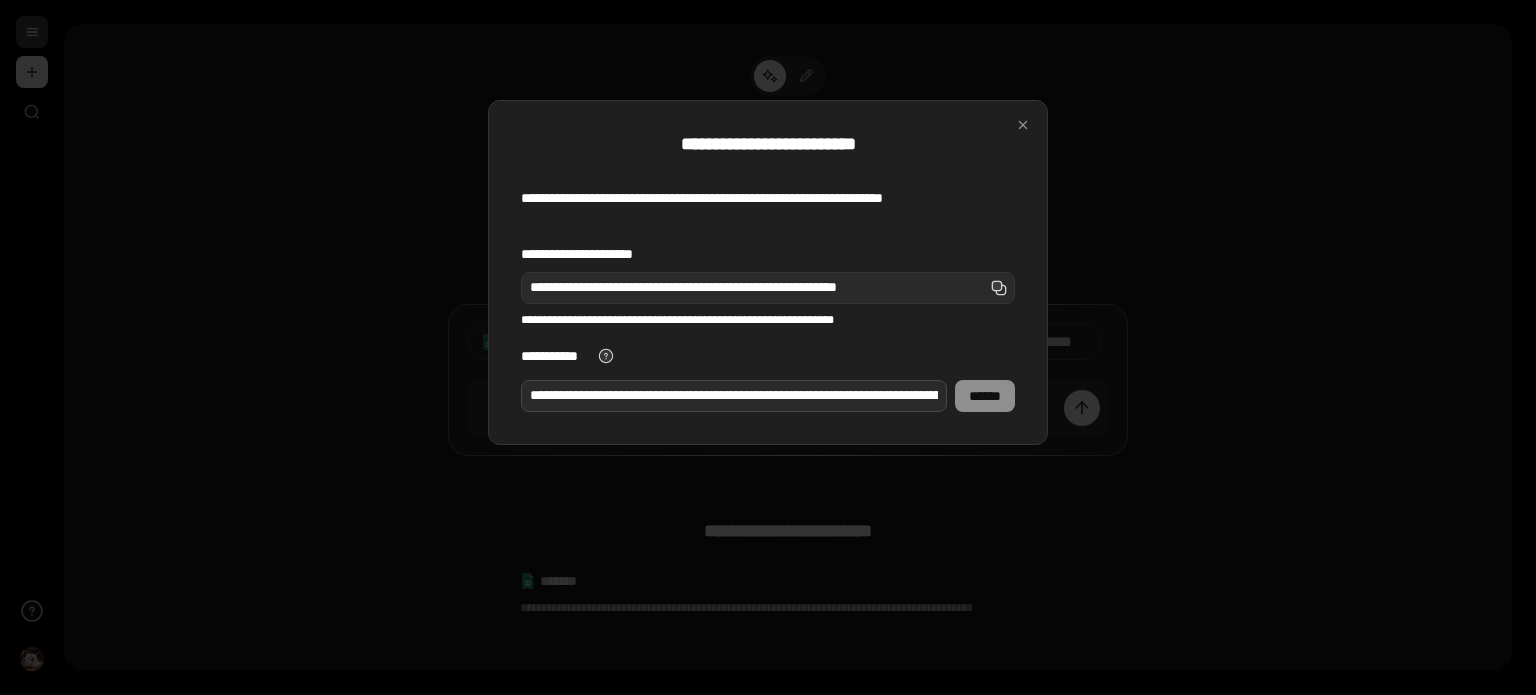 scroll, scrollTop: 0, scrollLeft: 344, axis: horizontal 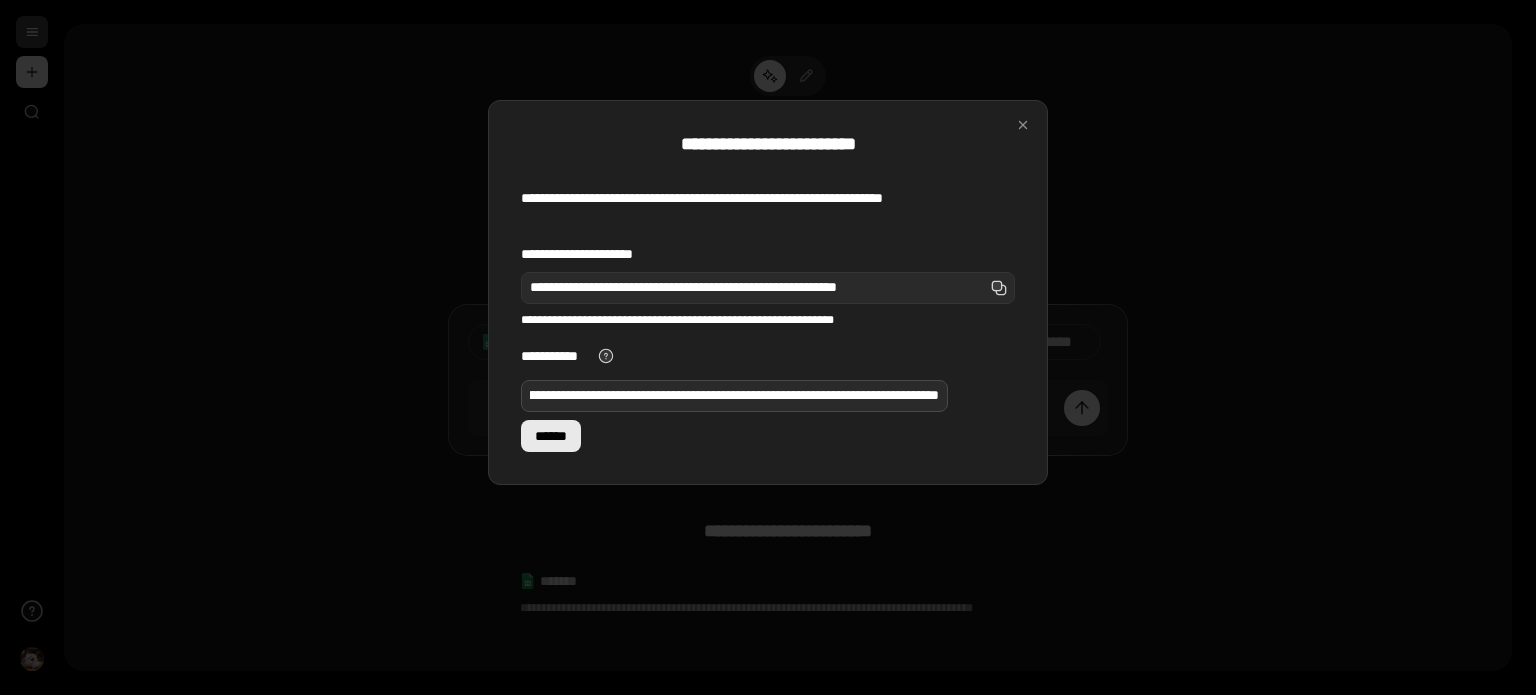 type on "**********" 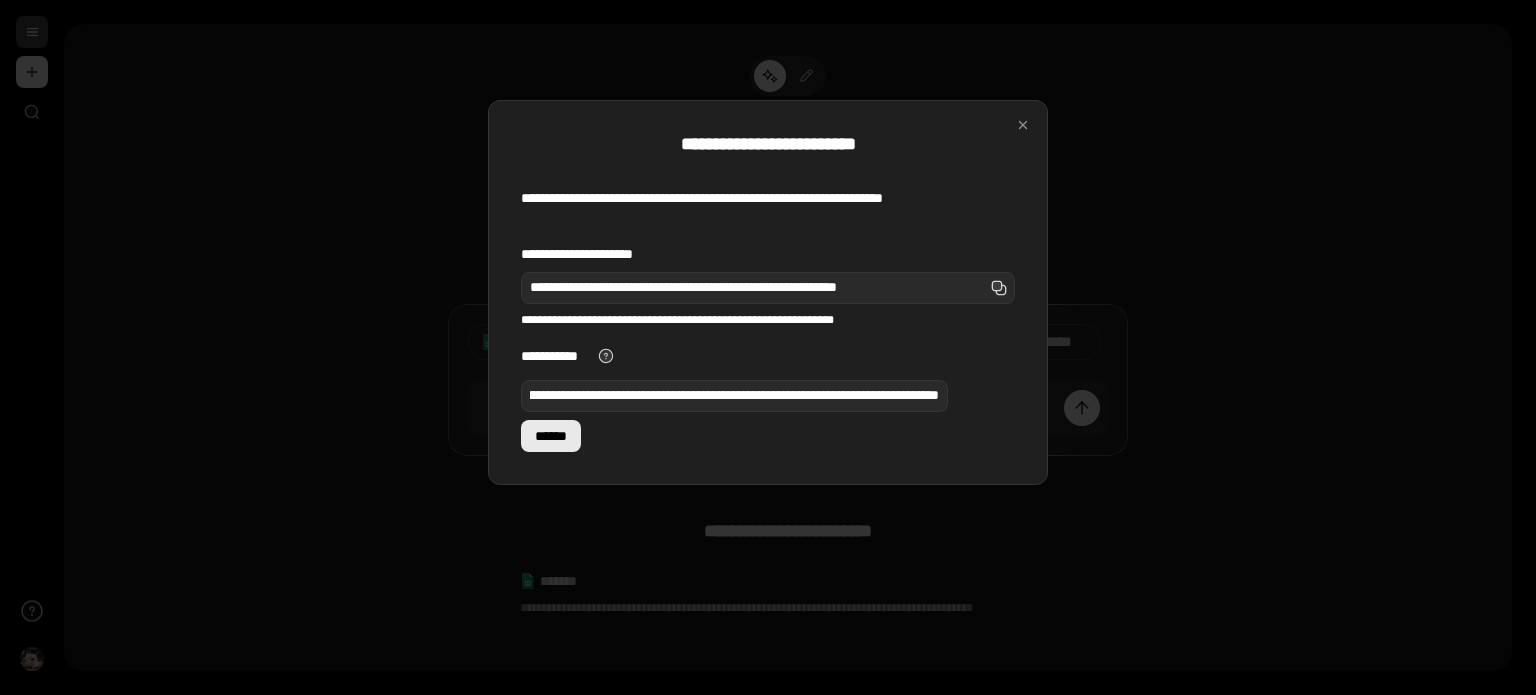 click on "******" at bounding box center (551, 436) 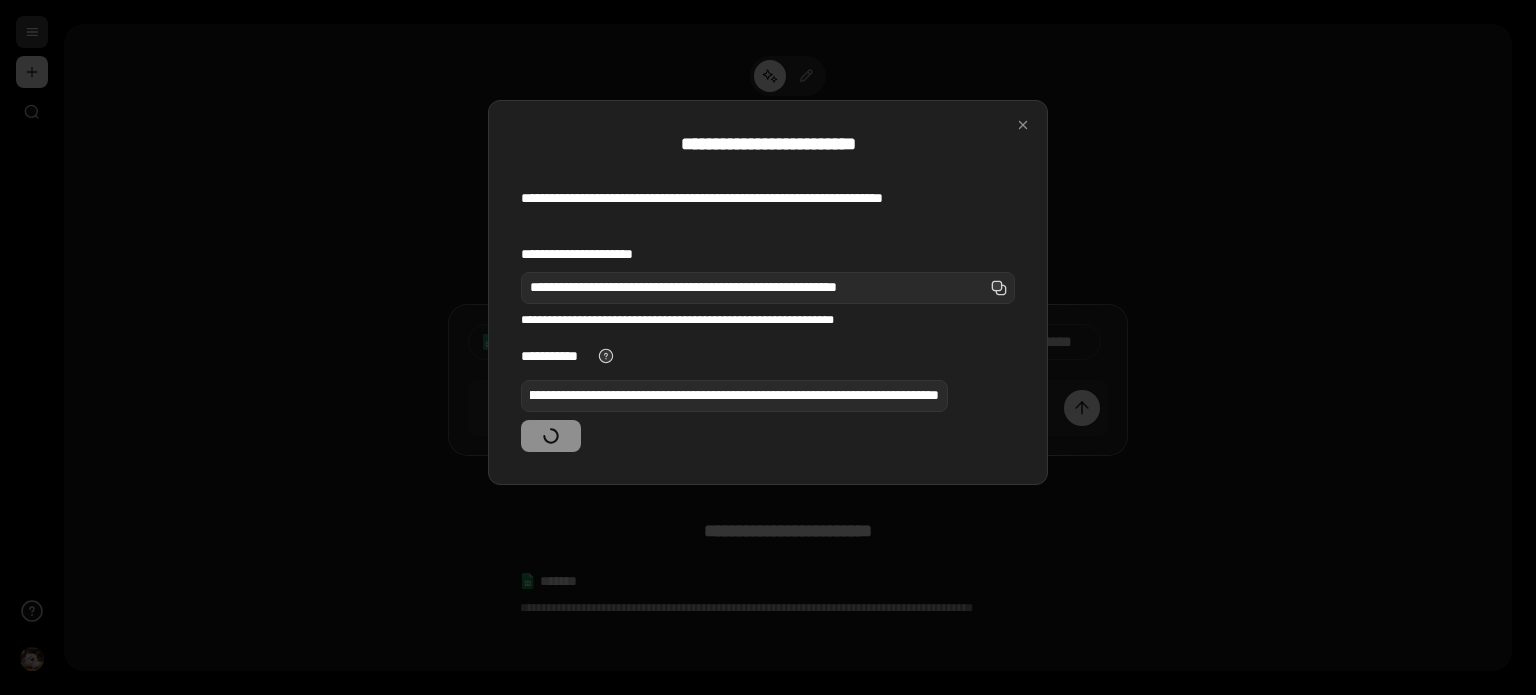 scroll, scrollTop: 0, scrollLeft: 0, axis: both 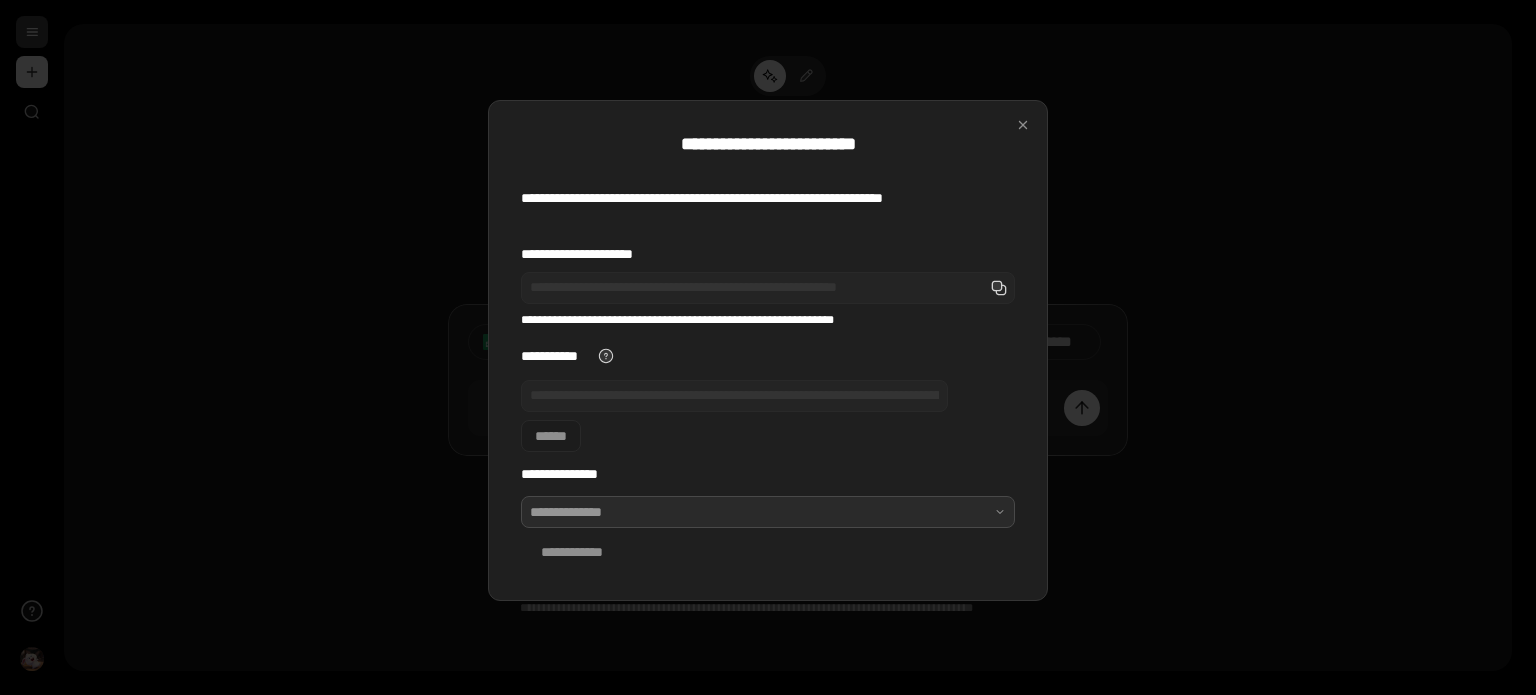 click at bounding box center (768, 512) 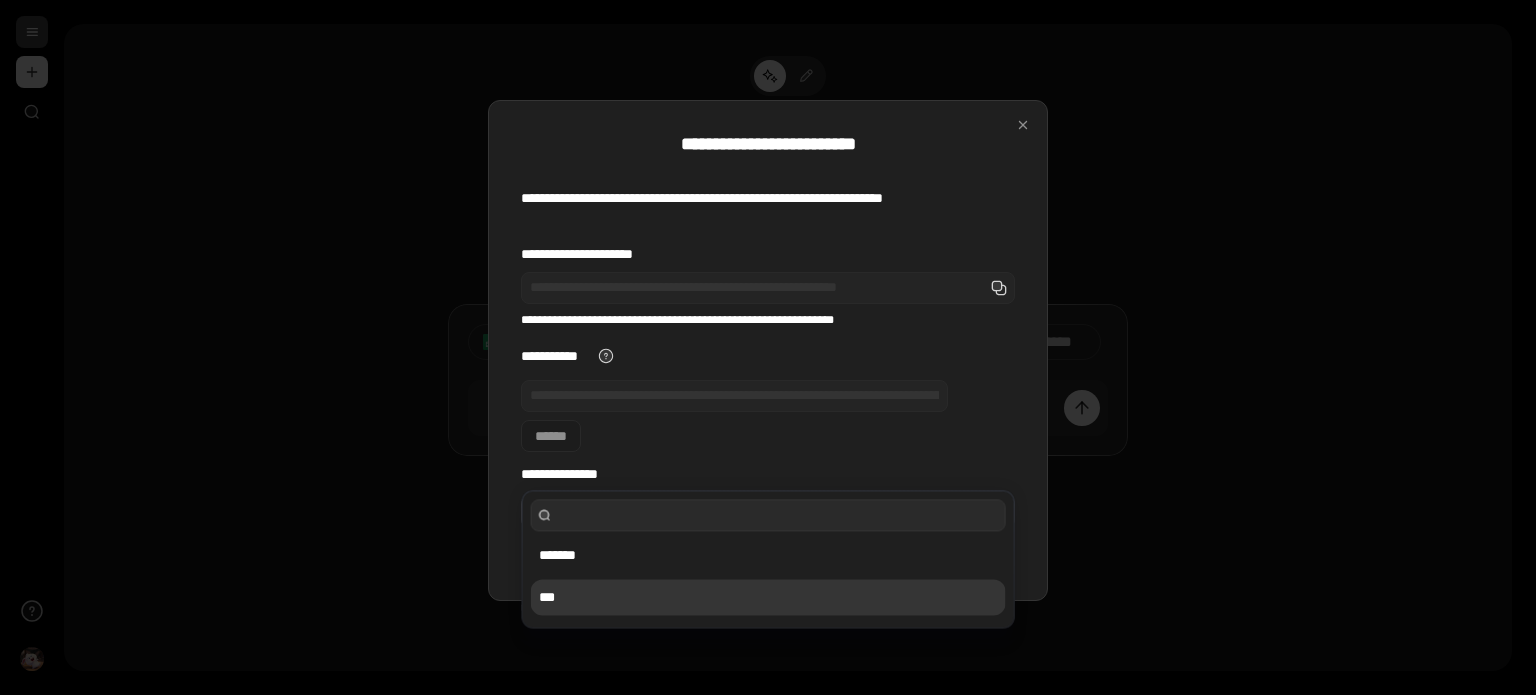 click on "***" at bounding box center [768, 597] 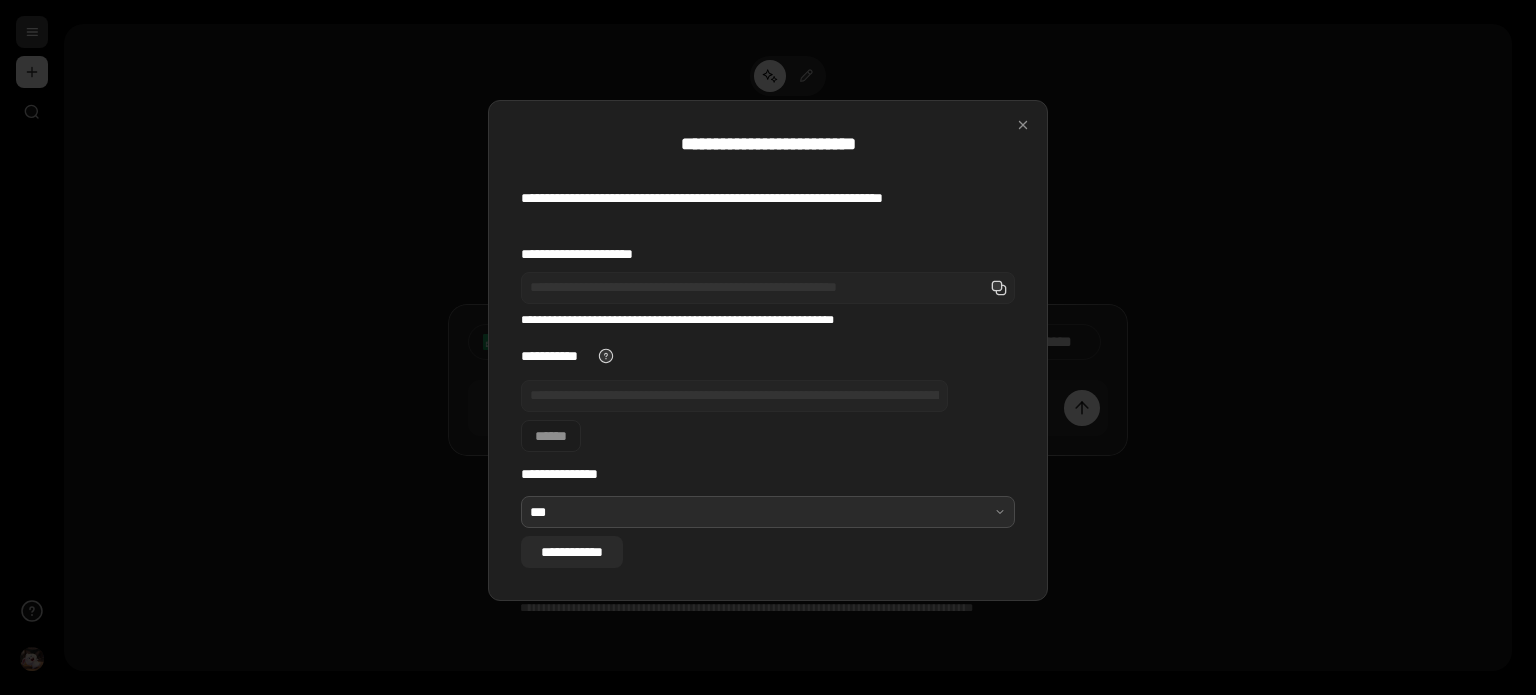 click on "**********" at bounding box center [572, 552] 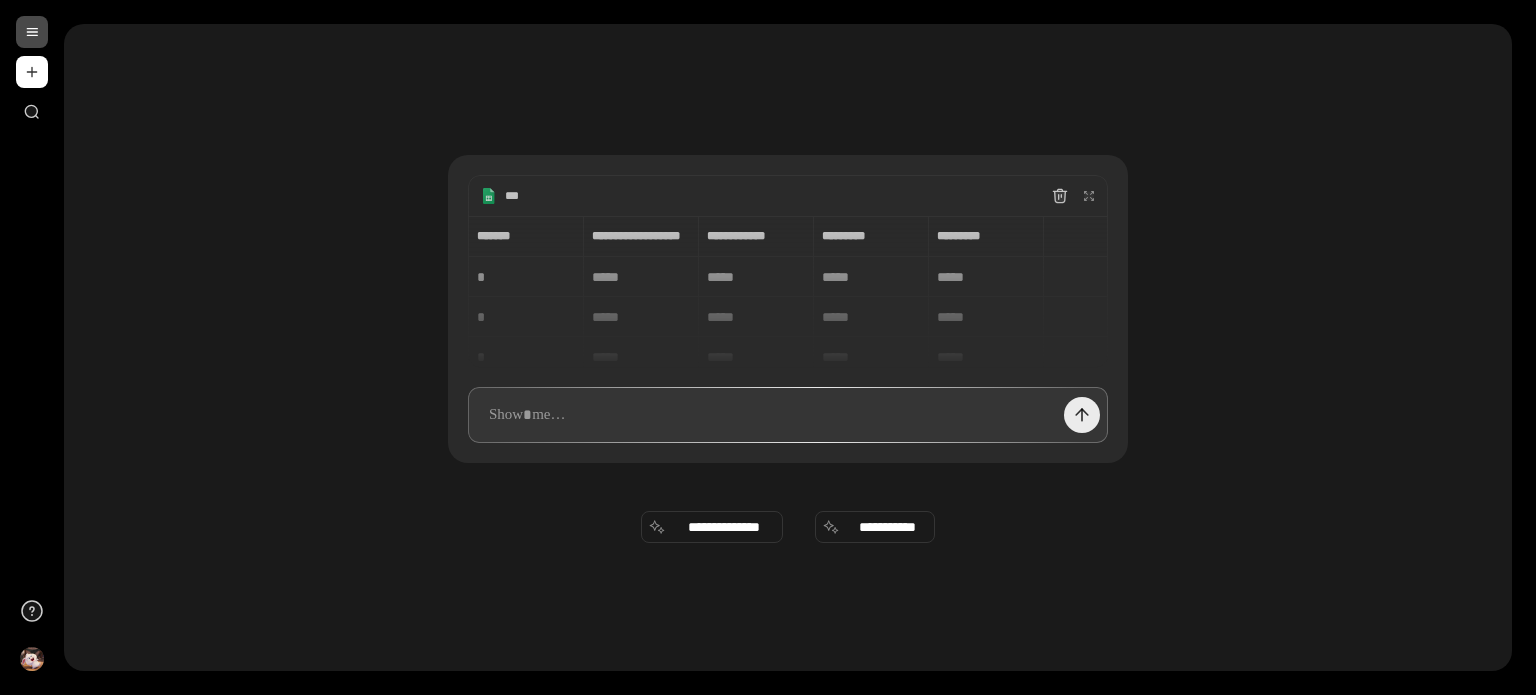 click at bounding box center [1082, 415] 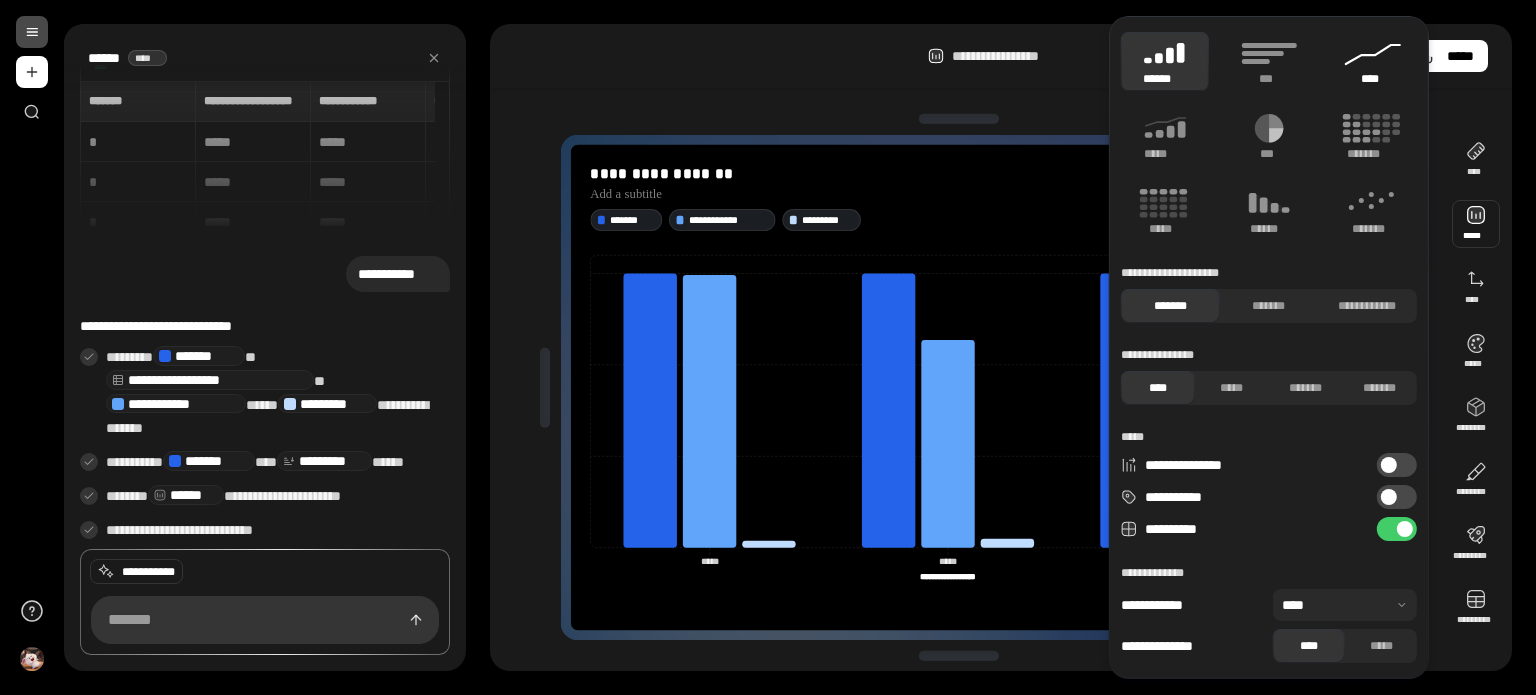 click on "****" at bounding box center (1373, 79) 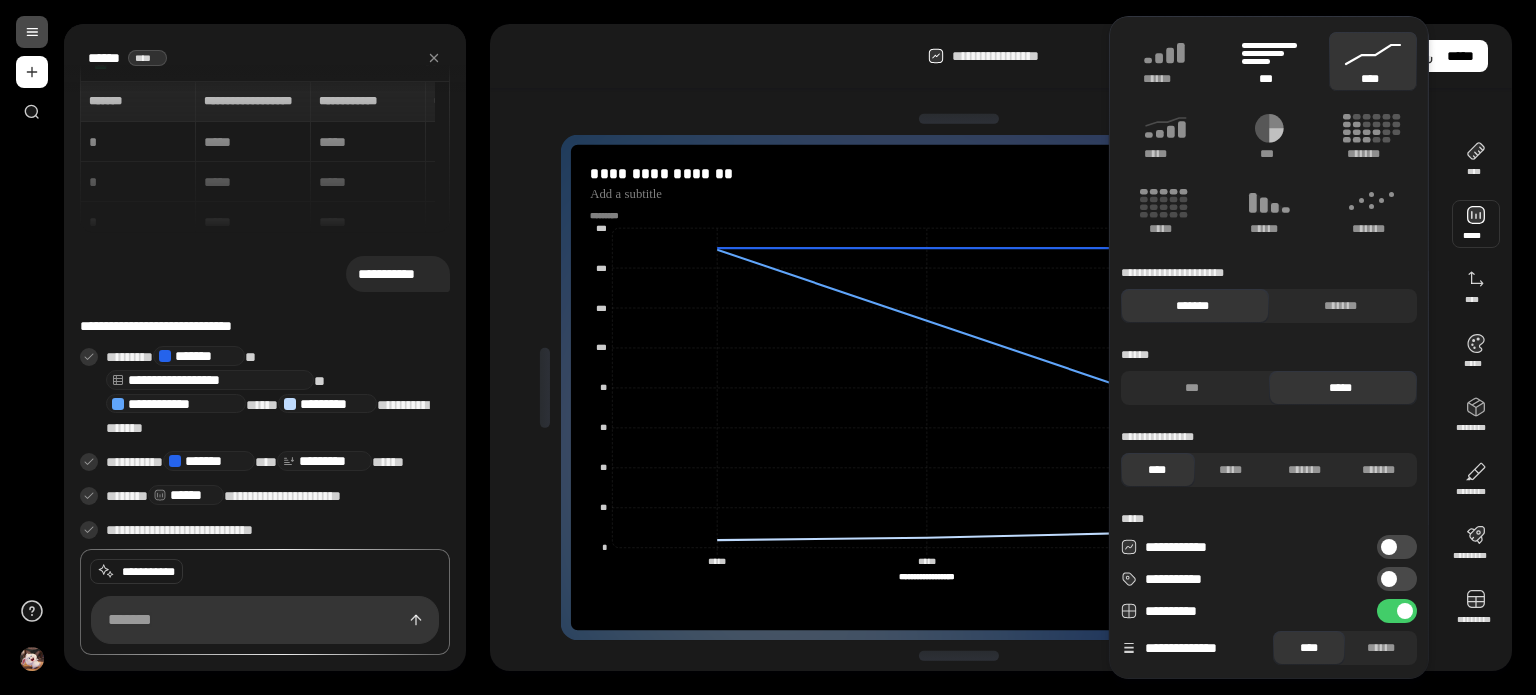 click 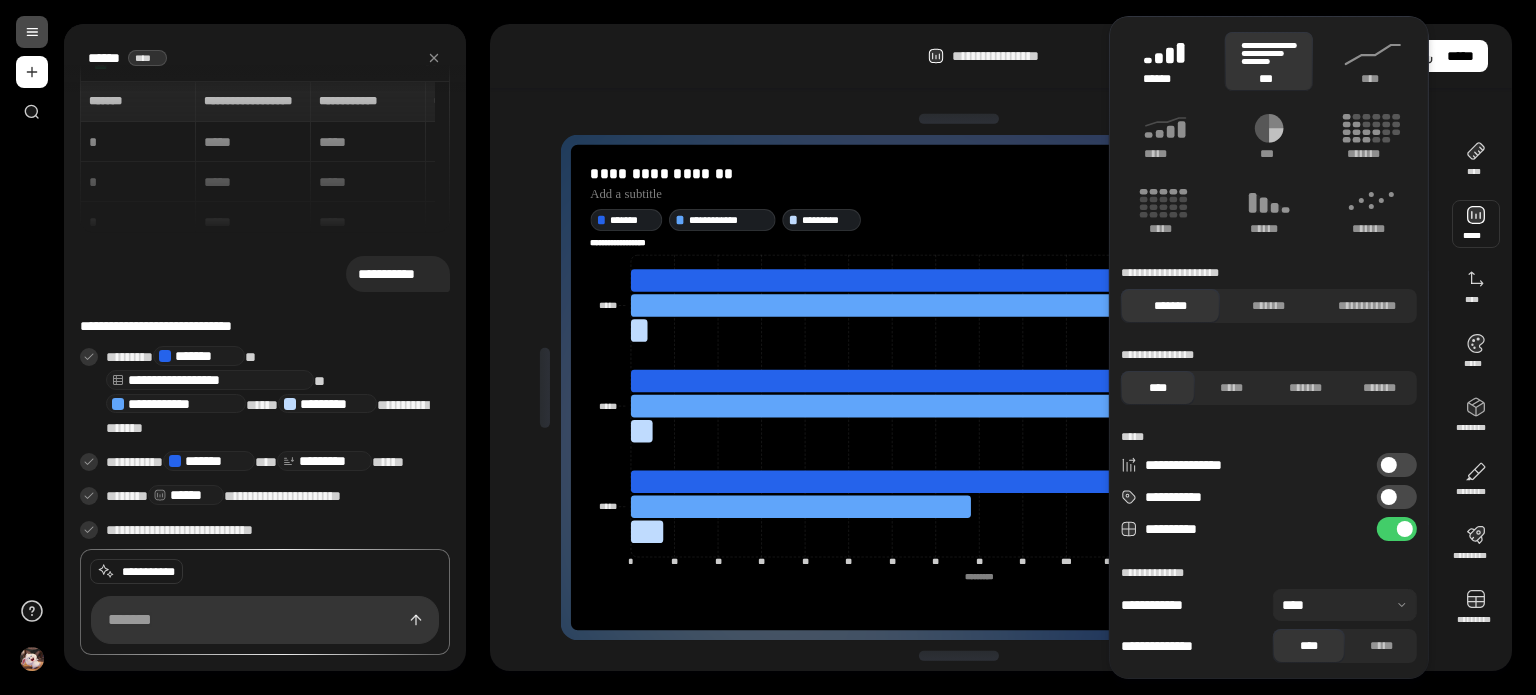 click on "******" at bounding box center (1165, 79) 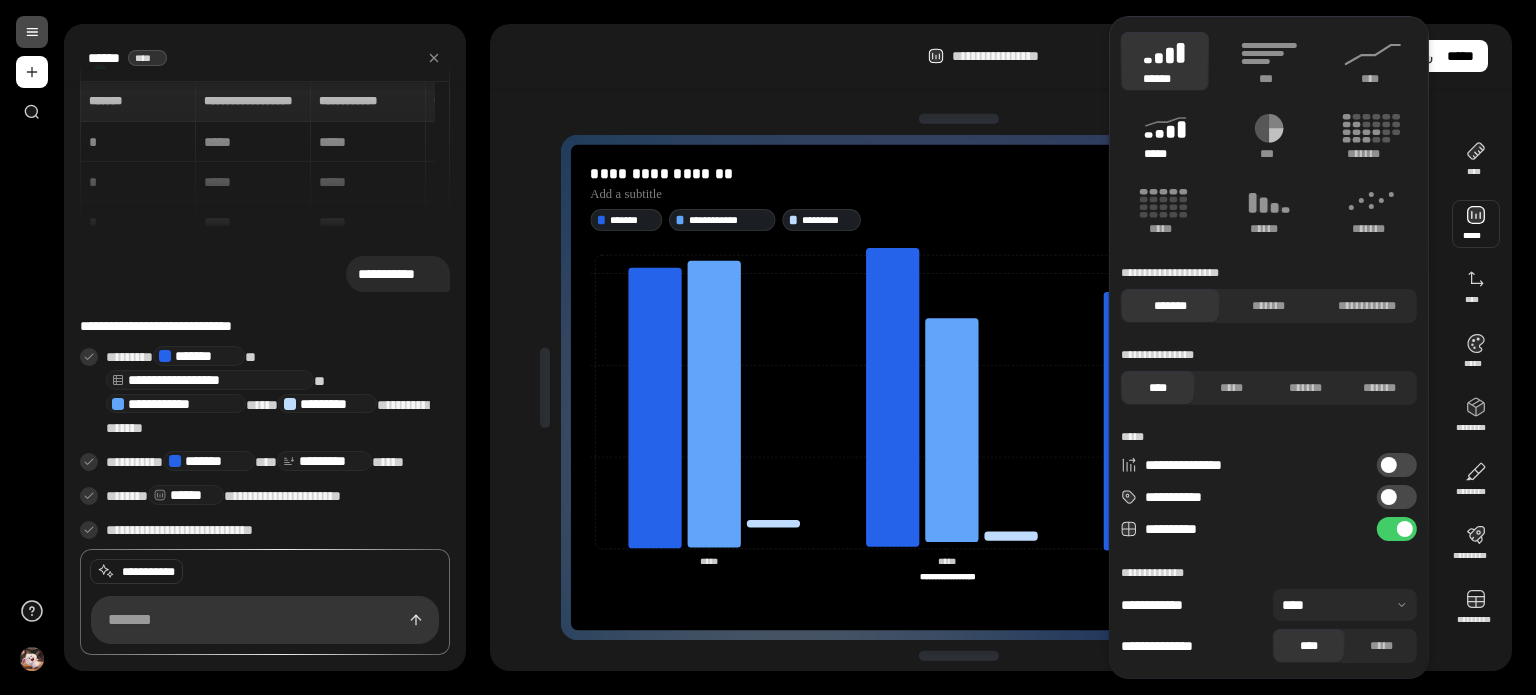 click 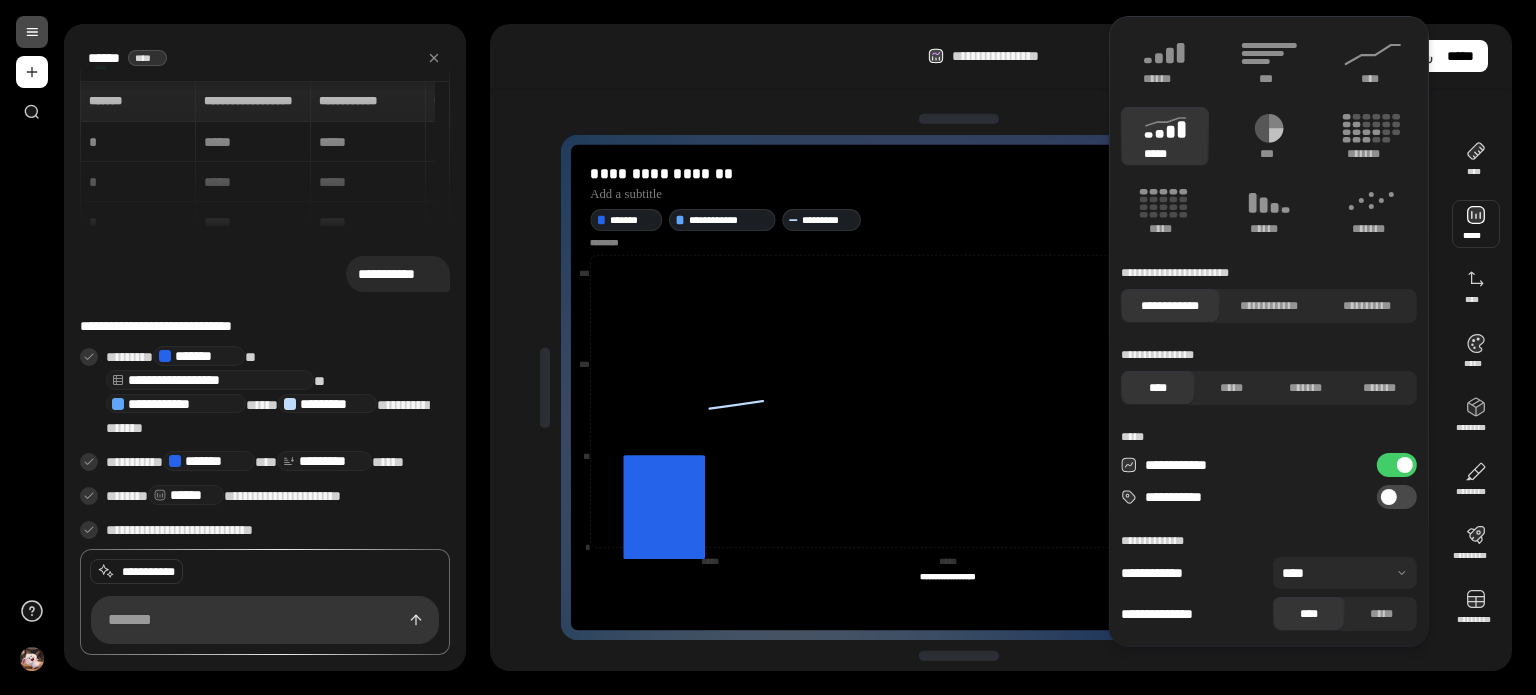 type on "*********" 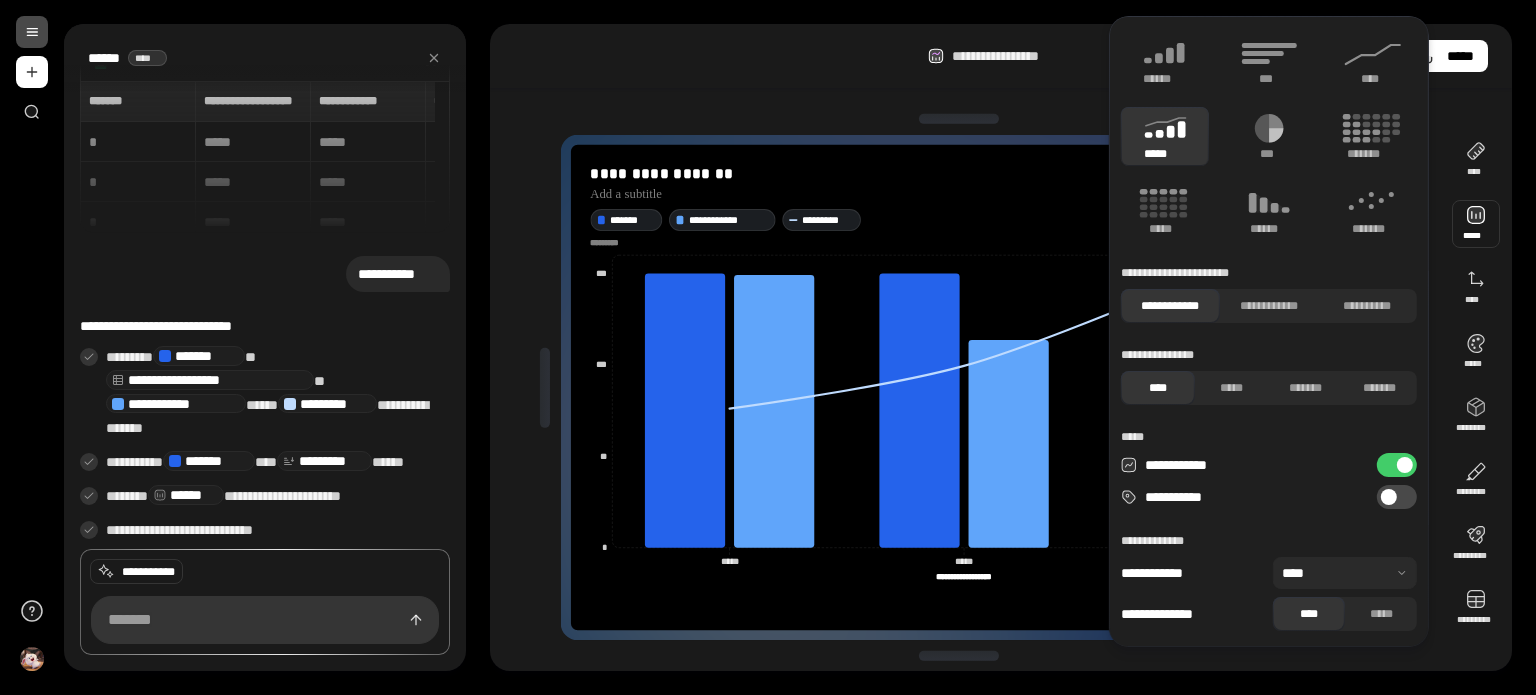 click on "**********" at bounding box center (967, 387) 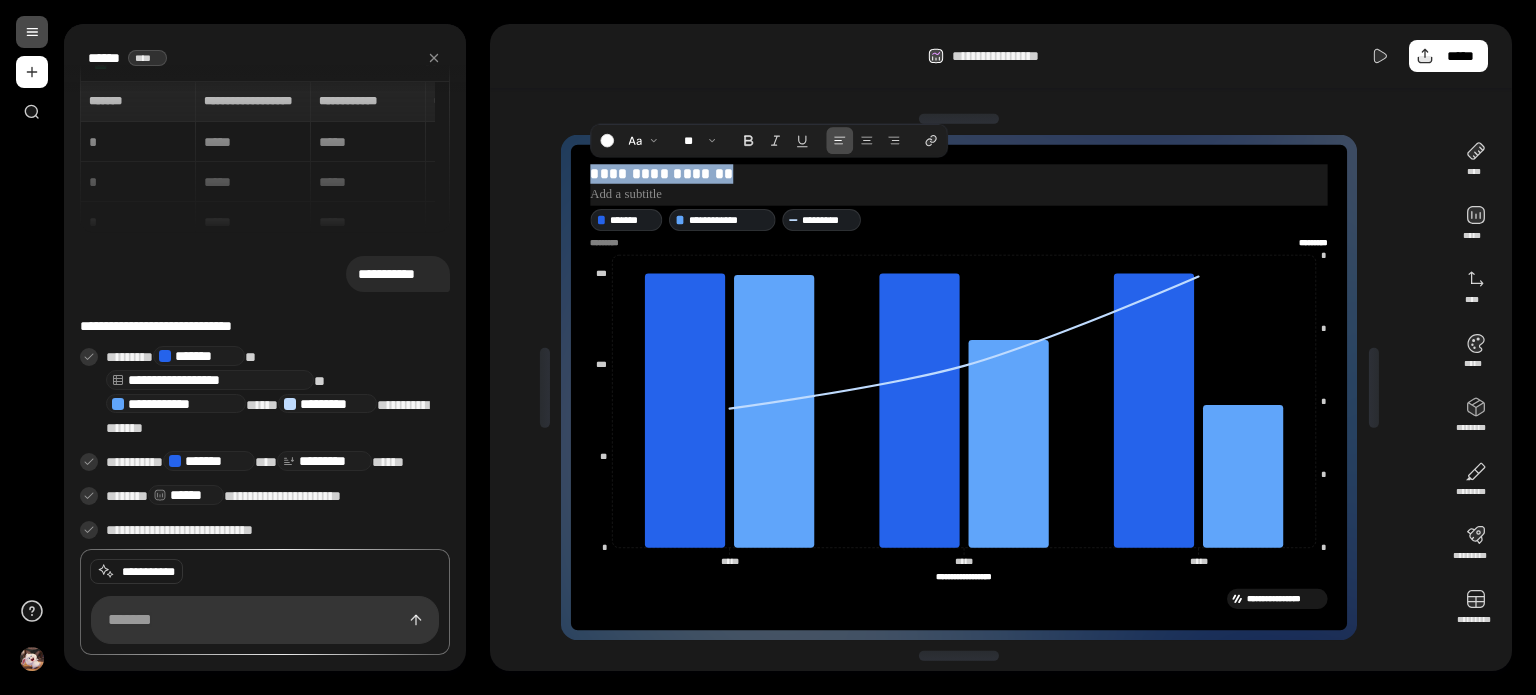 drag, startPoint x: 732, startPoint y: 177, endPoint x: 587, endPoint y: 173, distance: 145.05516 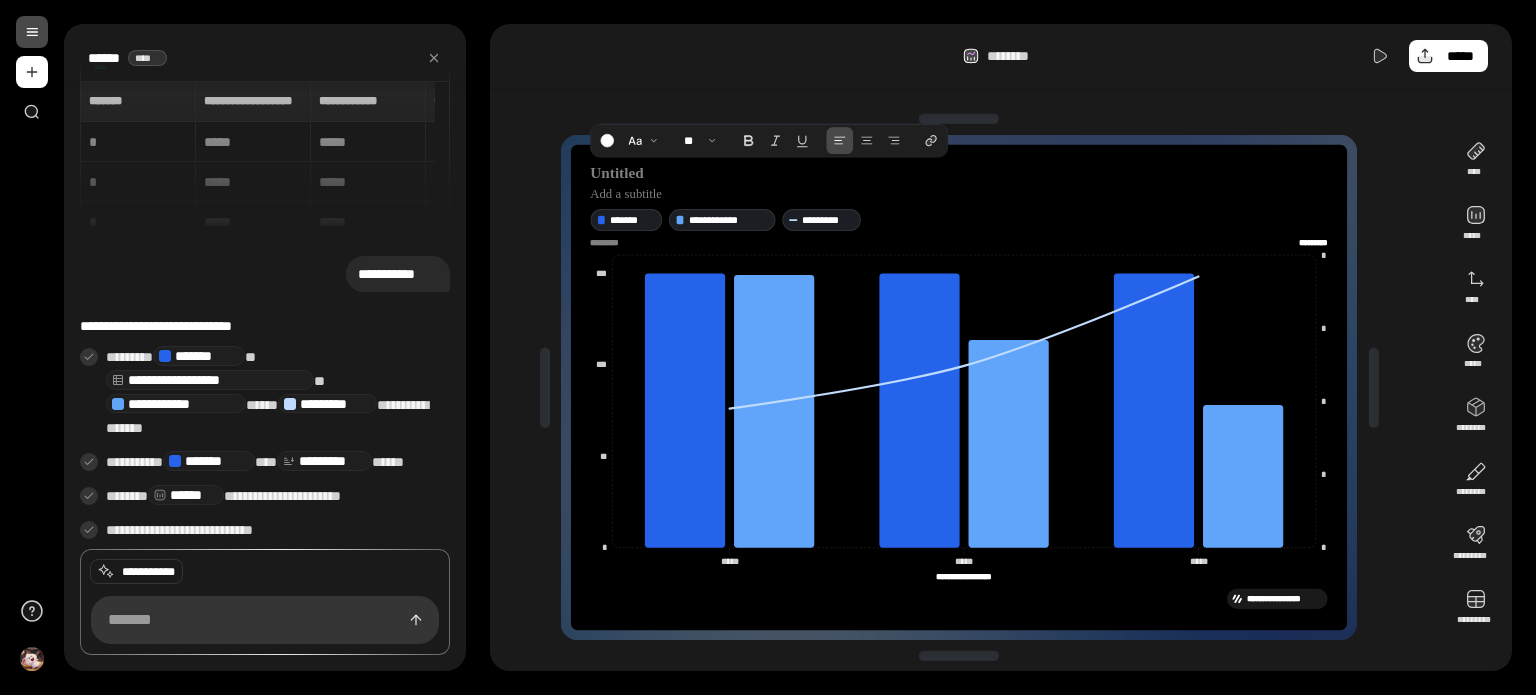 click at bounding box center (32, 32) 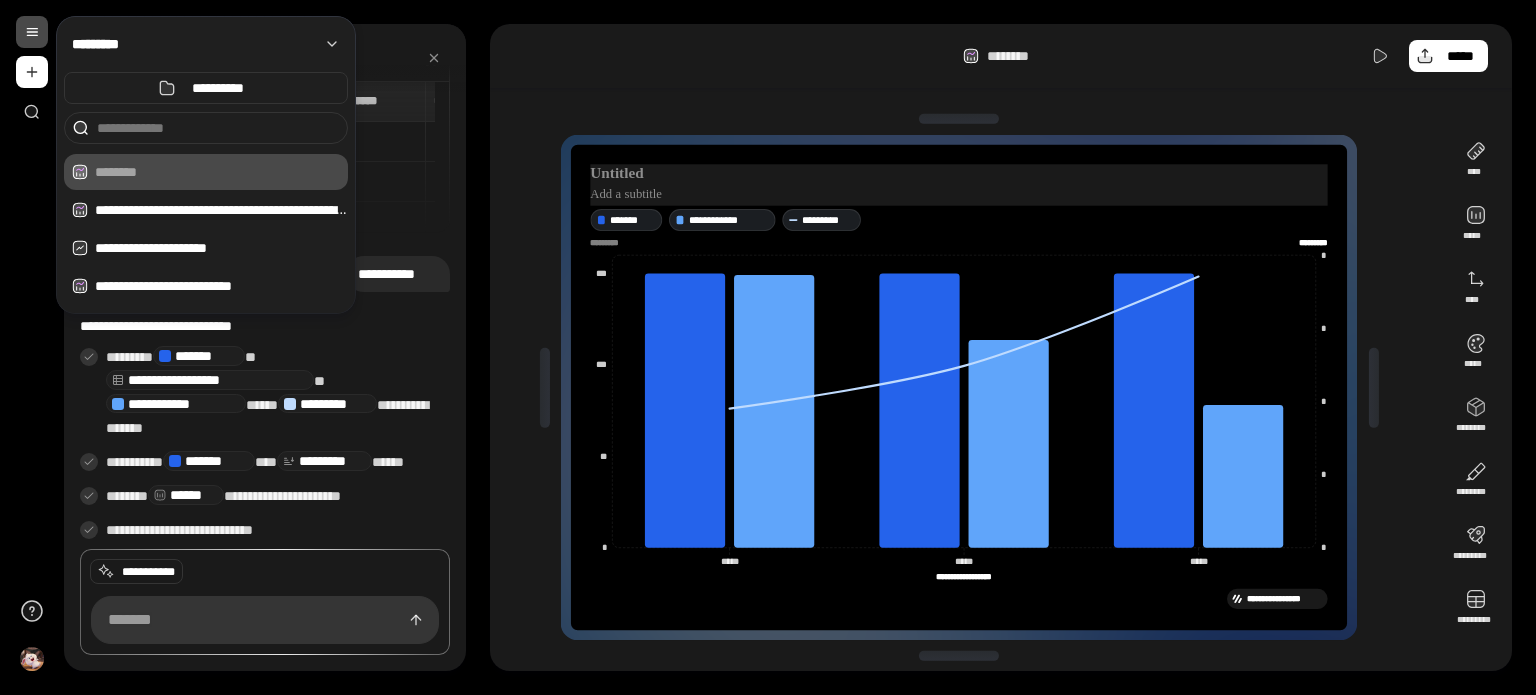 click at bounding box center [959, 194] 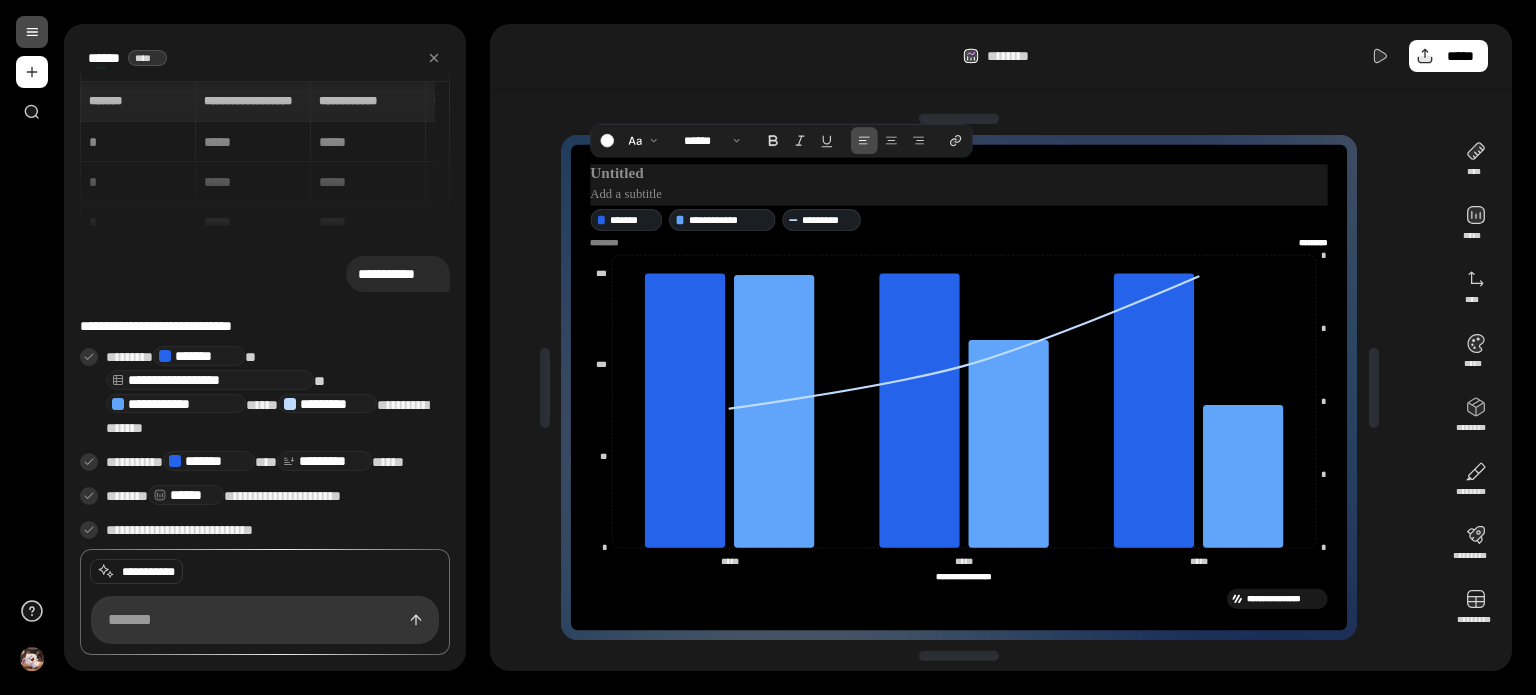 click at bounding box center (959, 173) 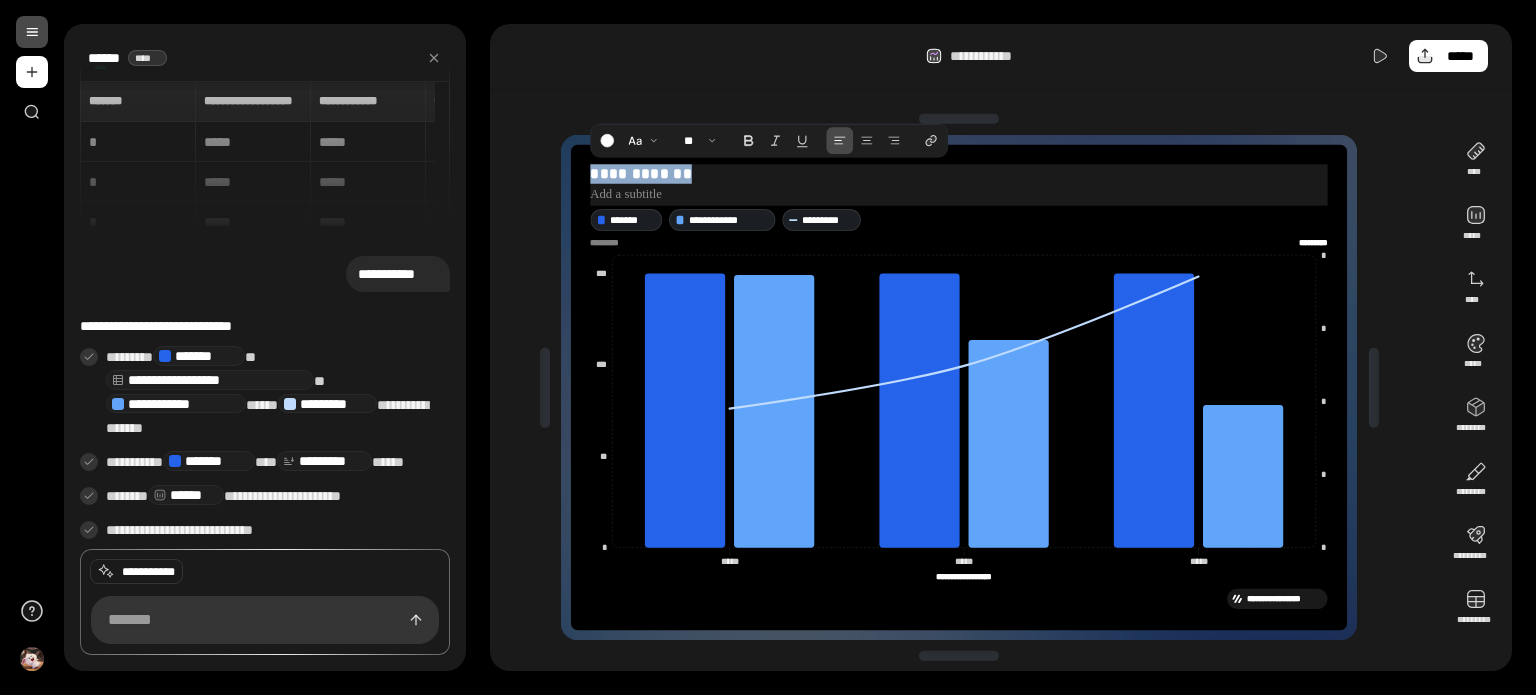 drag, startPoint x: 760, startPoint y: 172, endPoint x: 560, endPoint y: 171, distance: 200.0025 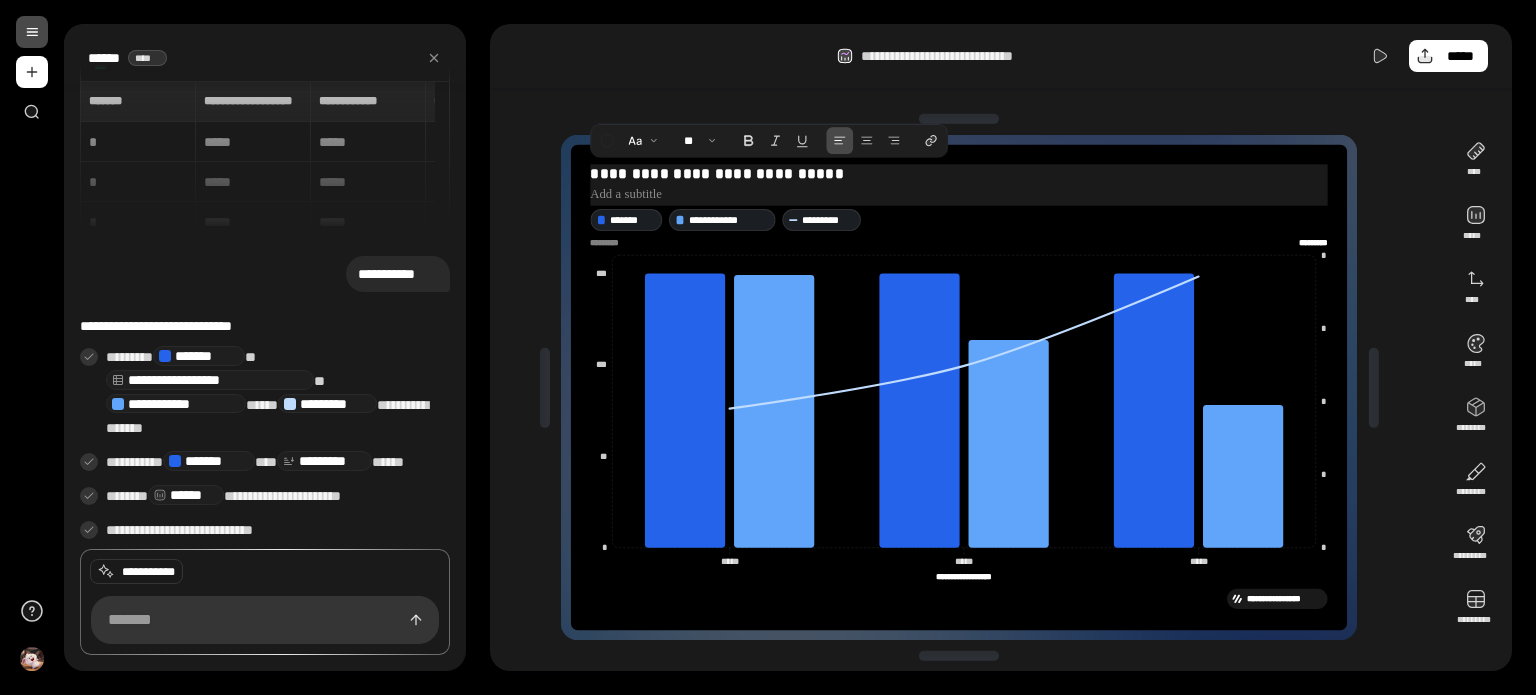 click at bounding box center (959, 194) 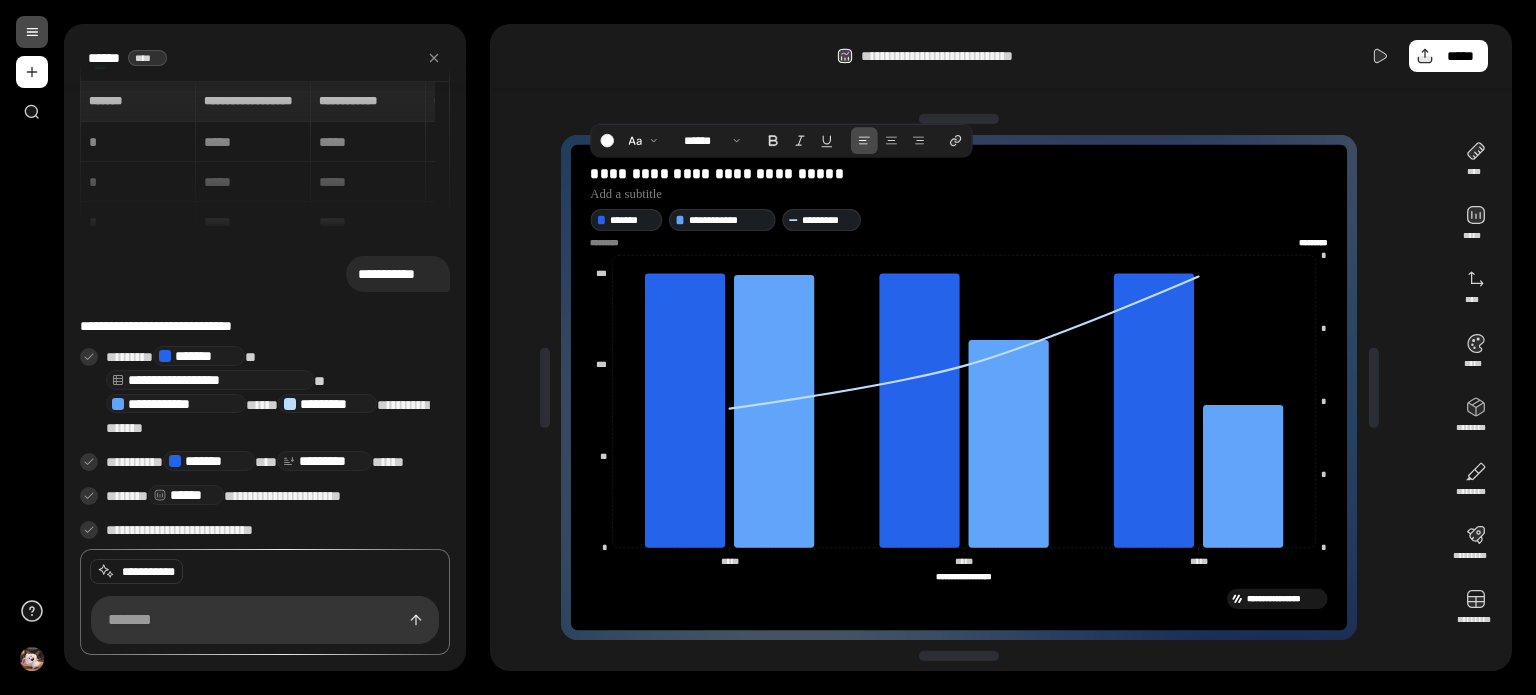 click on "*********" 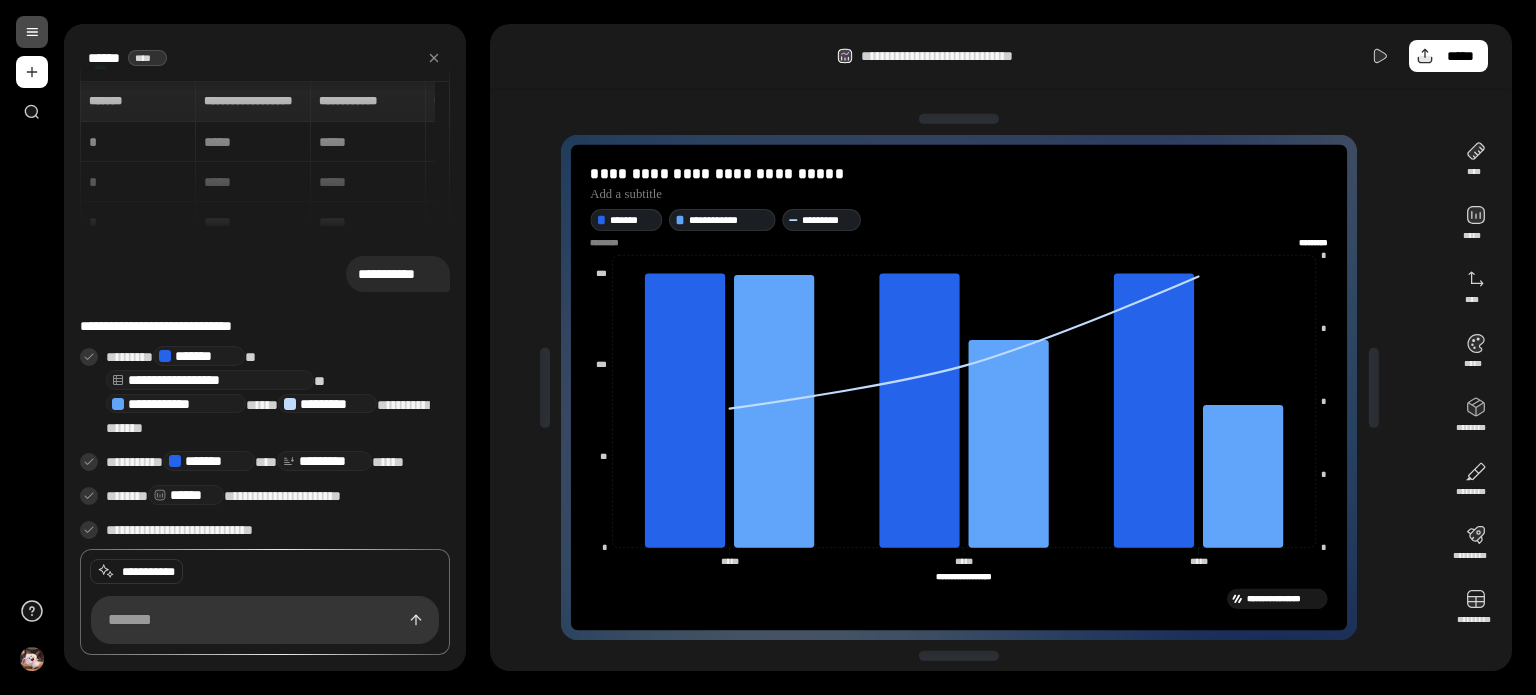 click on "*********" 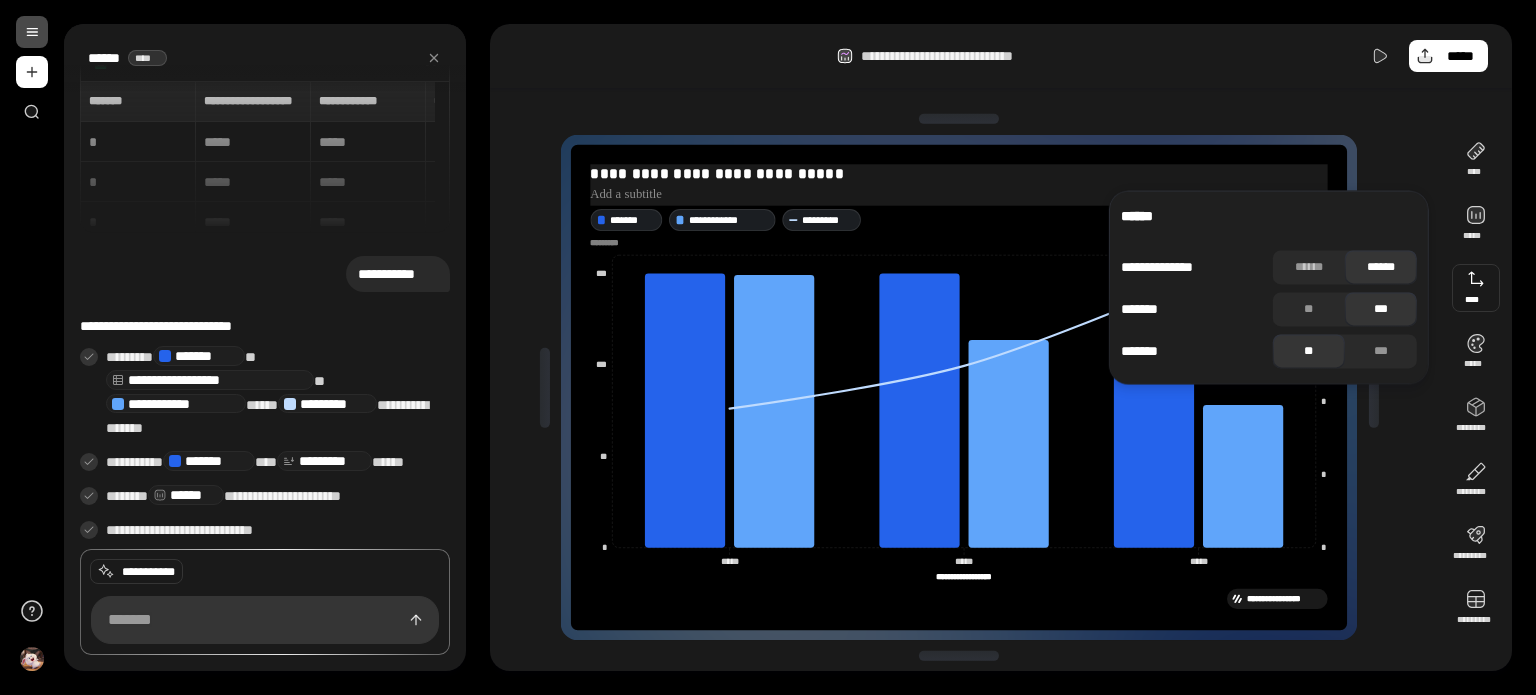 click at bounding box center [959, 194] 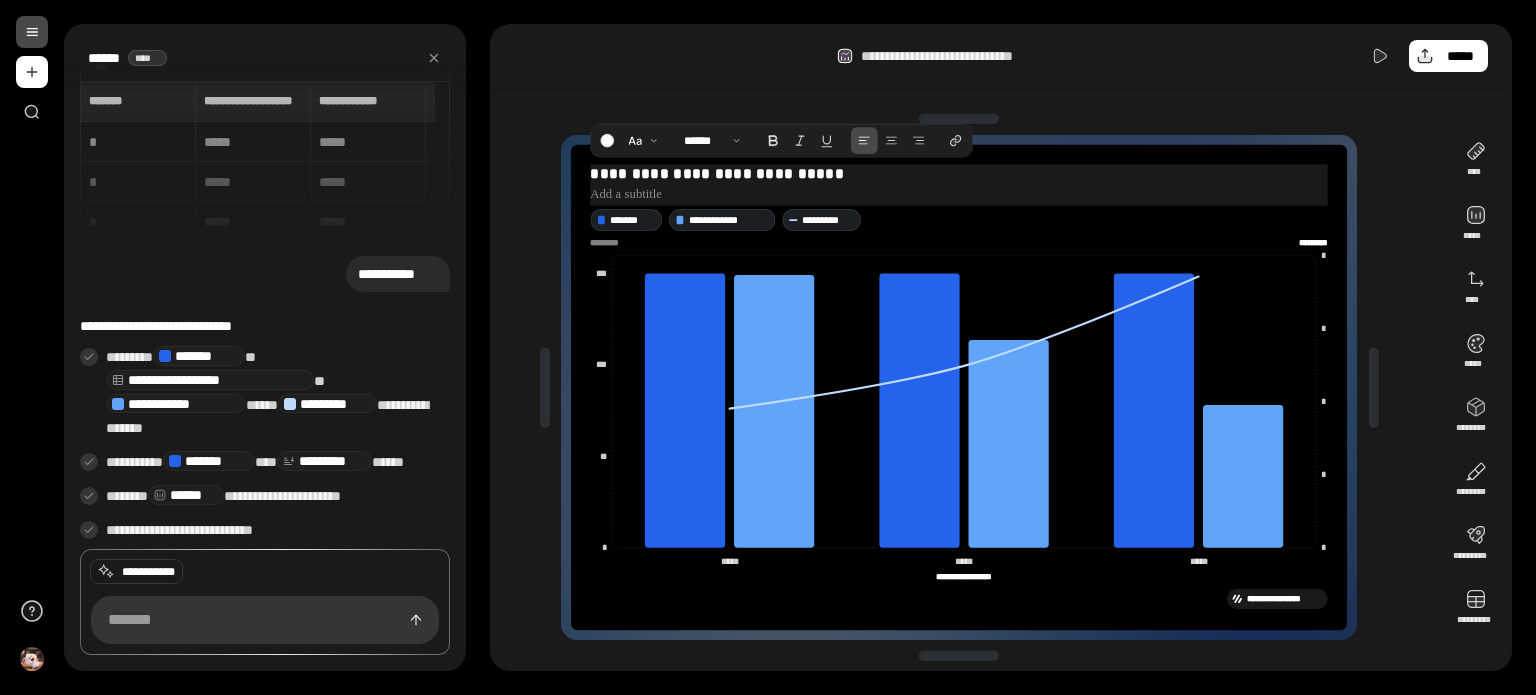click at bounding box center (959, 194) 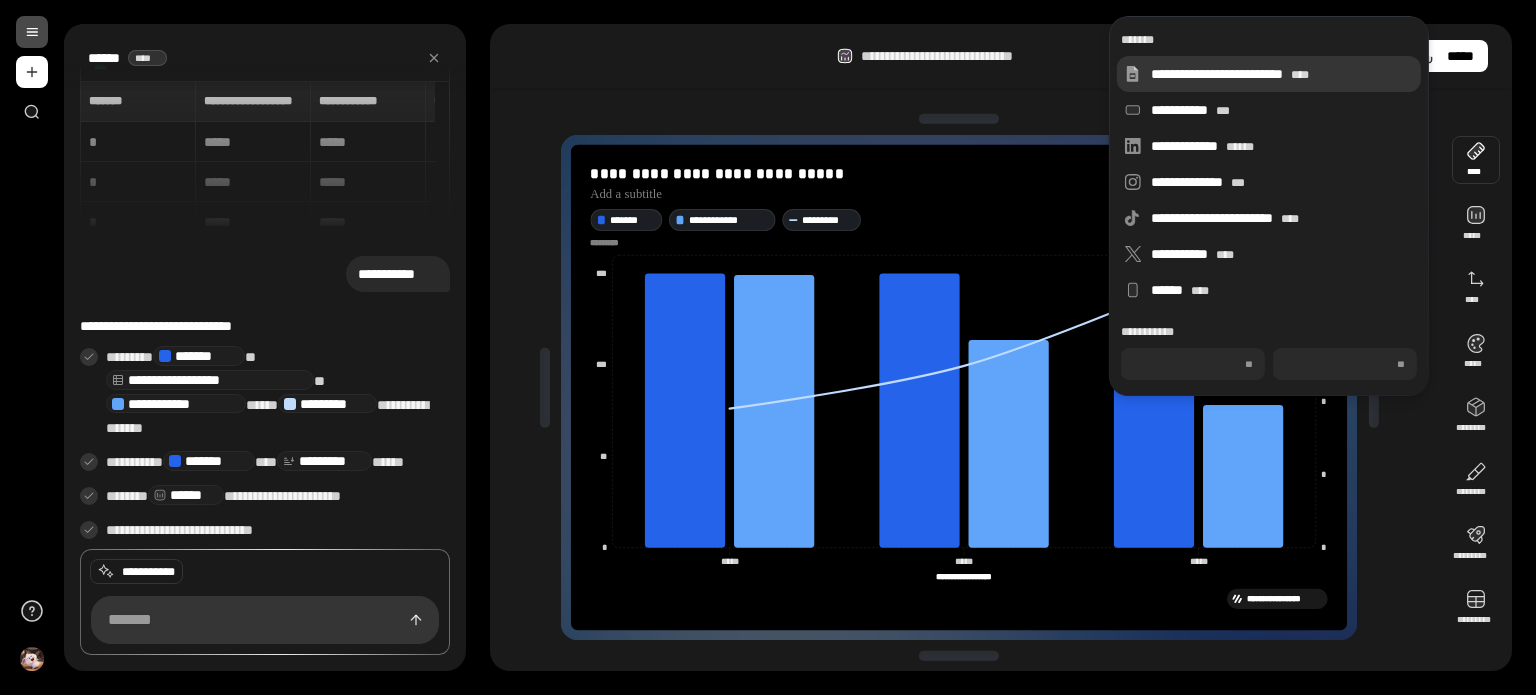 click on "**********" at bounding box center (1282, 74) 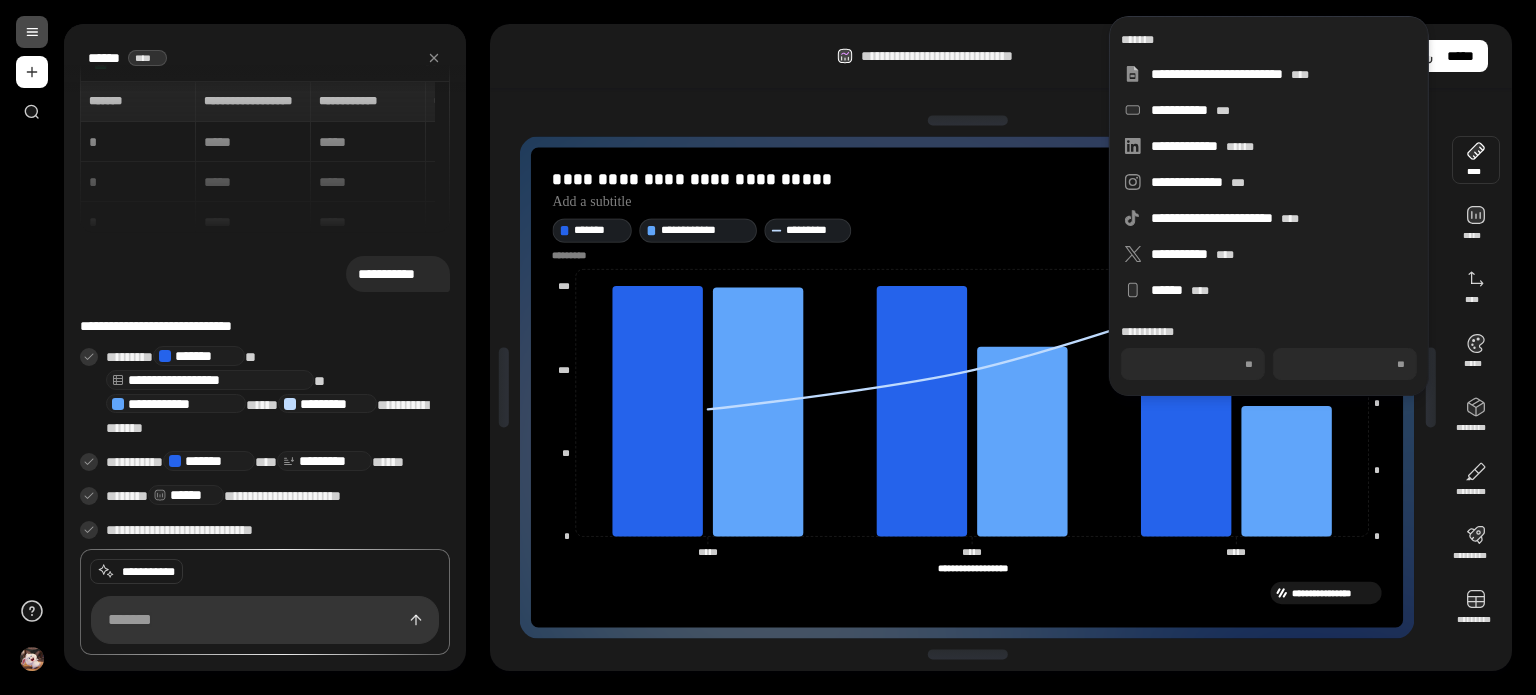 click at bounding box center (1476, 160) 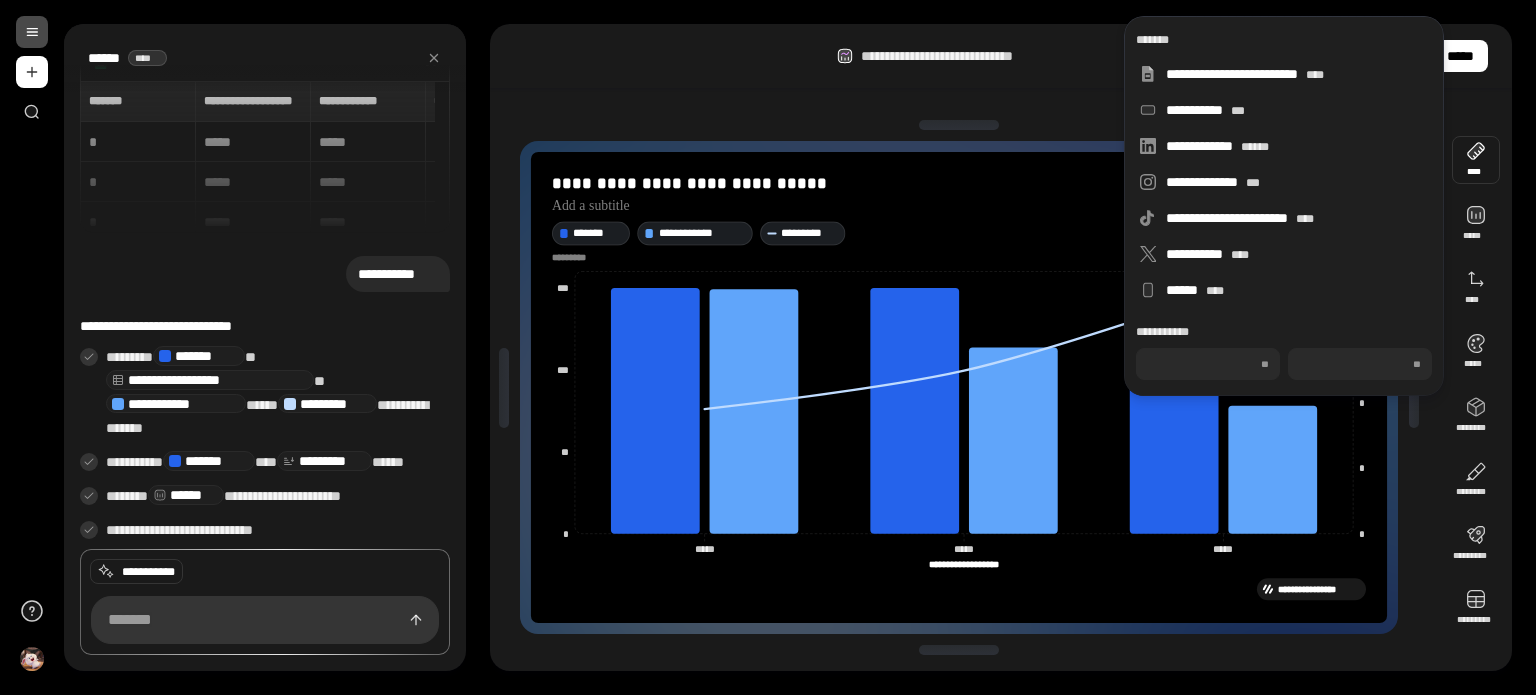 type 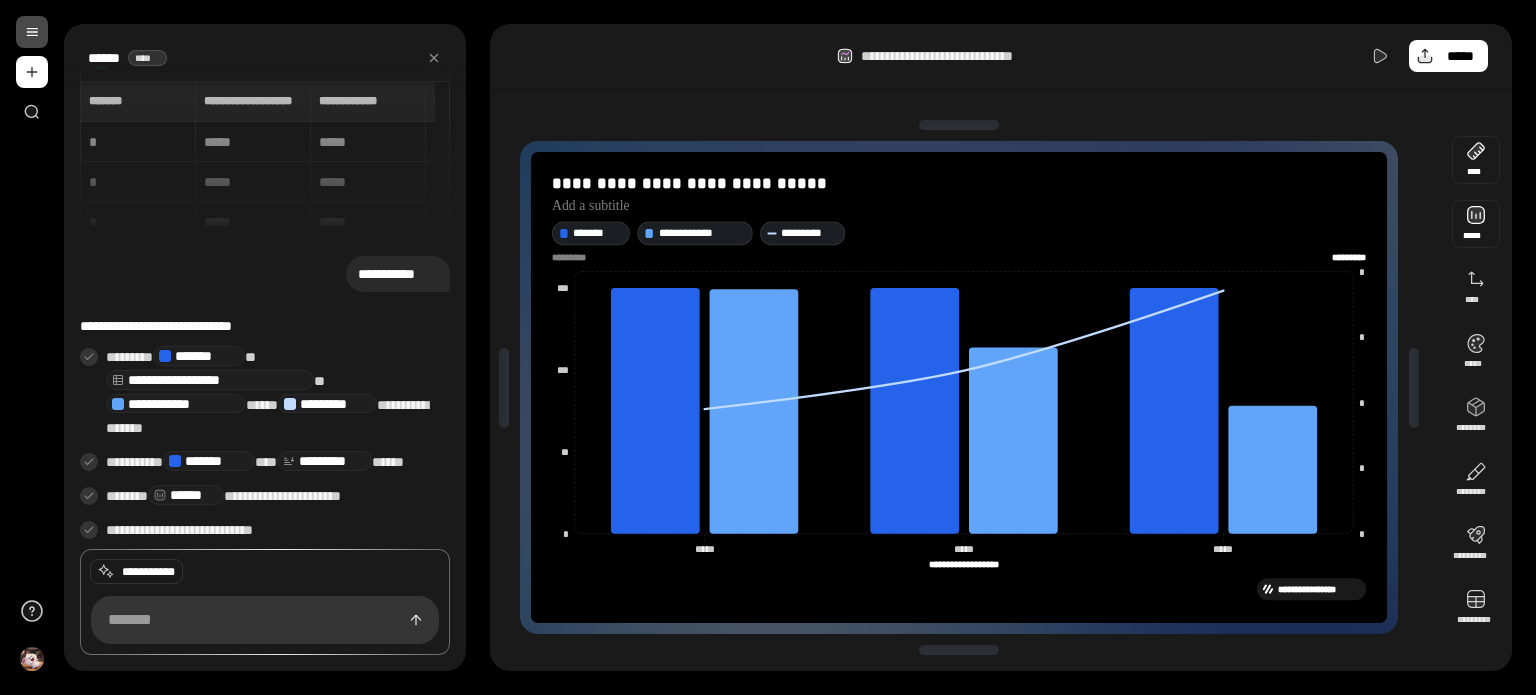 drag, startPoint x: 1500, startPoint y: 167, endPoint x: 1435, endPoint y: 246, distance: 102.30347 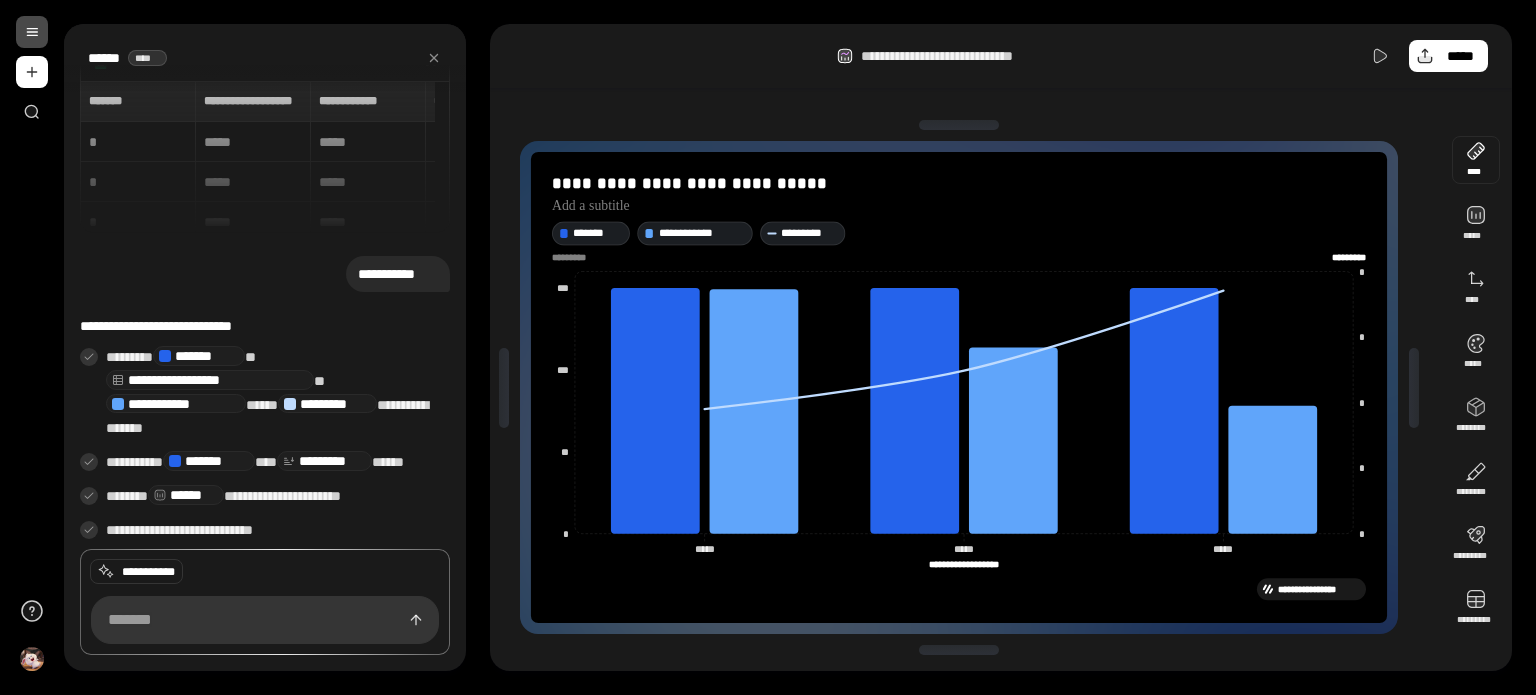 click on "**********" at bounding box center [1001, 387] 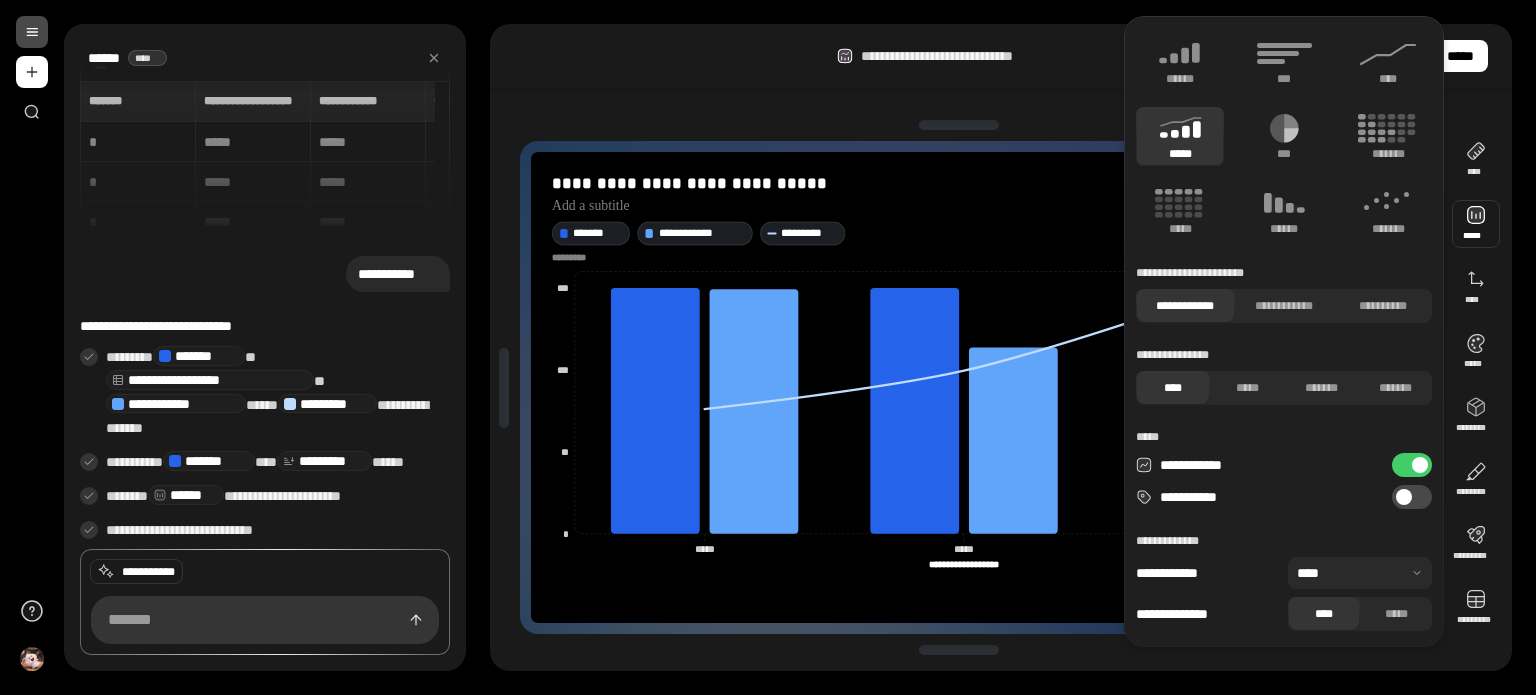 click at bounding box center [1476, 224] 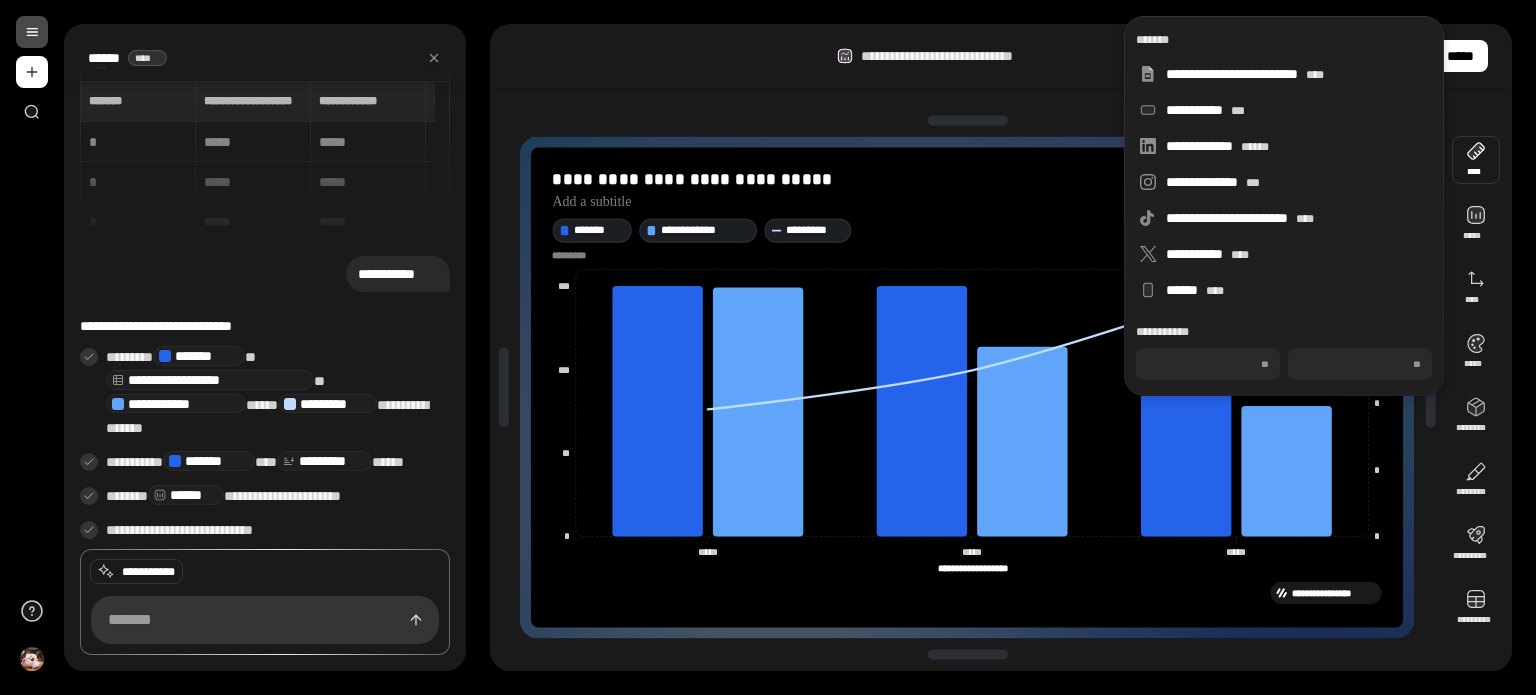 click at bounding box center (1476, 160) 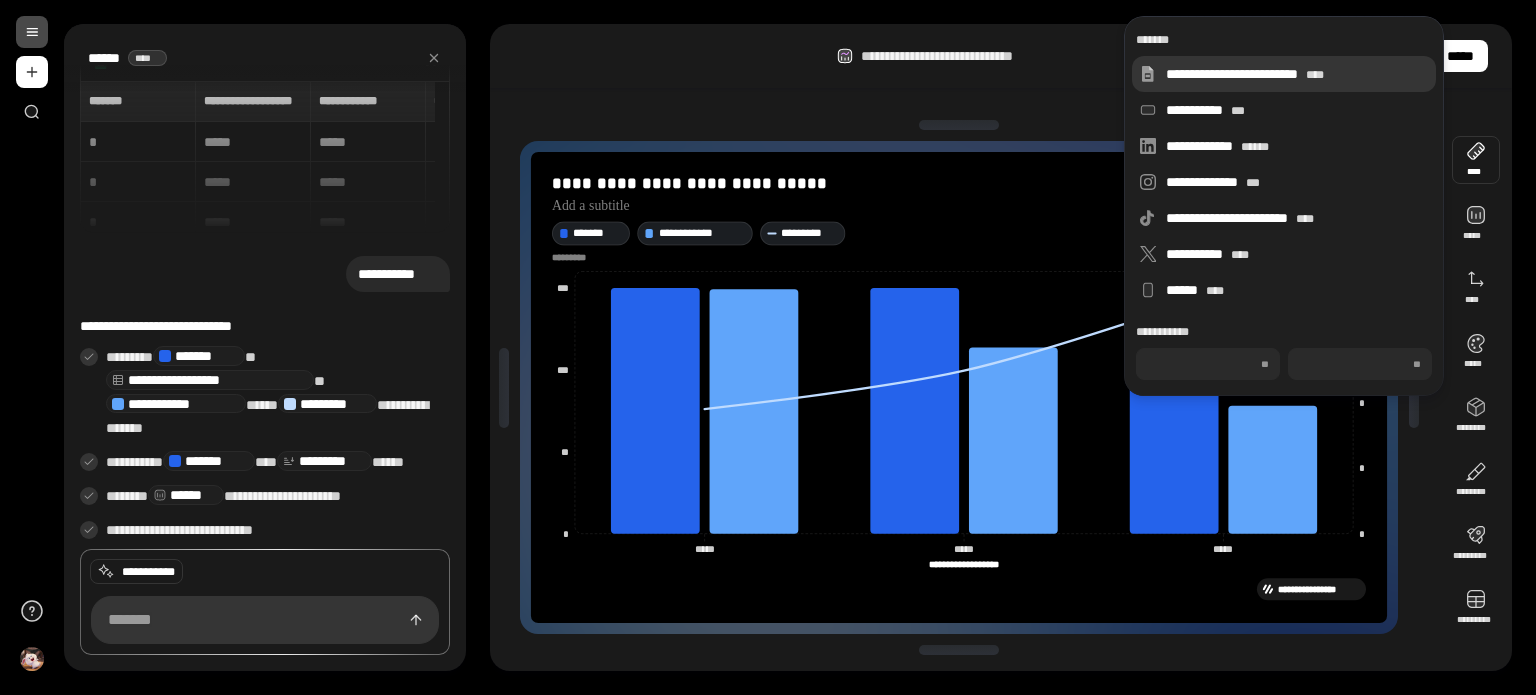 click on "**********" at bounding box center (1297, 74) 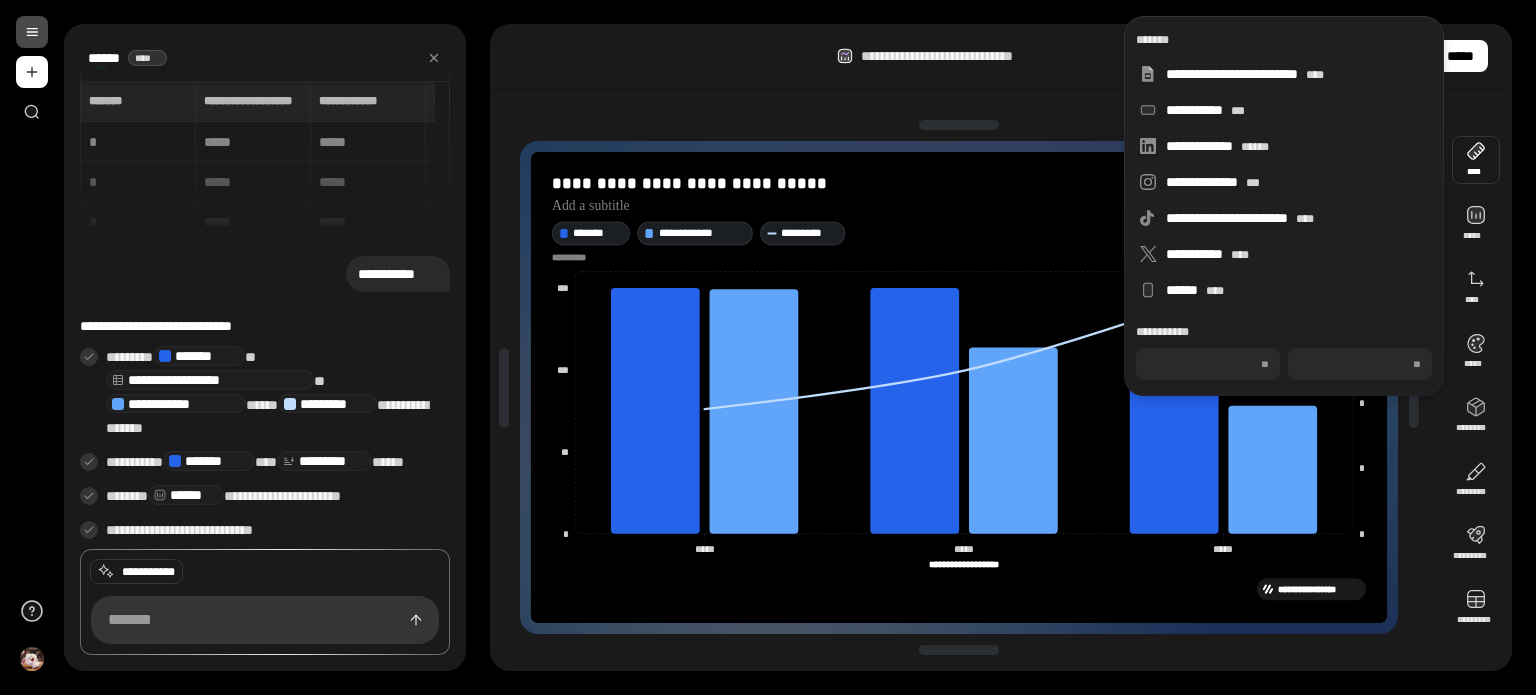 click on "**********" at bounding box center [959, 387] 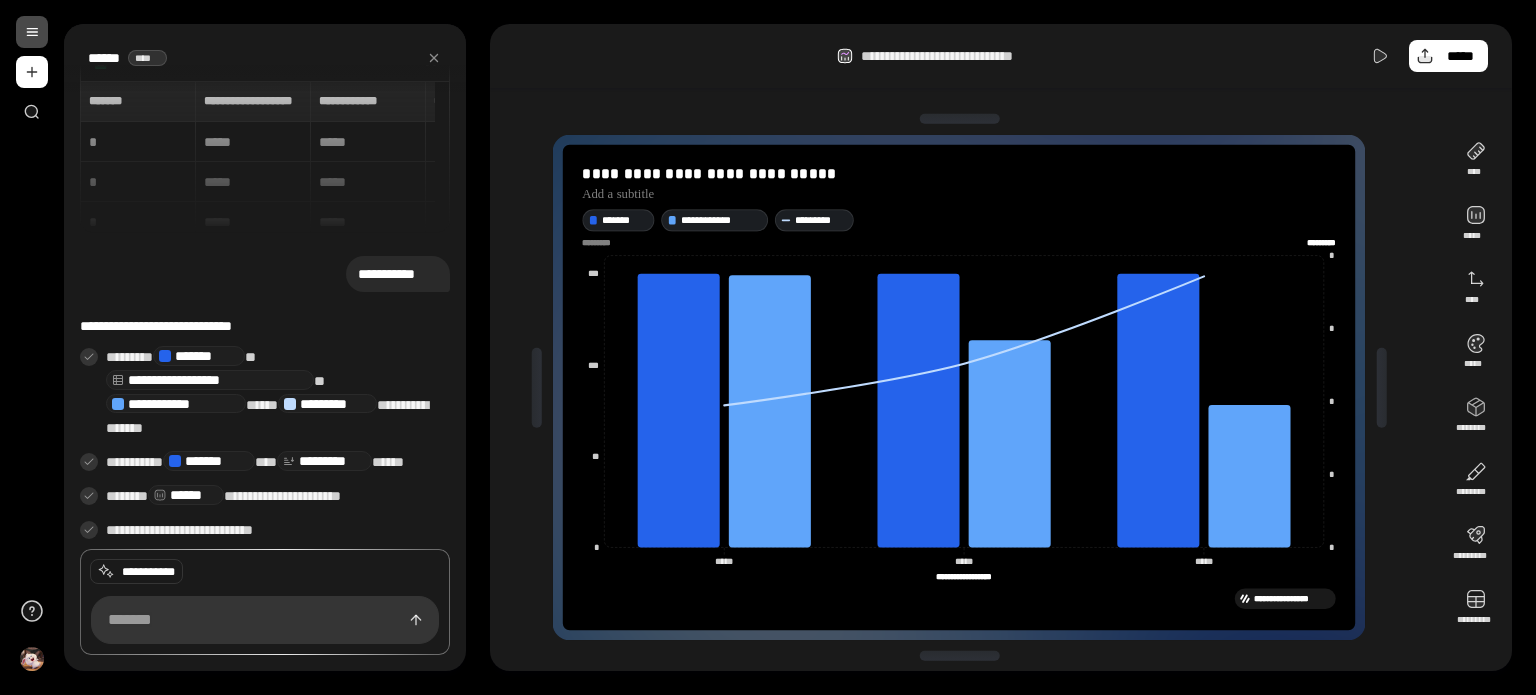 click at bounding box center [959, 119] 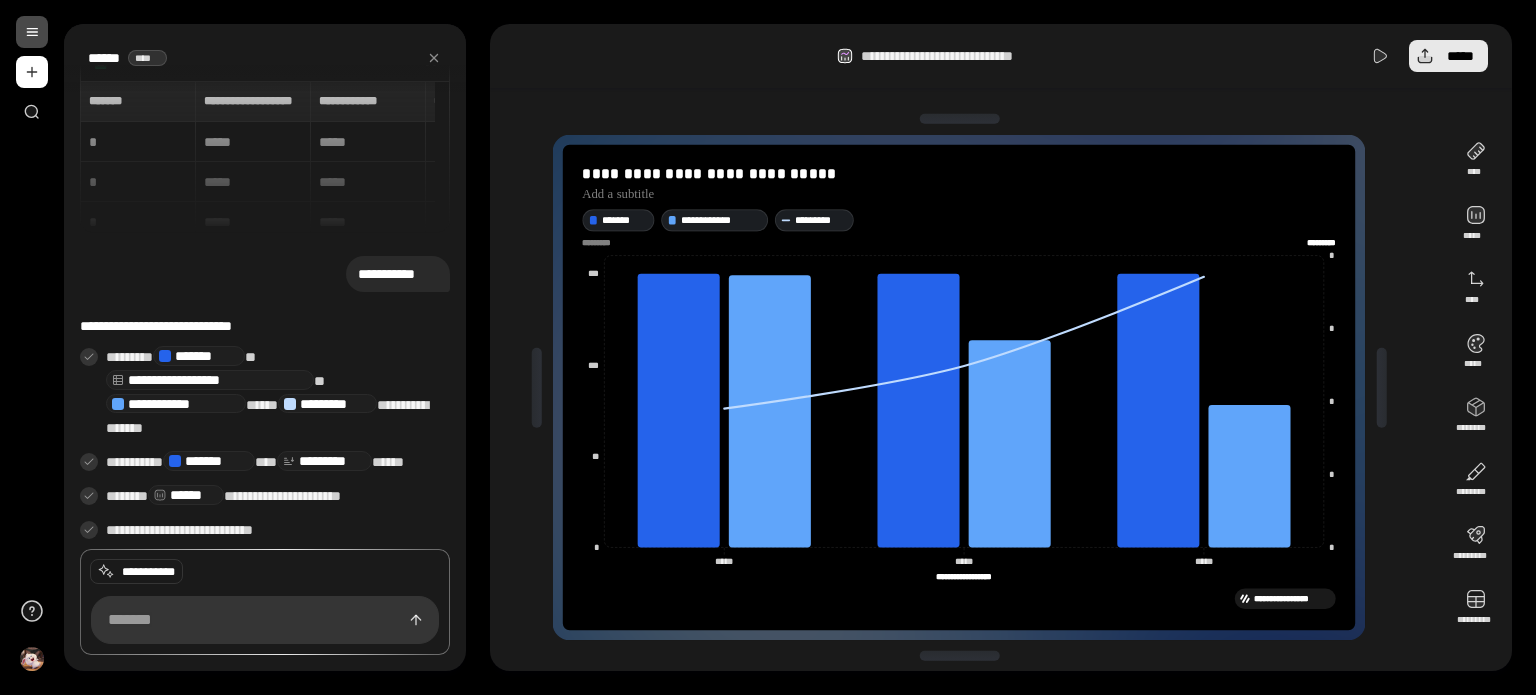 click on "*****" at bounding box center [1460, 56] 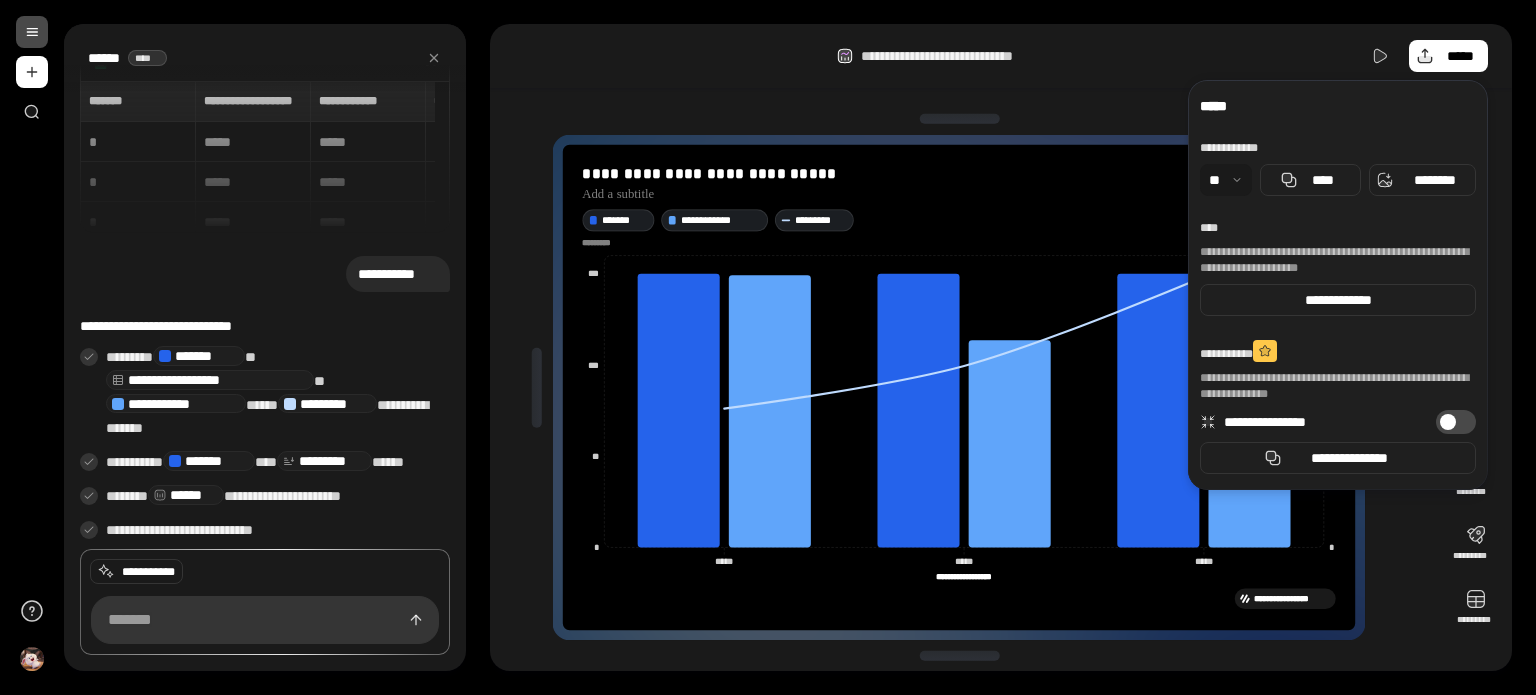 click on "*********" 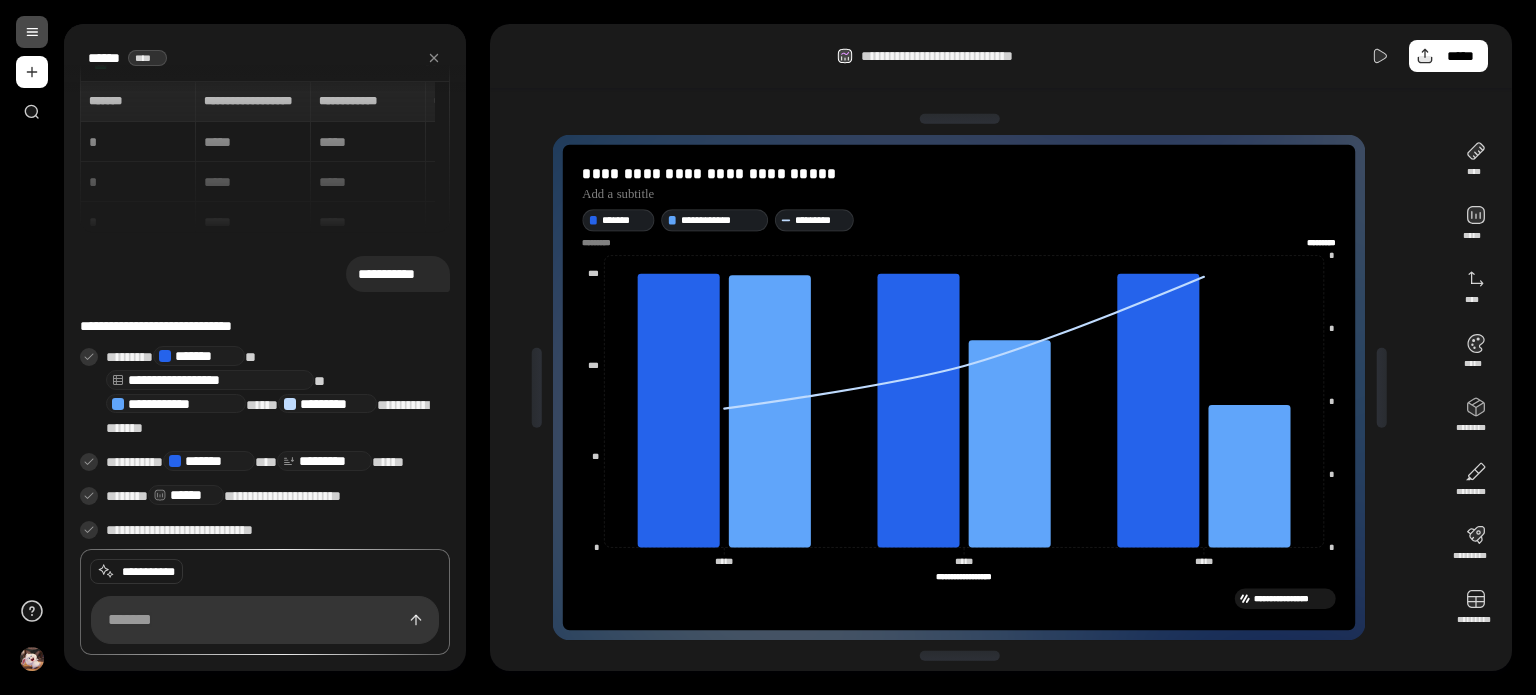 click at bounding box center [603, 243] 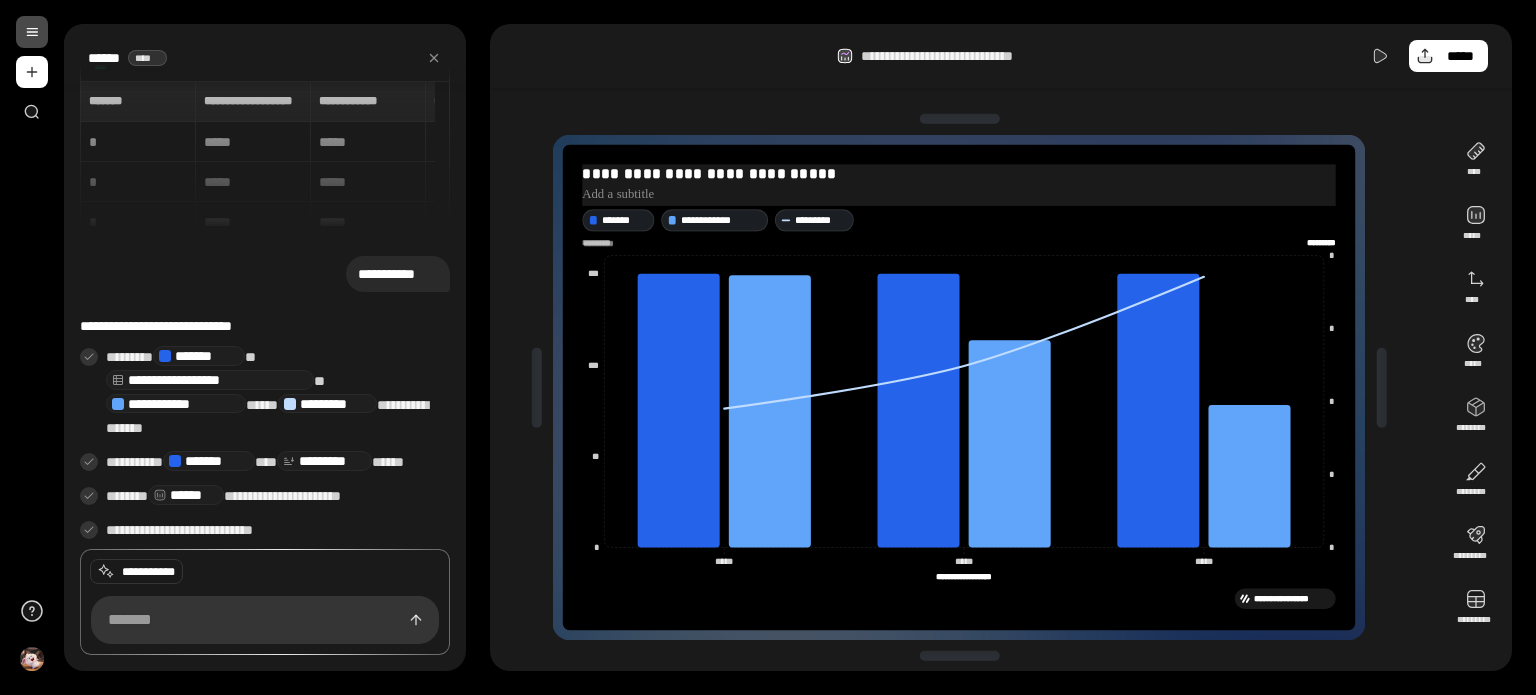 click at bounding box center (959, 194) 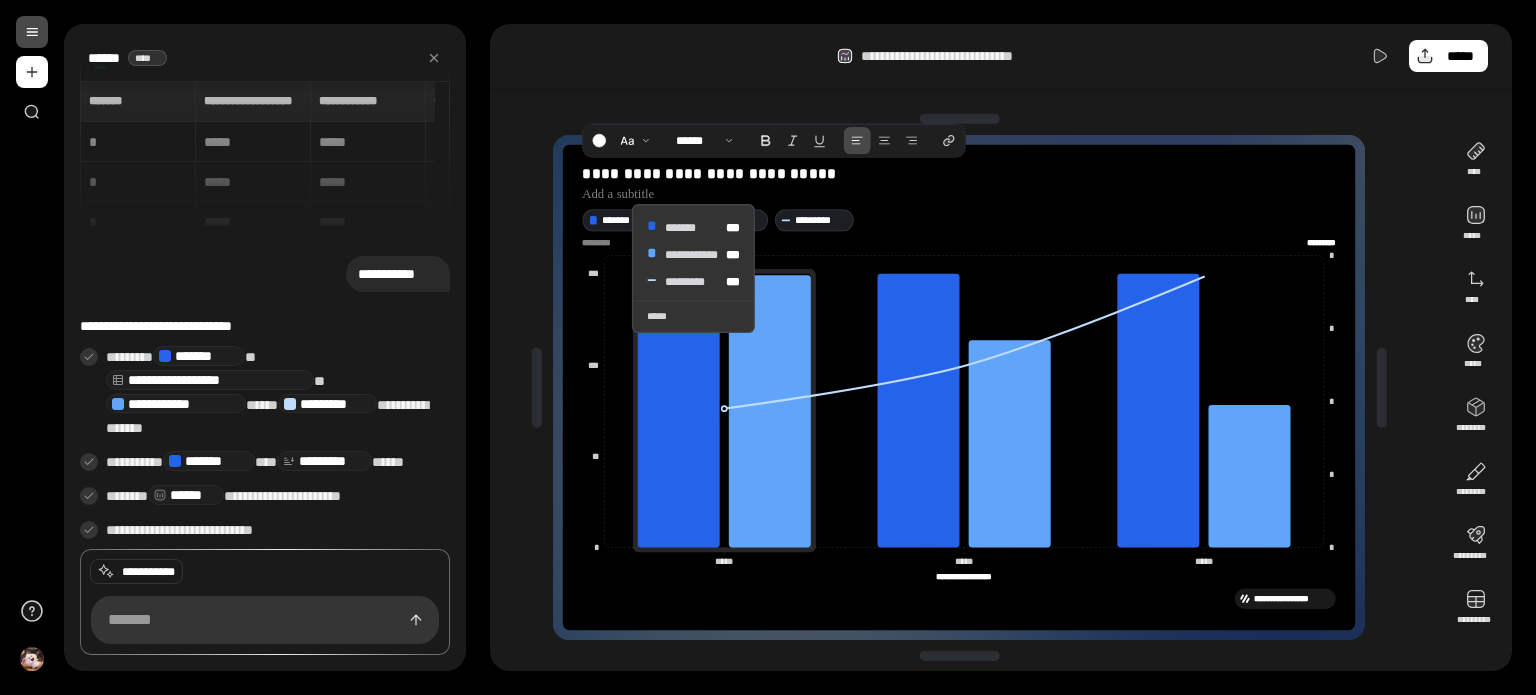 click 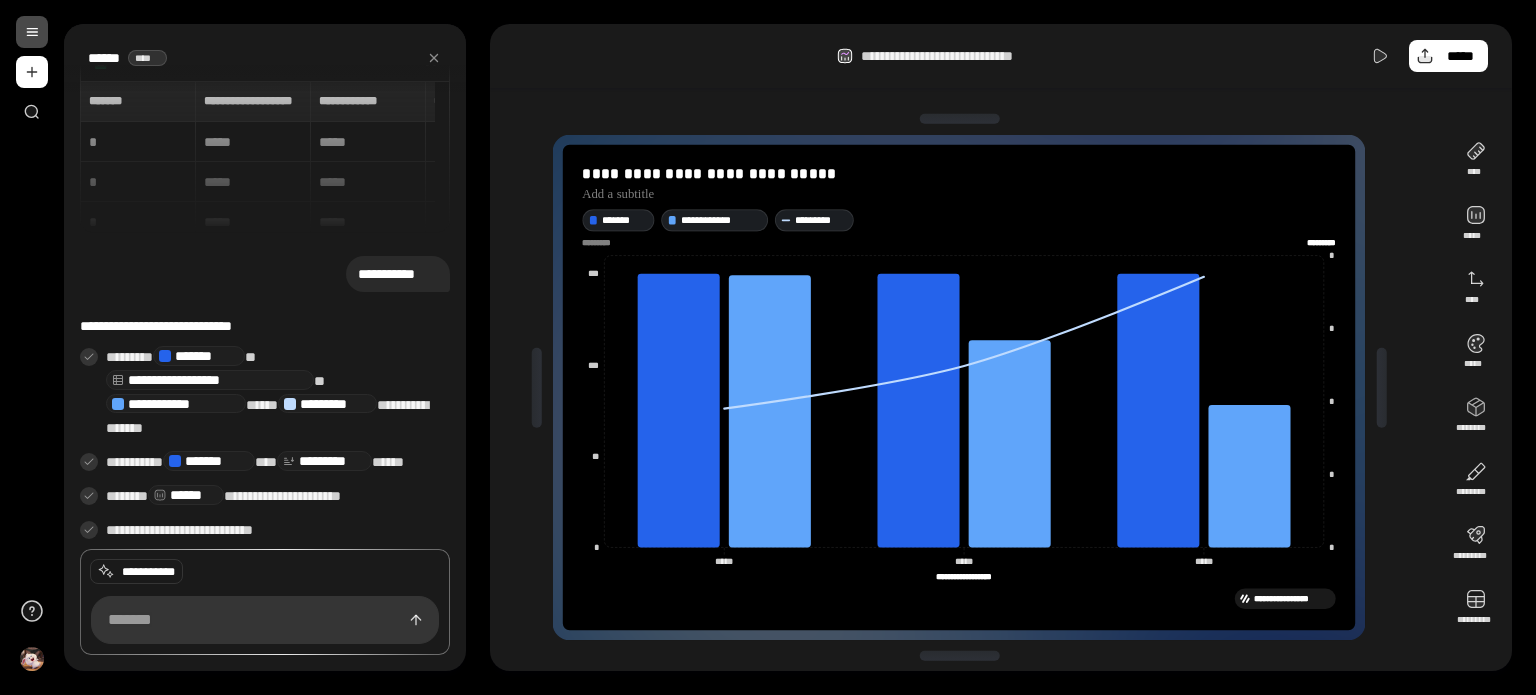 click on "***" 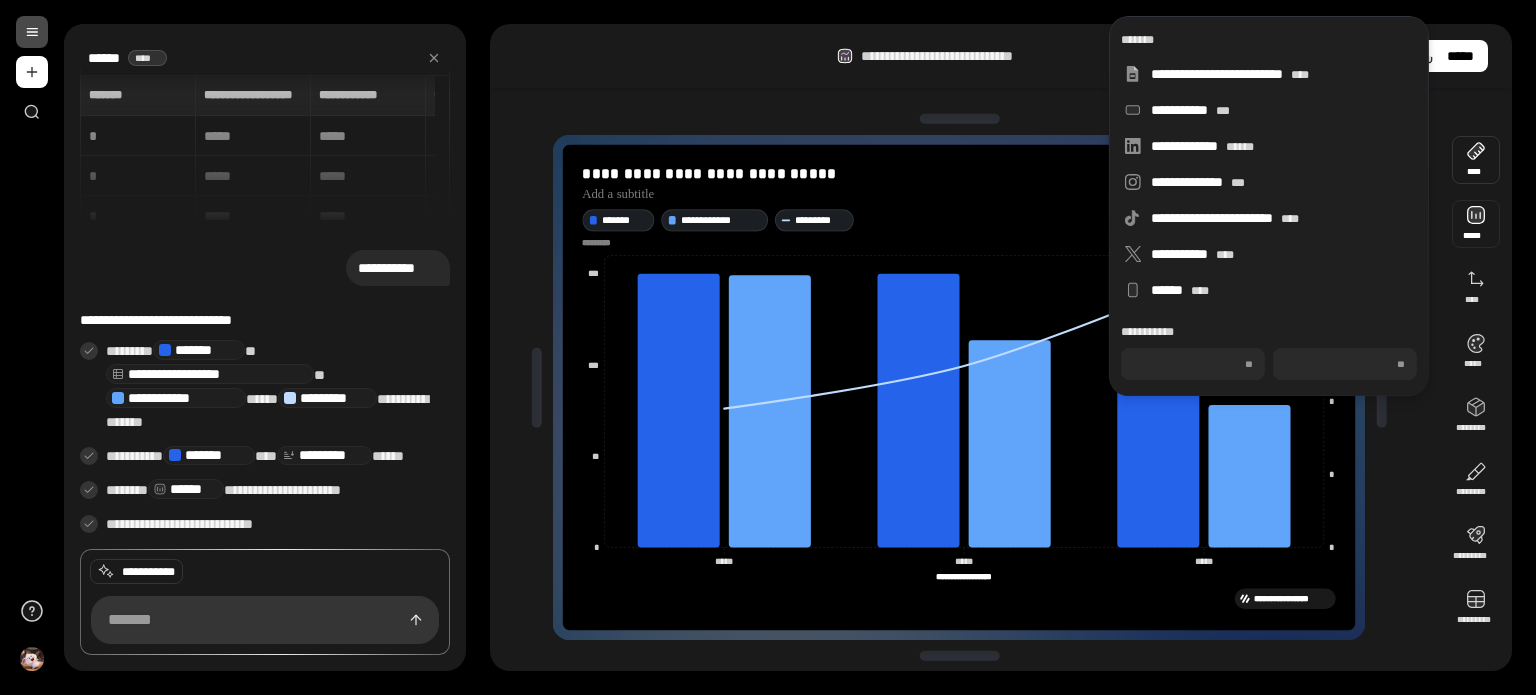 scroll, scrollTop: 8, scrollLeft: 0, axis: vertical 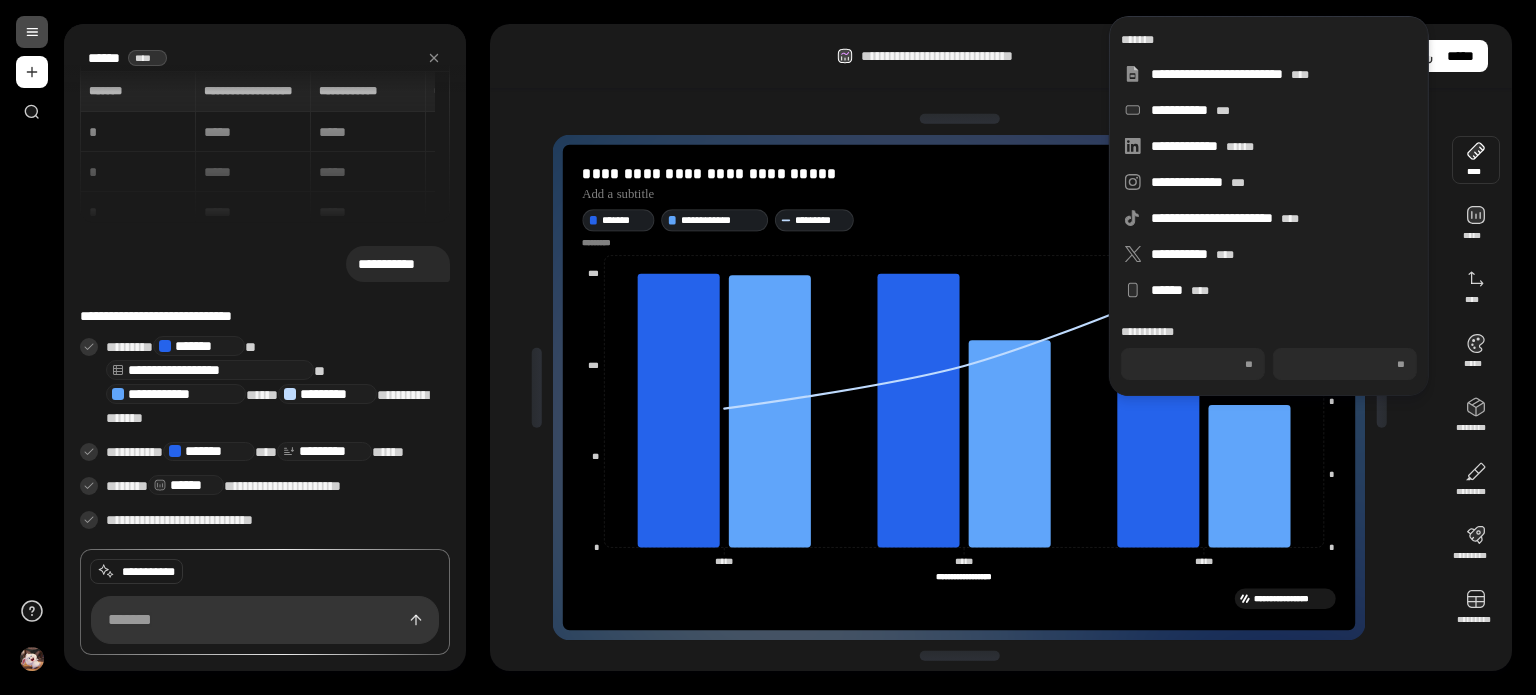click on "**********" 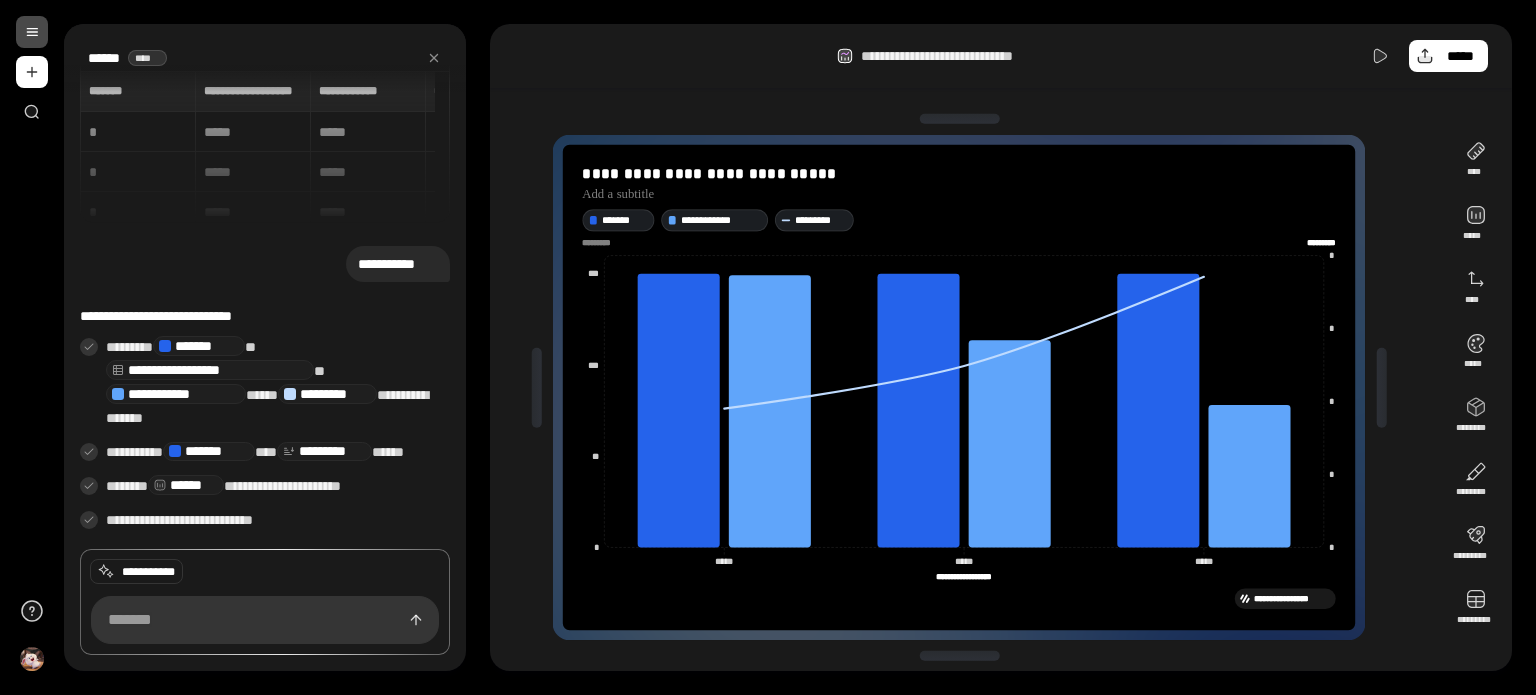 click on "**********" 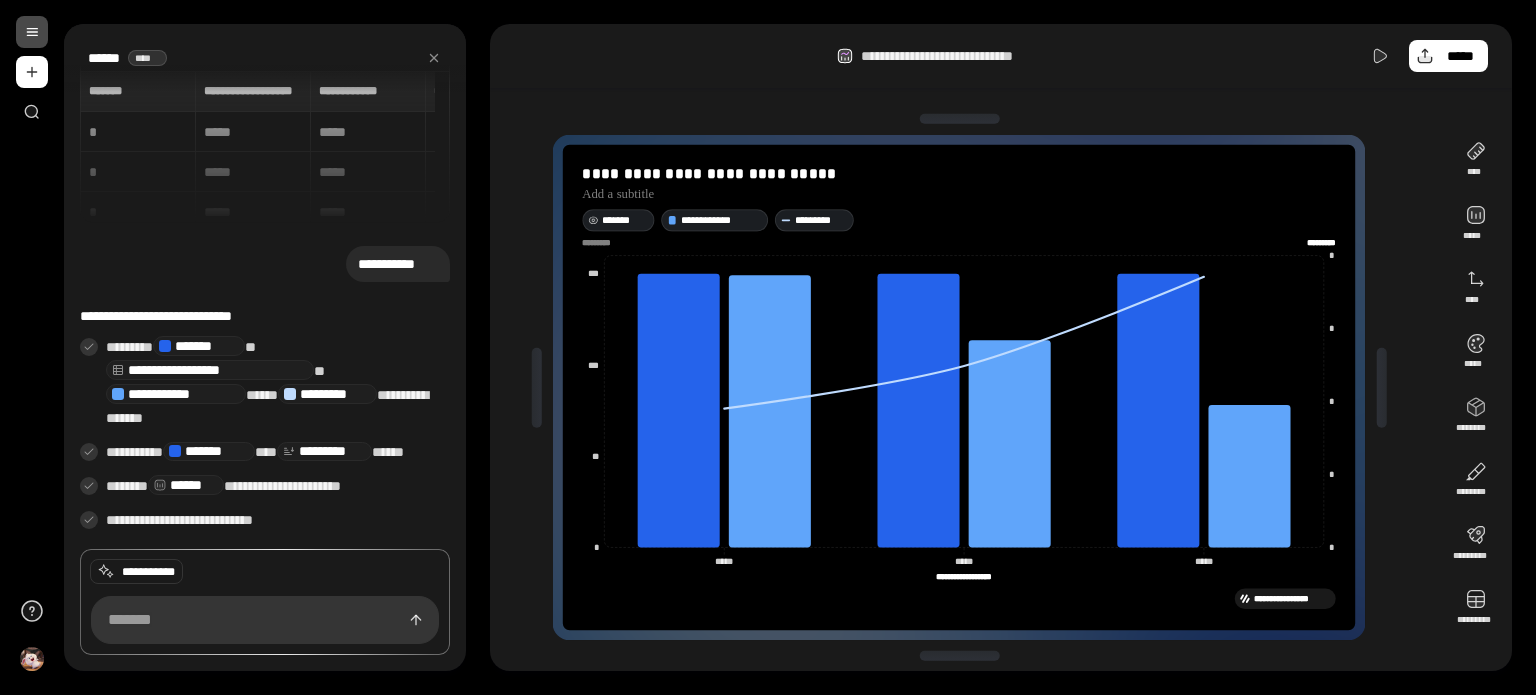 click on "*******" at bounding box center (625, 219) 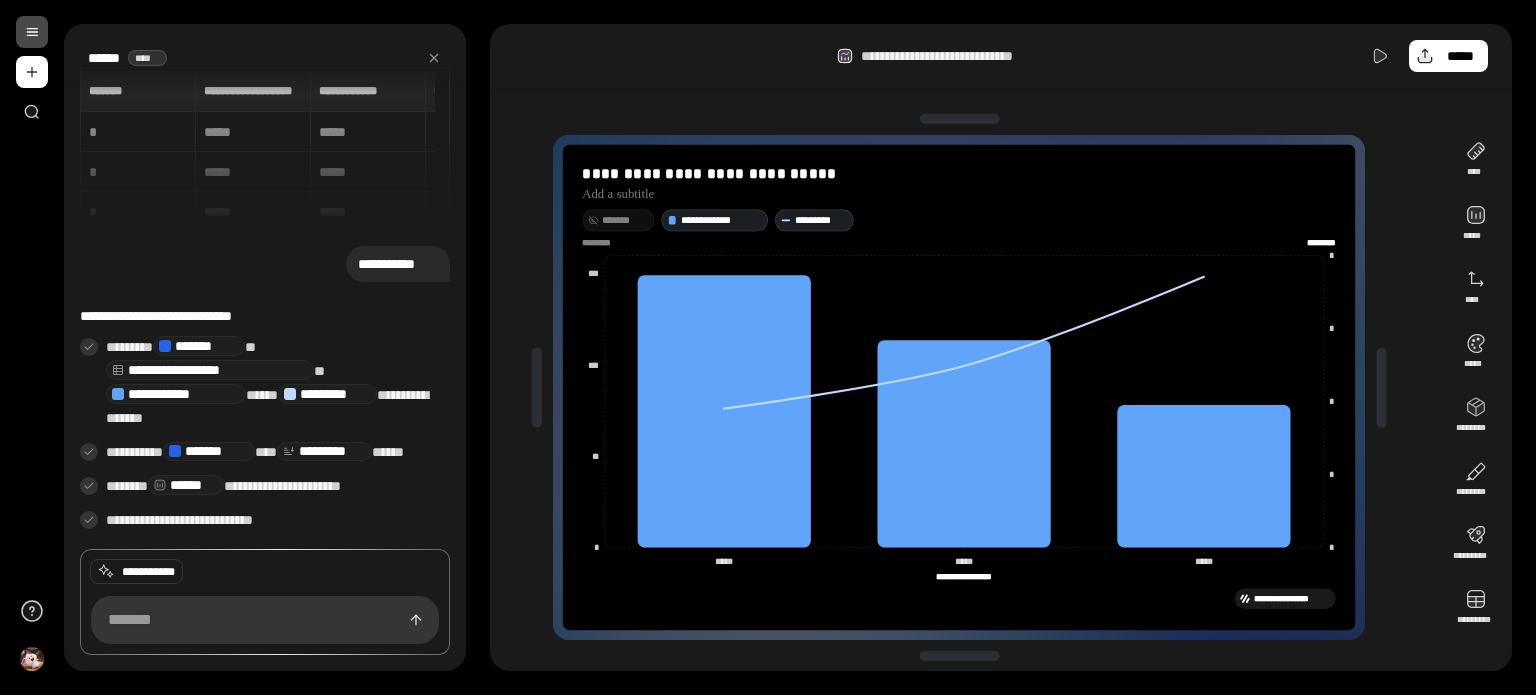 click 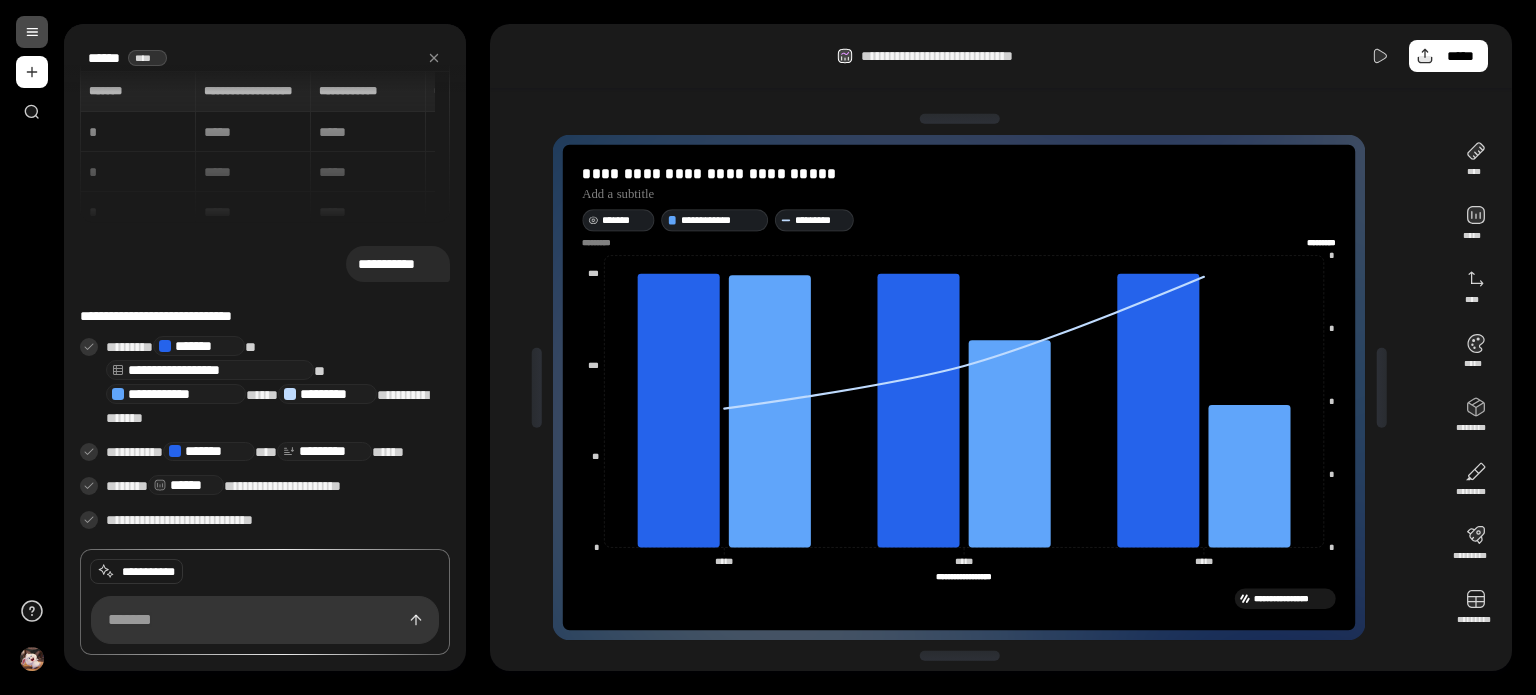 click 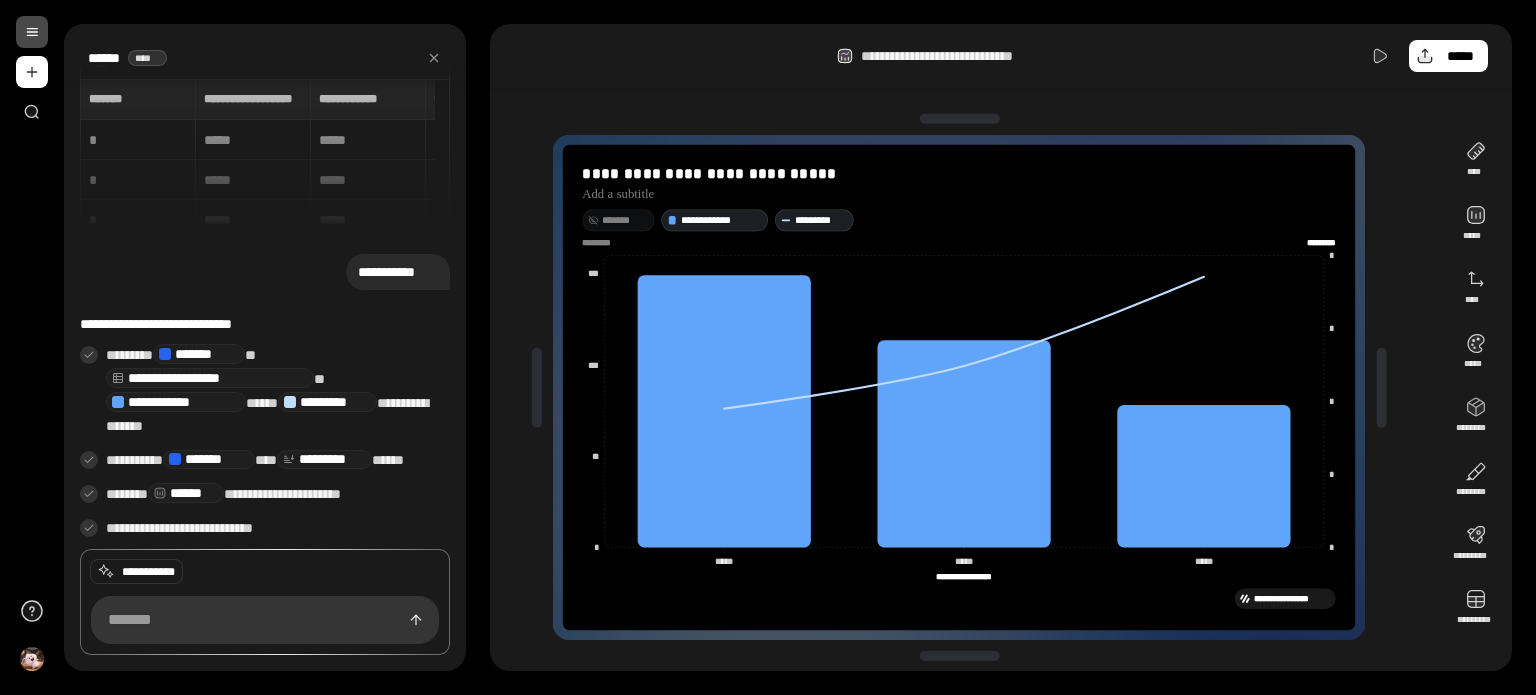 scroll, scrollTop: 8, scrollLeft: 0, axis: vertical 